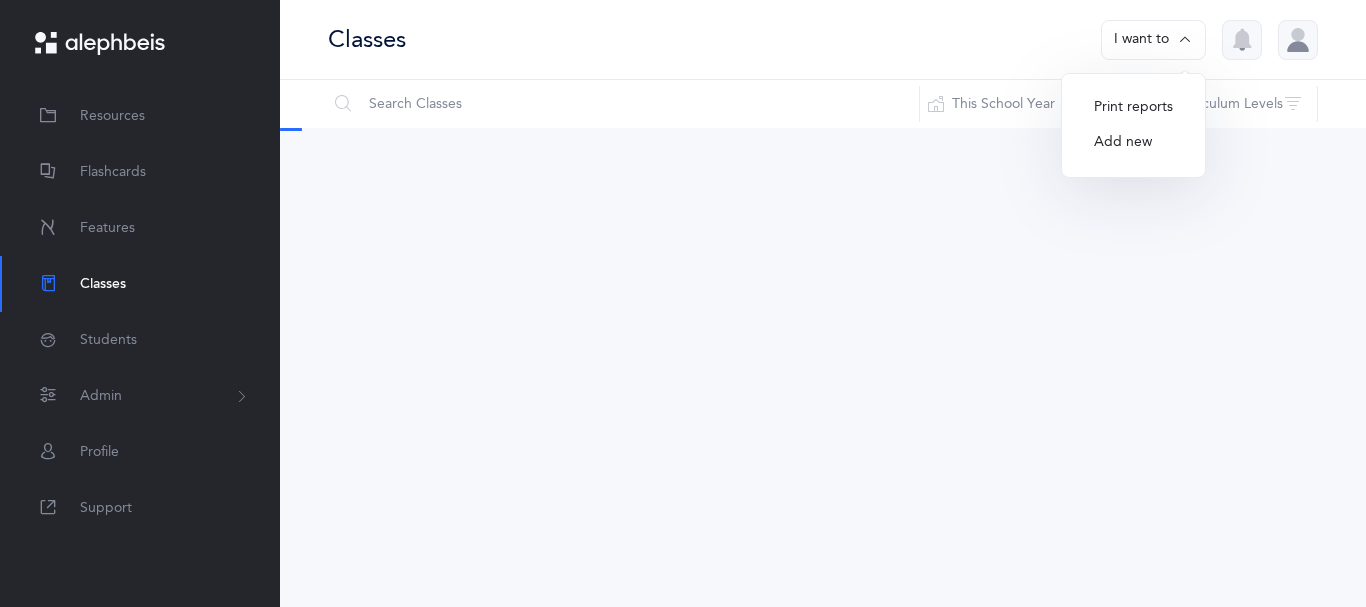 scroll, scrollTop: 0, scrollLeft: 0, axis: both 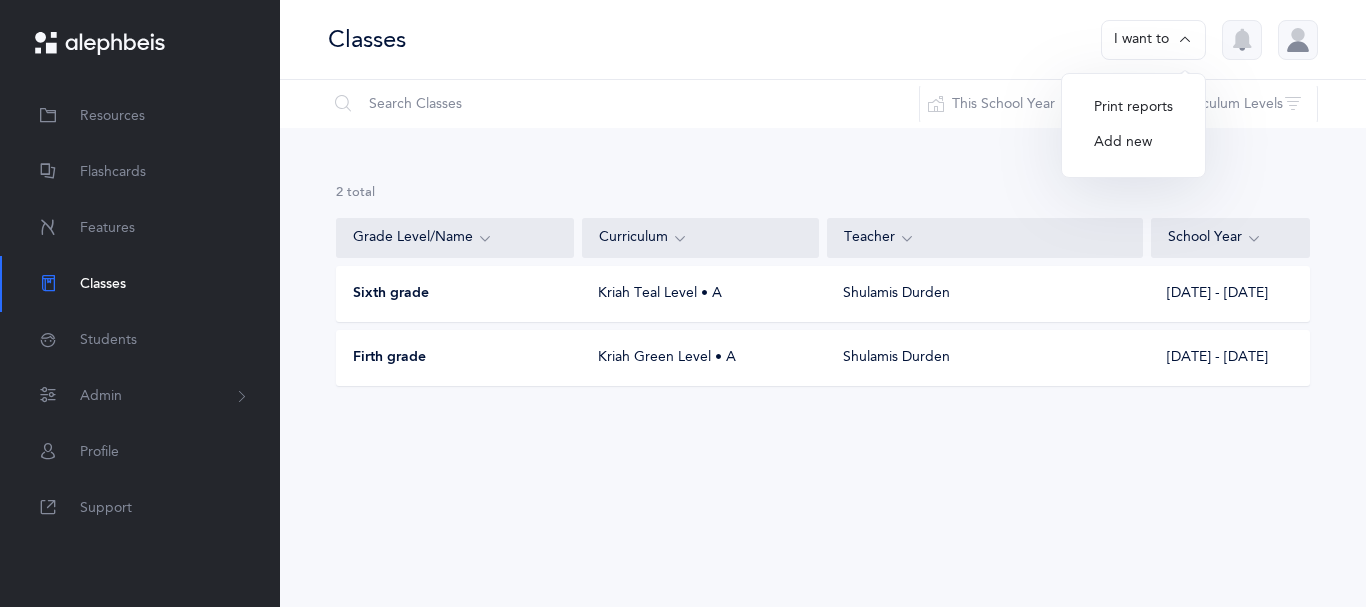 click 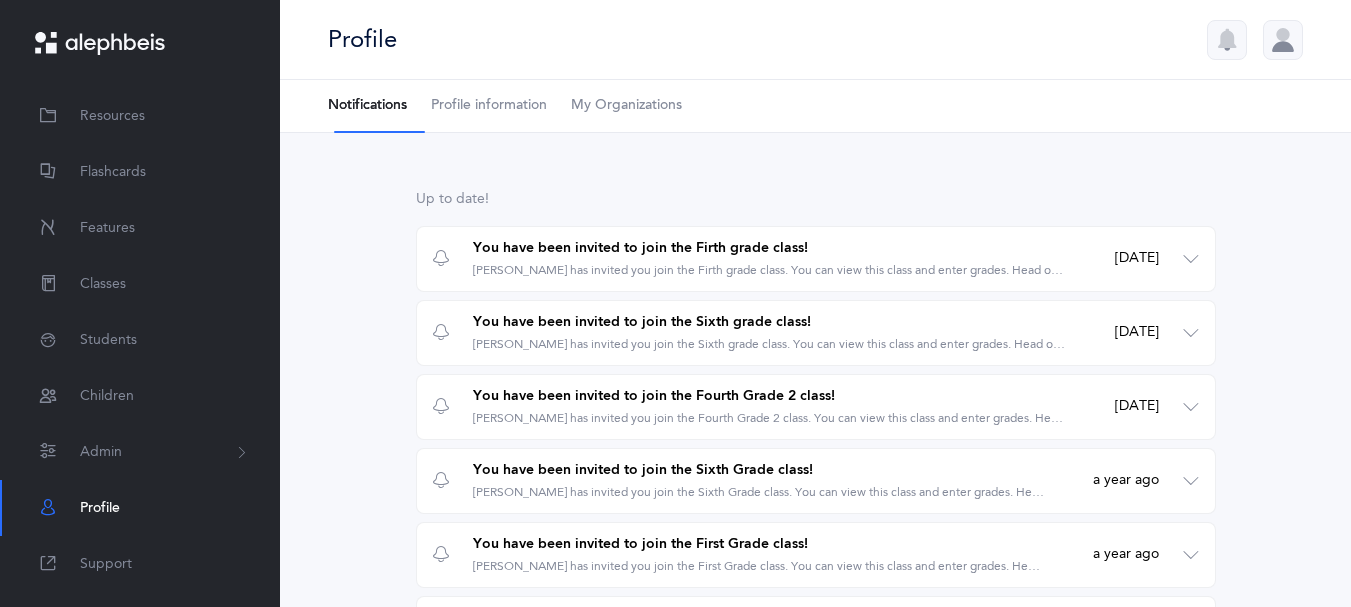 scroll, scrollTop: 0, scrollLeft: 0, axis: both 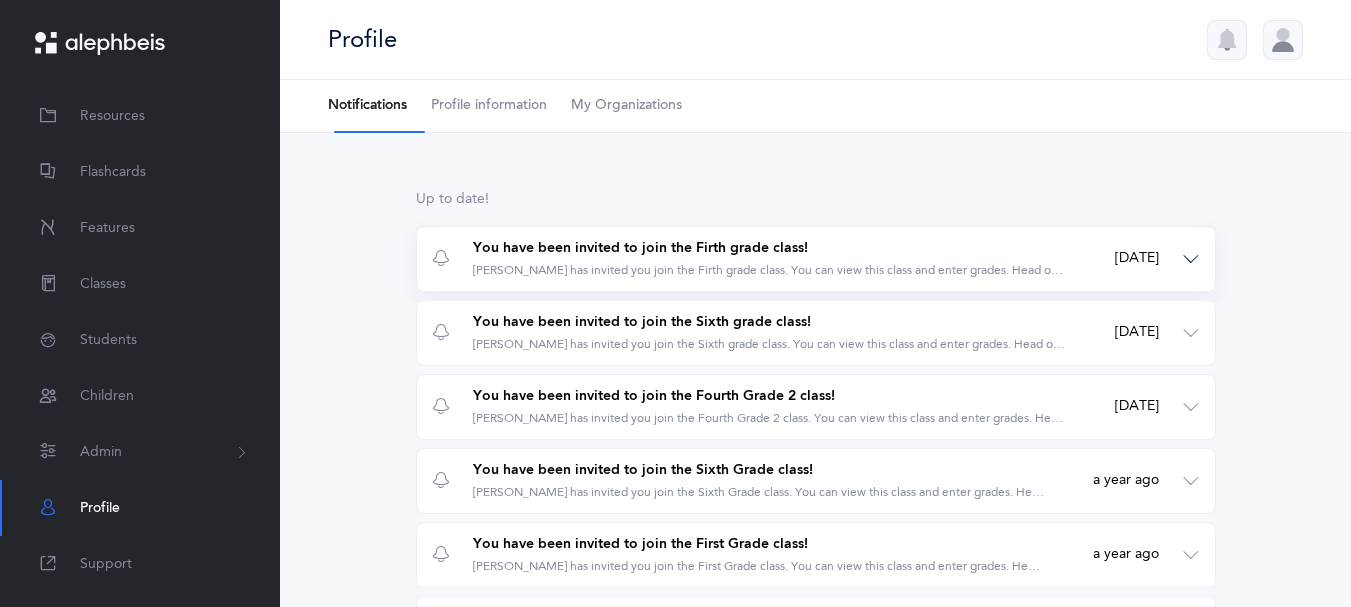 click on "You have been invited to join the Firth grade class!
[PERSON_NAME] has invited you join the Firth grade class. You can view this class and enter grades. Head over to the Classes page to check it out.
[DATE]
[DATE]" at bounding box center (816, 259) 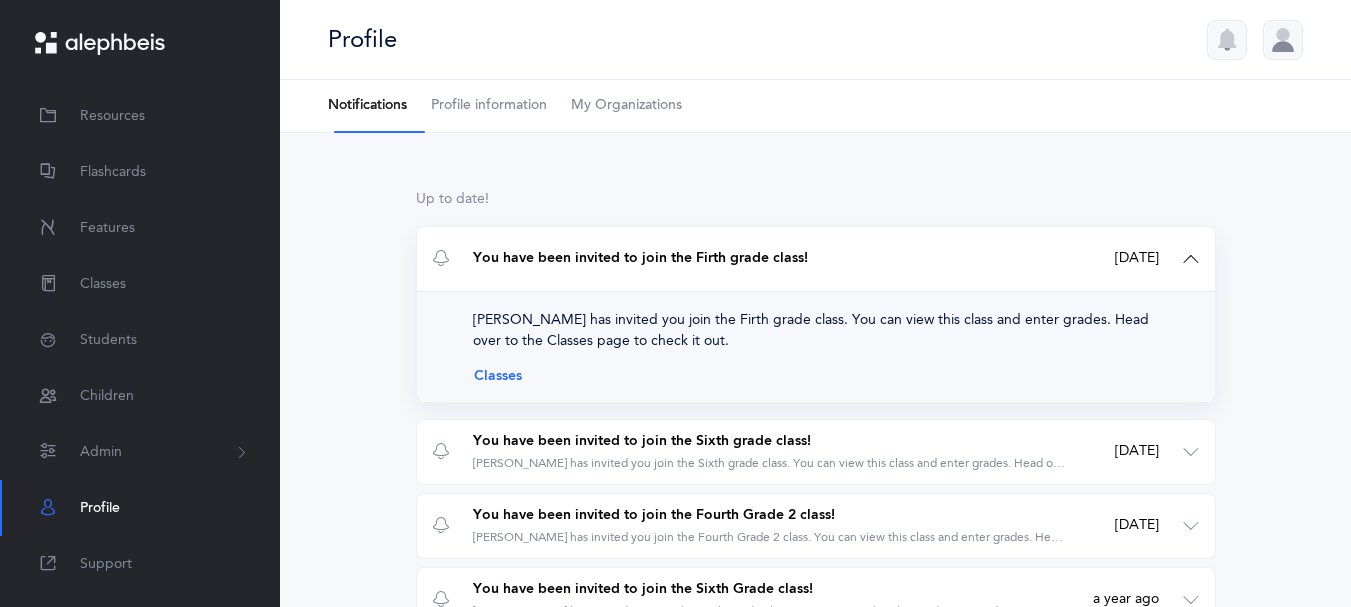 click on "Up to date!
You have been invited to join the Firth grade class!
[PERSON_NAME] has invited you join the Firth grade class. You can view this class and enter grades. Head over to the Classes page to check it out.
[DATE]
[DATE]
[PERSON_NAME] has invited you join the Firth grade class. You can view this class and enter grades. Head over to the Classes page to check it out.
Classes
You have been invited to join the Sixth grade class!
[PERSON_NAME] has invited you join the Sixth grade class. You can view this class and enter grades. Head over to the Classes page to check it out.
[DATE]
[DATE]
[PERSON_NAME] has invited you join the Sixth grade class. You can view this class and enter grades. Head over to the Classes page to check it out." at bounding box center (815, 612) 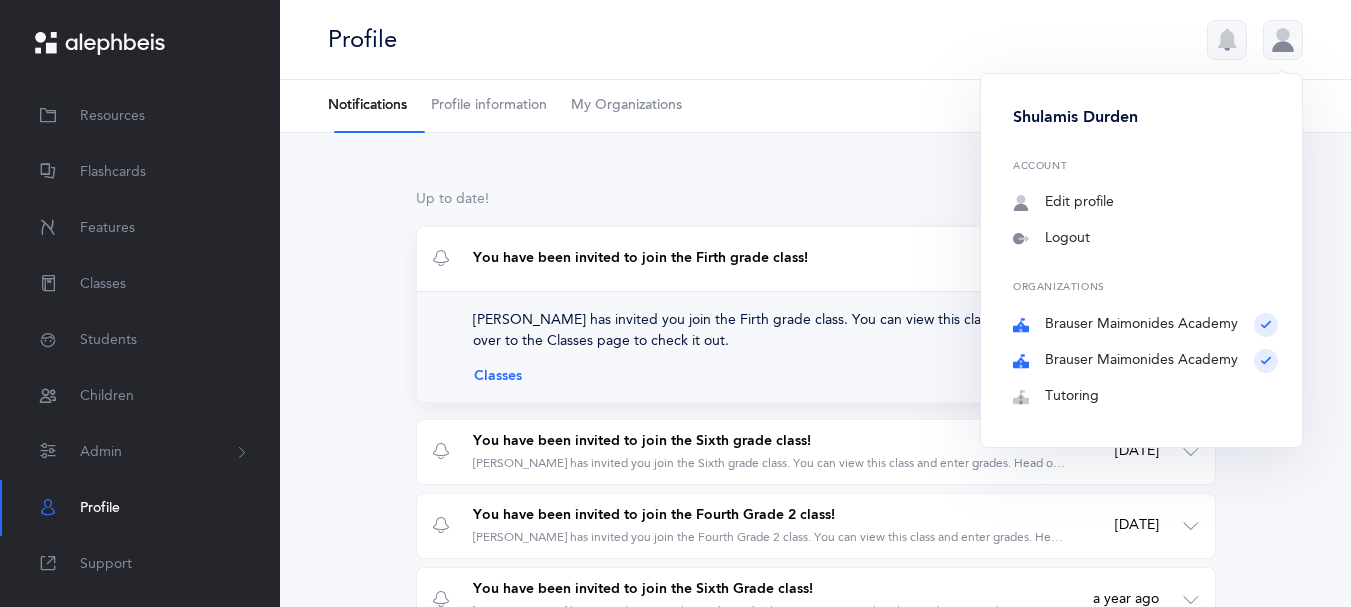 click on "Up to date!
You have been invited to join the Firth grade class!
[PERSON_NAME] has invited you join the Firth grade class. You can view this class and enter grades. Head over to the Classes page to check it out.
[DATE]
[DATE]
[PERSON_NAME] has invited you join the Firth grade class. You can view this class and enter grades. Head over to the Classes page to check it out.
Classes
You have been invited to join the Sixth grade class!
[PERSON_NAME] has invited you join the Sixth grade class. You can view this class and enter grades. Head over to the Classes page to check it out.
[DATE]
[DATE]
[PERSON_NAME] has invited you join the Sixth grade class. You can view this class and enter grades. Head over to the Classes page to check it out." at bounding box center [815, 612] 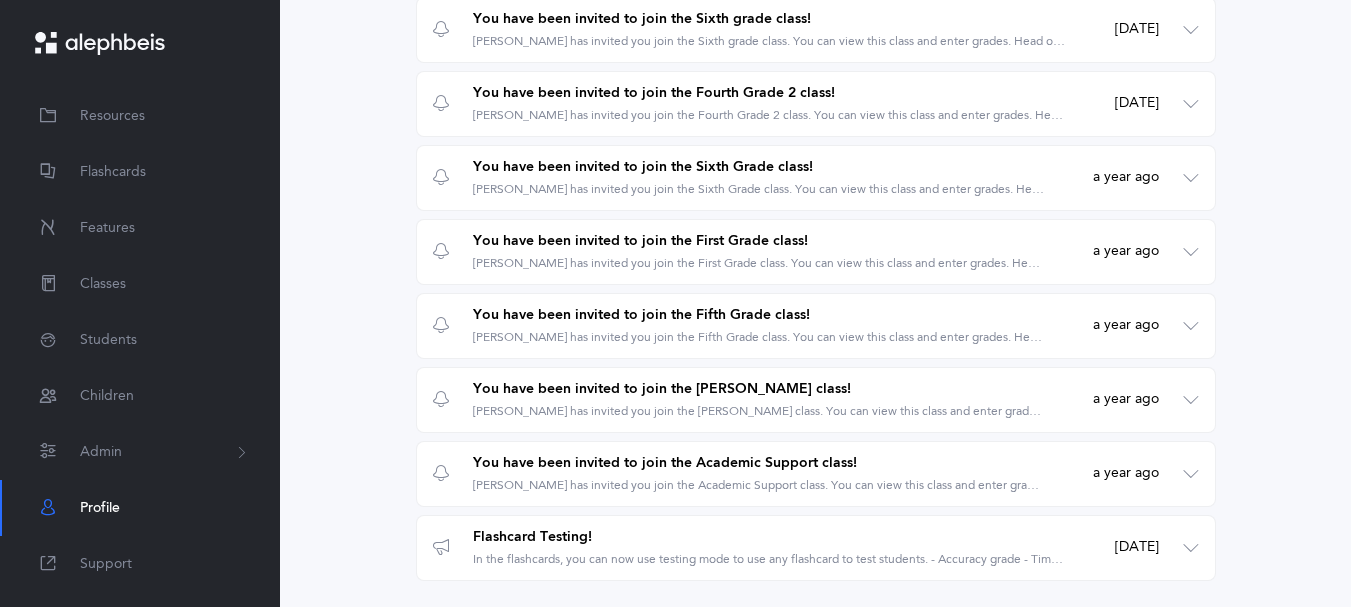 scroll, scrollTop: 506, scrollLeft: 0, axis: vertical 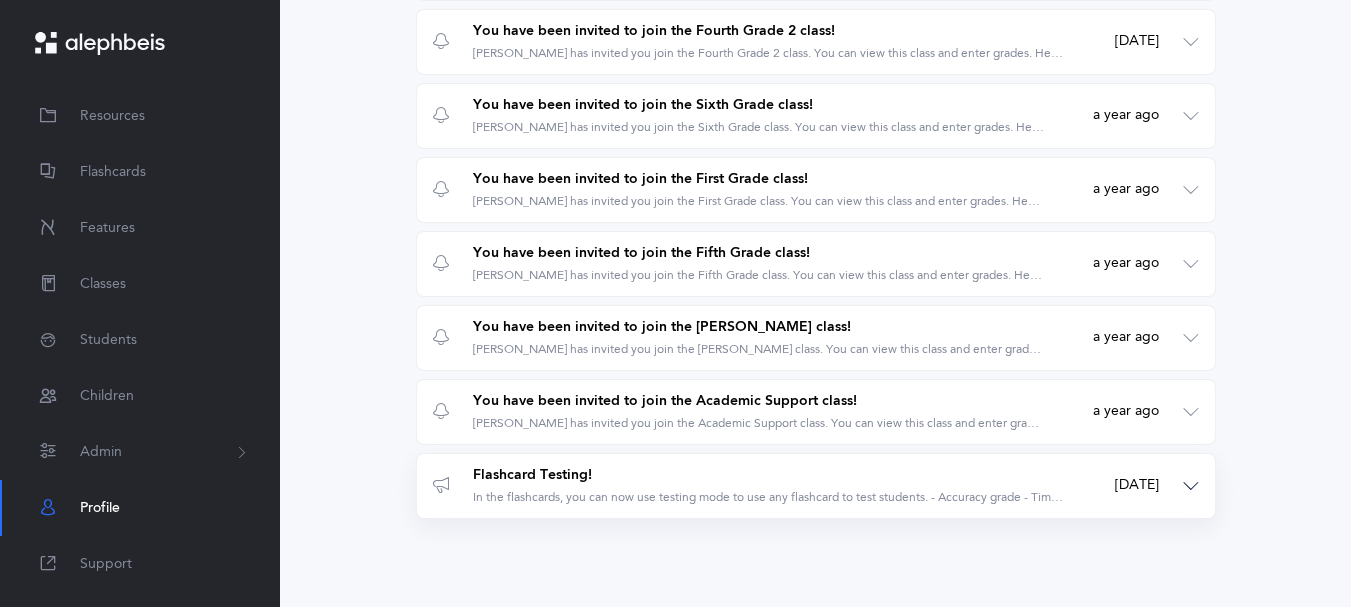 click on "Flashcard Testing!
In the flashcards, you can now use testing mode to use any flashcard to test students.
- Accuracy grade
- Timer for fluency
[DATE]
[DATE]" at bounding box center (816, 486) 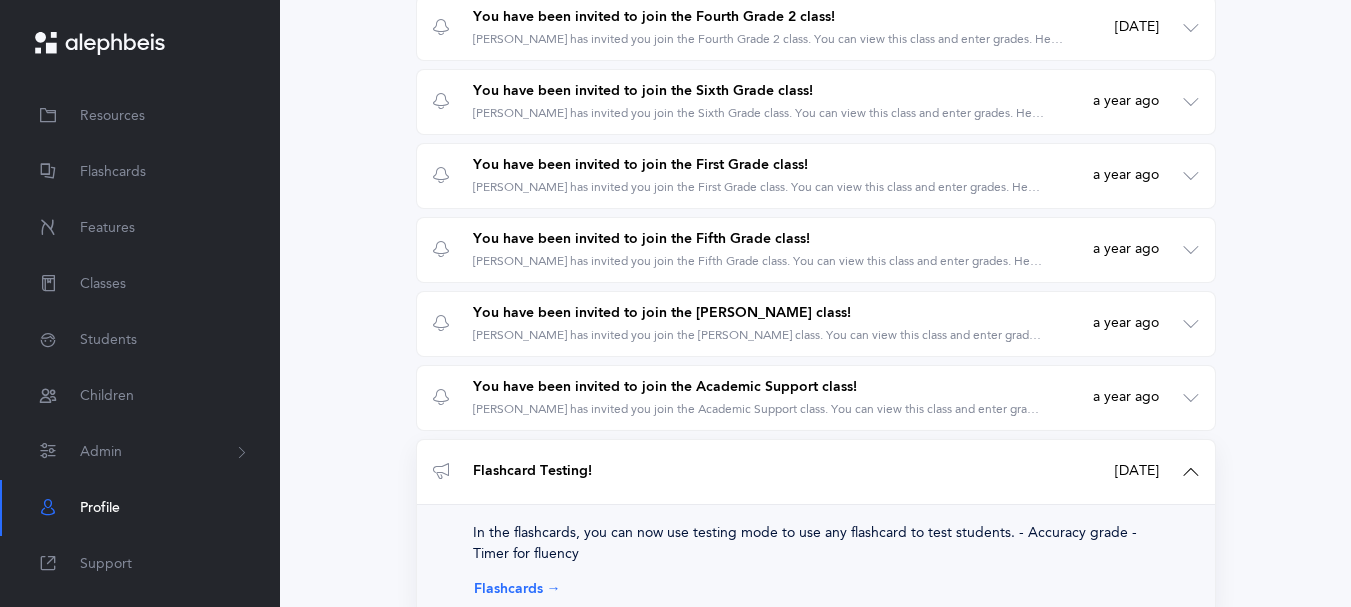 scroll, scrollTop: 378, scrollLeft: 0, axis: vertical 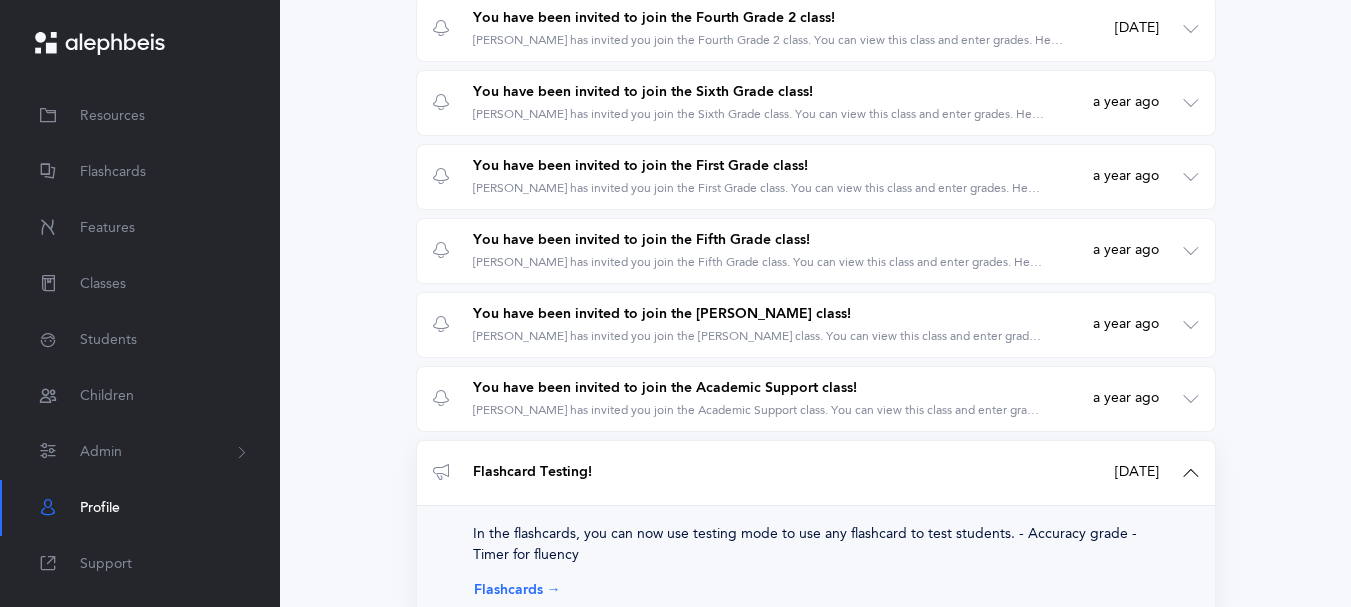 drag, startPoint x: 932, startPoint y: 506, endPoint x: 542, endPoint y: 511, distance: 390.03204 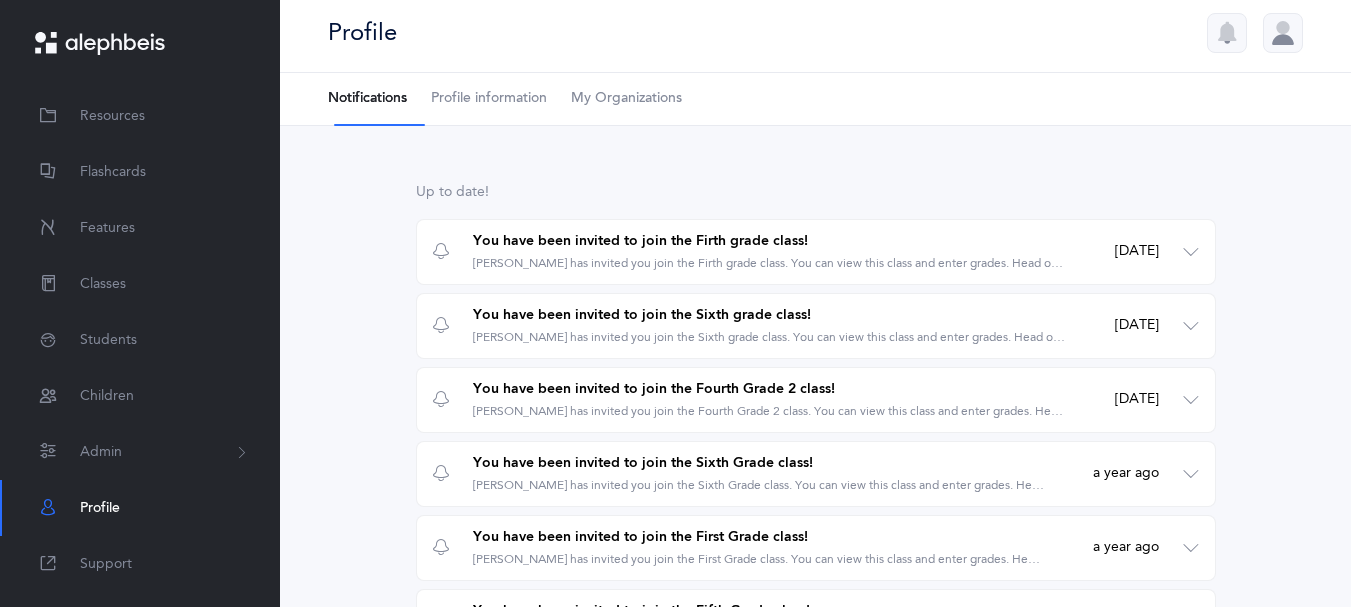 scroll, scrollTop: 0, scrollLeft: 0, axis: both 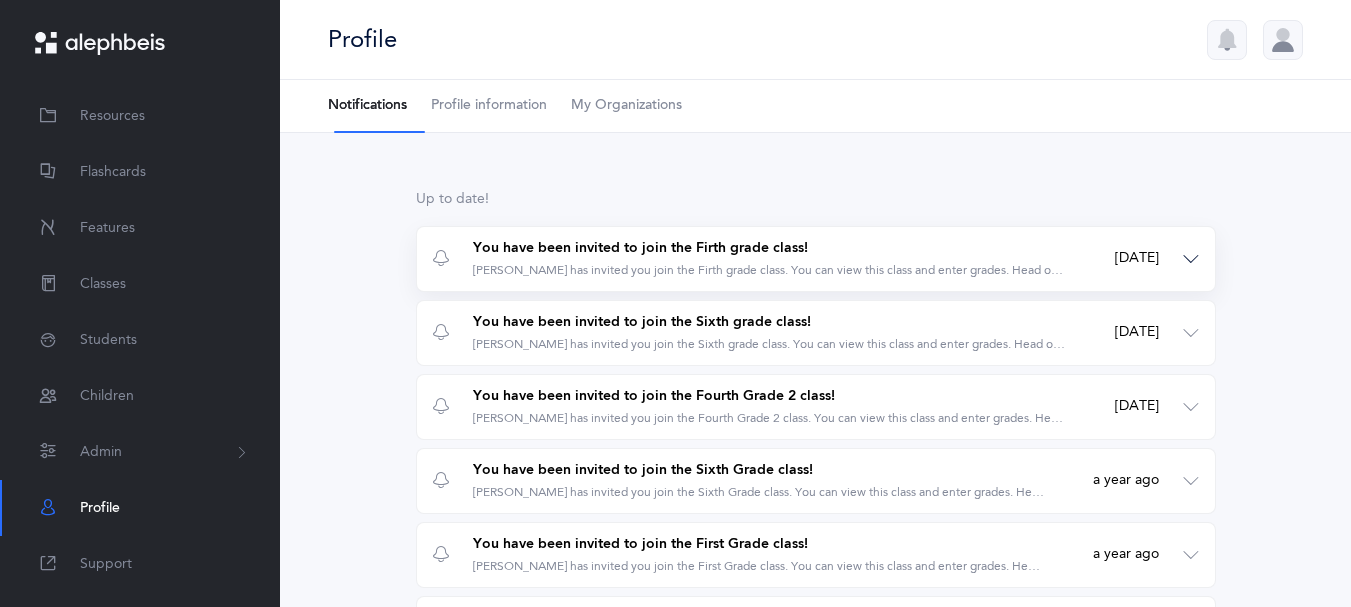 click at bounding box center (441, 259) 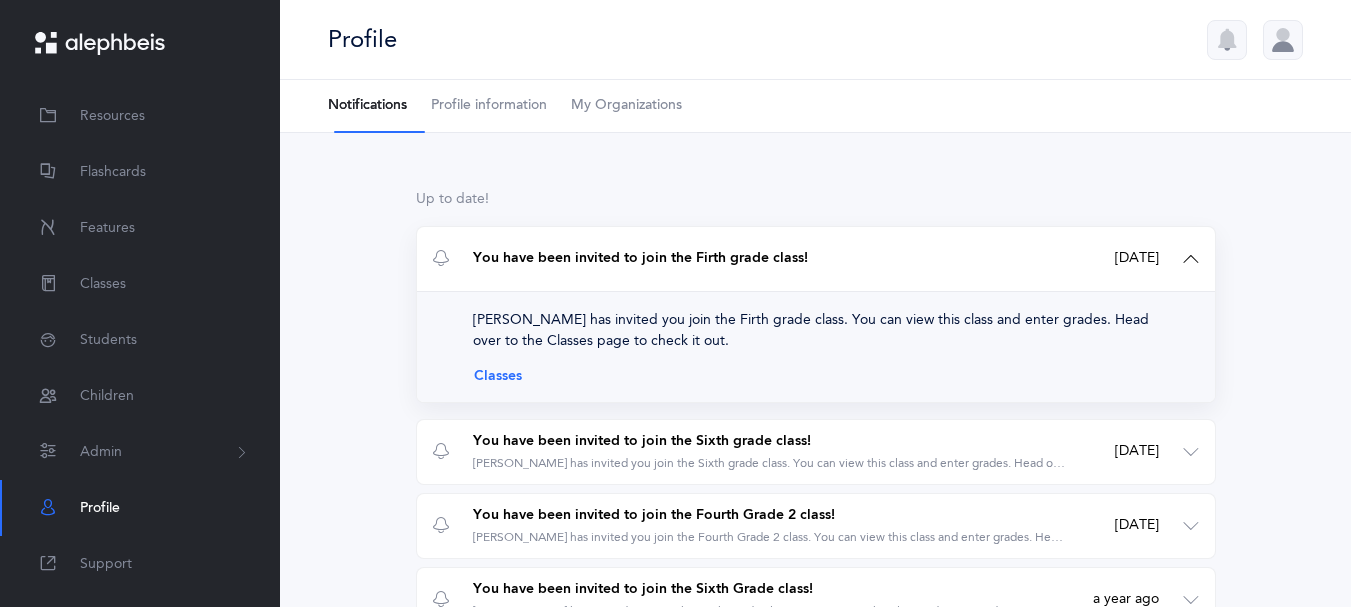 click at bounding box center (441, 259) 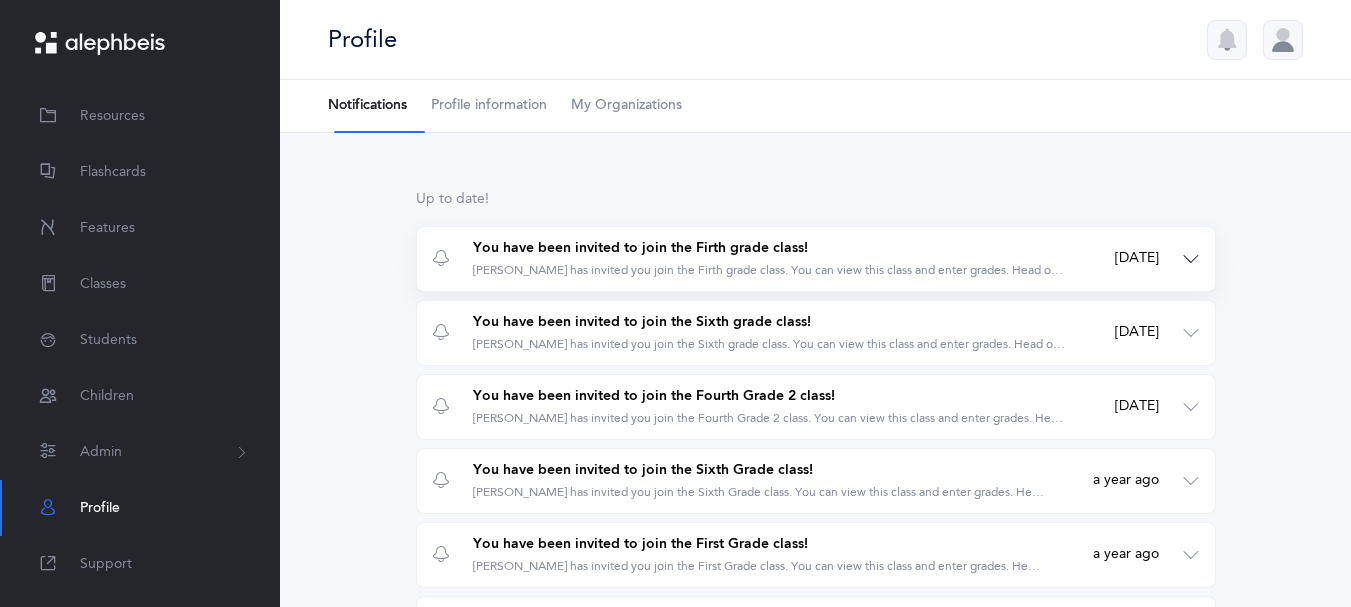 drag, startPoint x: 1190, startPoint y: 261, endPoint x: 951, endPoint y: 294, distance: 241.26749 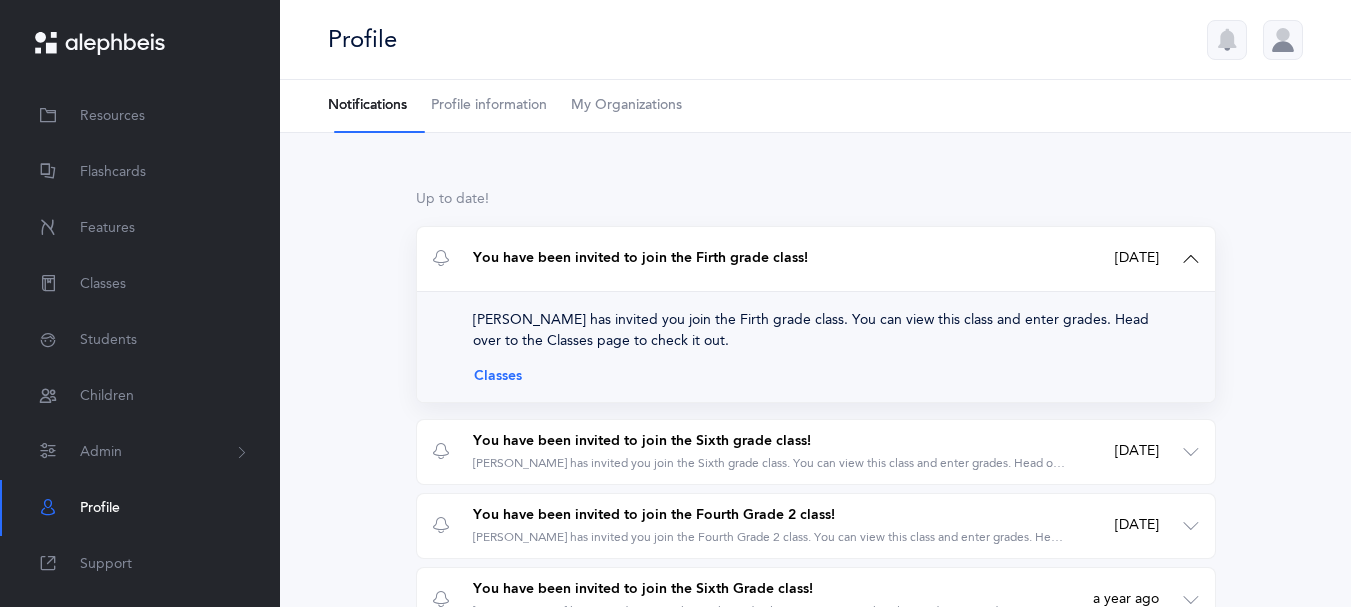 click at bounding box center [441, 259] 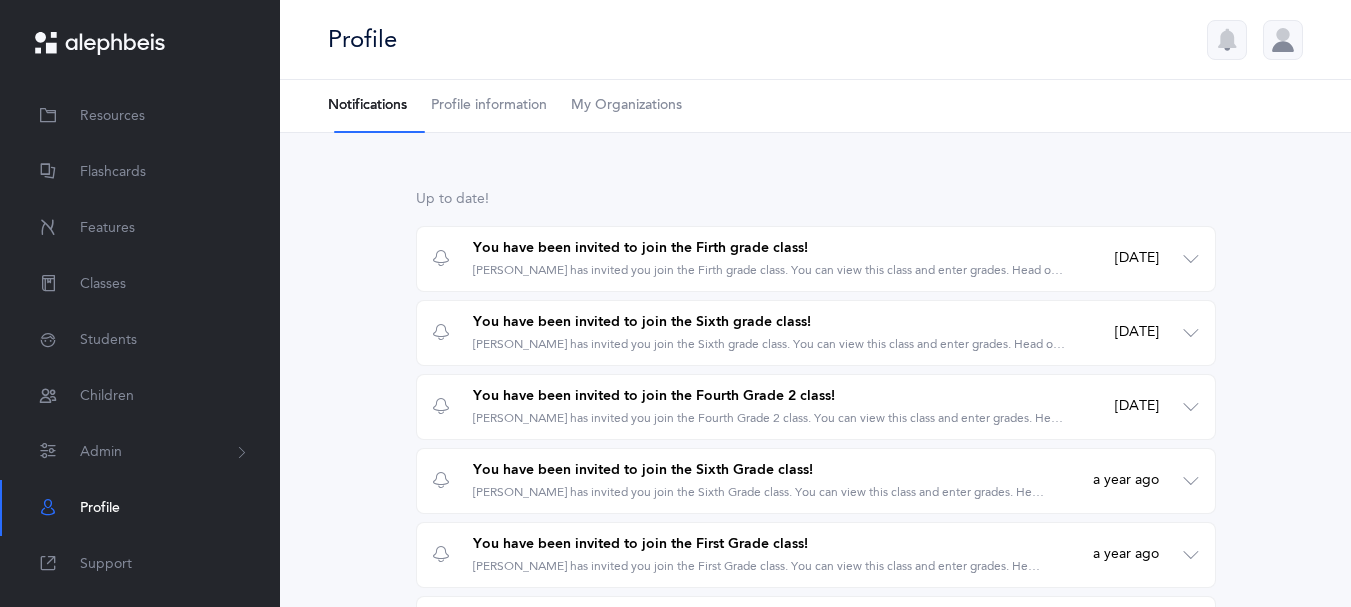 click on "Notifications" at bounding box center (367, 106) 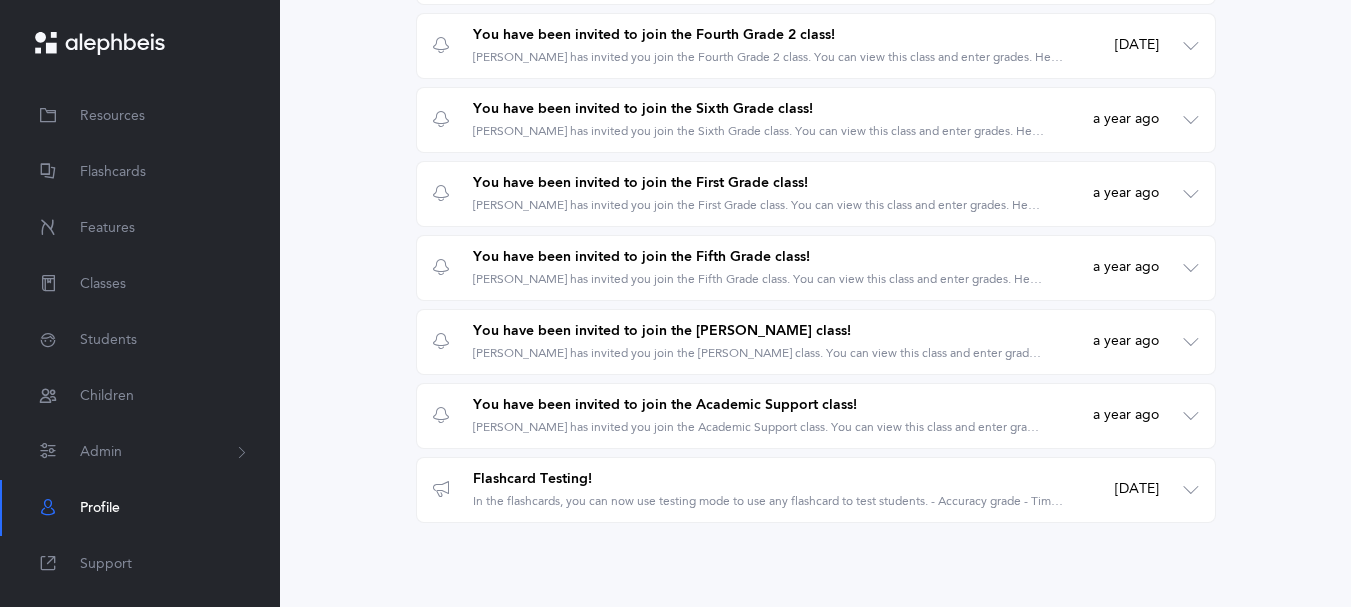 scroll, scrollTop: 378, scrollLeft: 0, axis: vertical 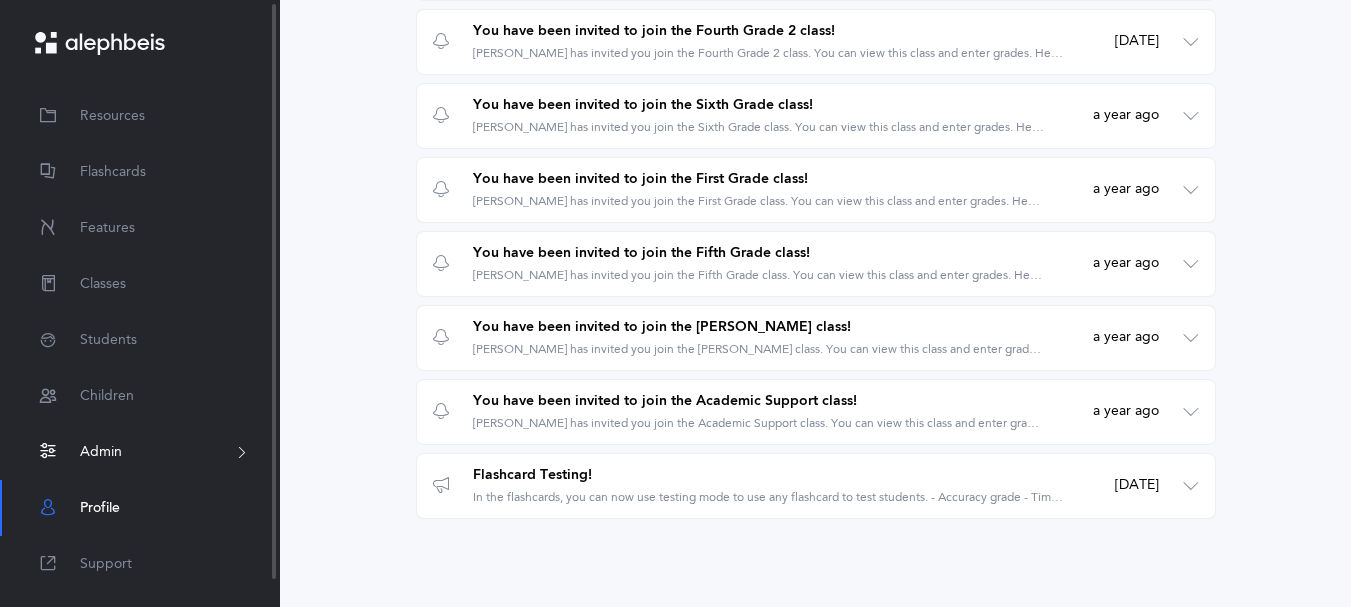 click on "Admin" at bounding box center [101, 452] 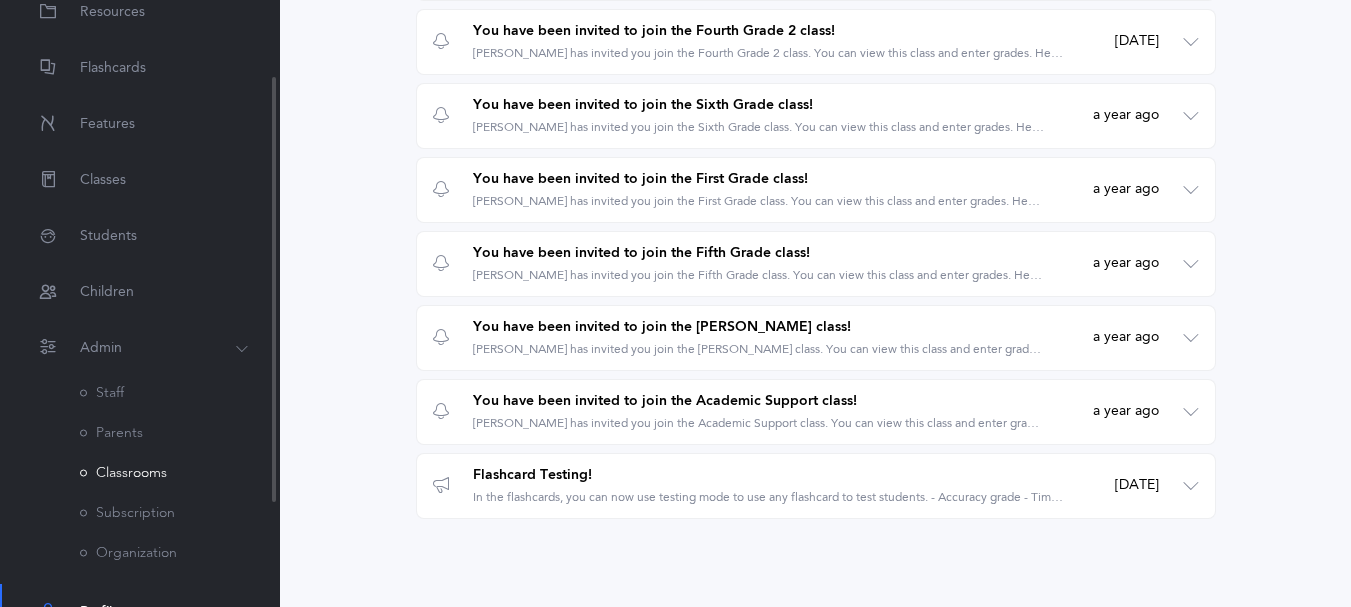 click on "Classrooms" at bounding box center (123, 473) 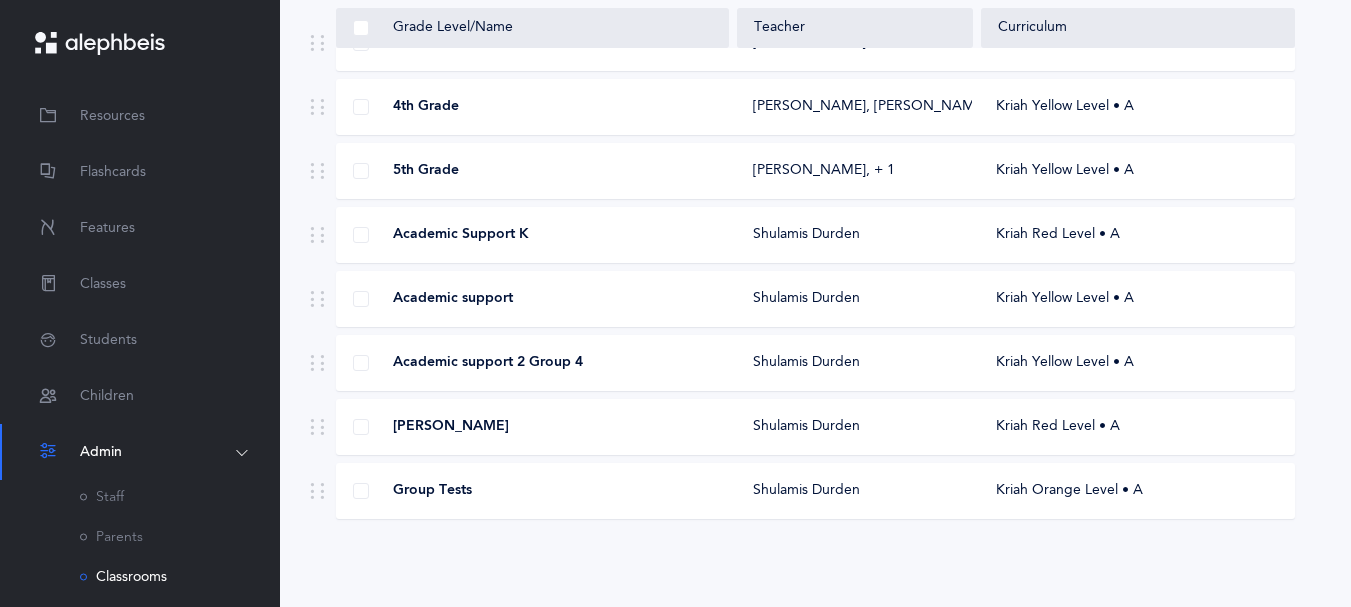 scroll, scrollTop: 1271, scrollLeft: 0, axis: vertical 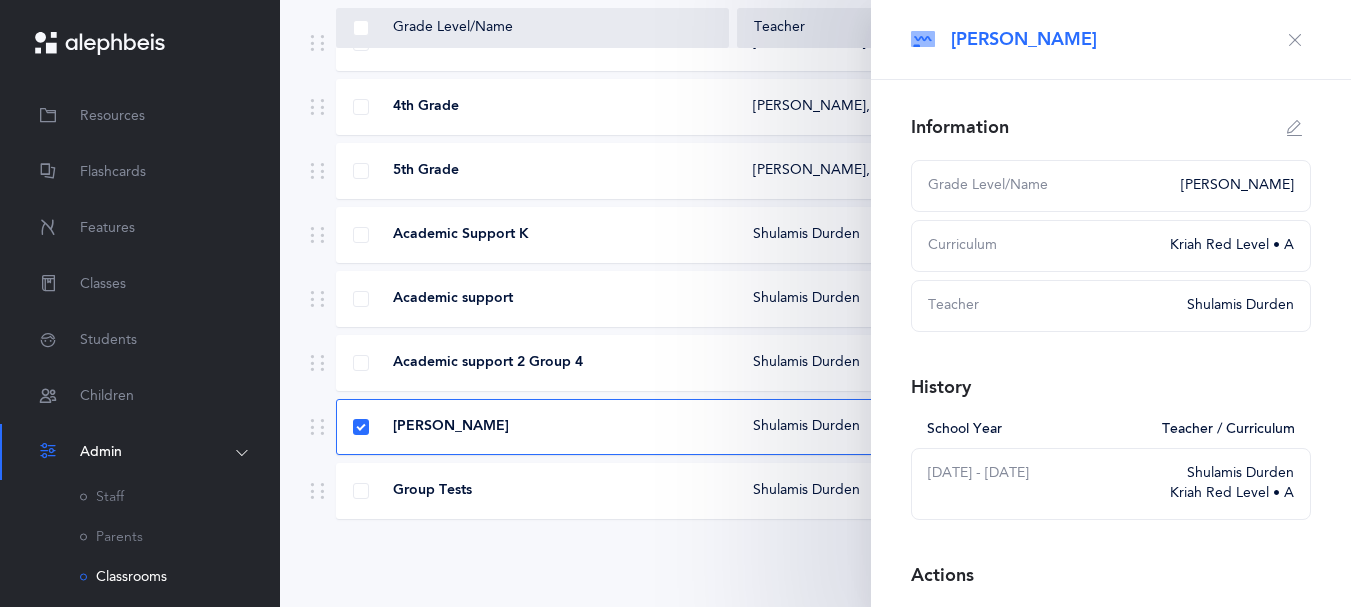 click on "Shulamis Durden" at bounding box center [806, 427] 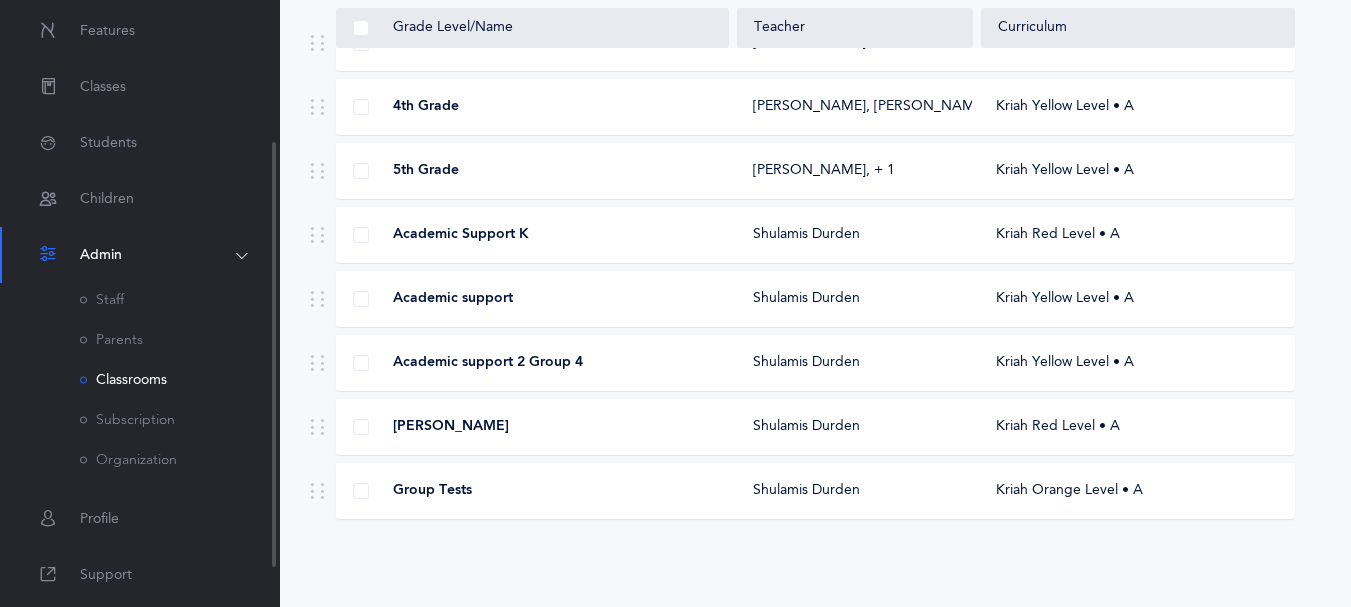 click on "[PERSON_NAME]
Resources
Flashcards
Features
Classes
Students
Children
Admin
Staff
Staff
Parents
Parents
Classrooms
Classrooms
Subscription
Subscription
Organization
Organization
Admin
Staff
Staff
Parents
Parents
Classrooms
Classrooms
Subscription
Subscription
Organization
Profile" at bounding box center (140, 303) 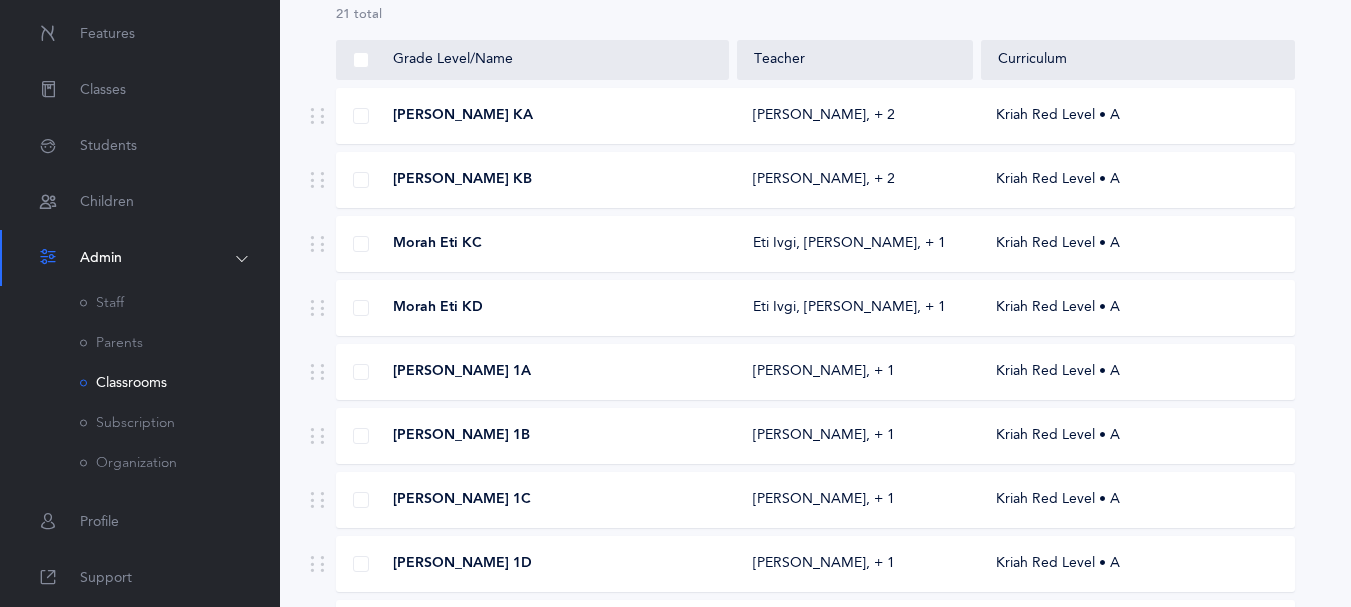 scroll, scrollTop: 122, scrollLeft: 0, axis: vertical 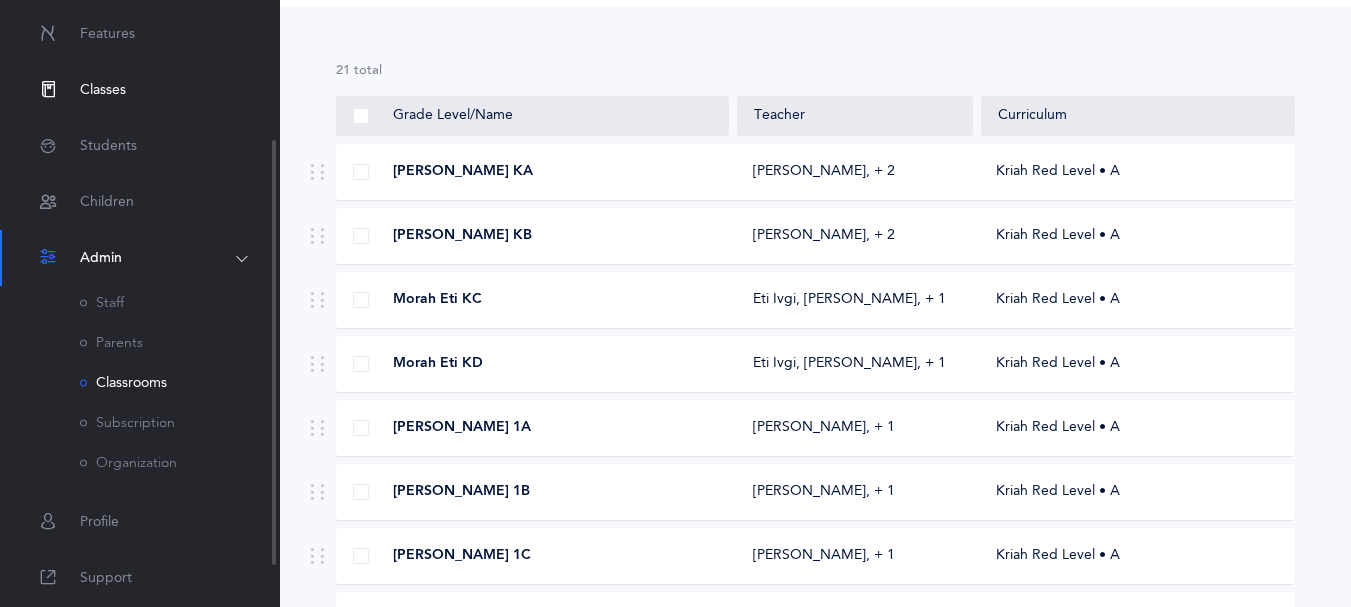 click on "Classes" at bounding box center [103, 90] 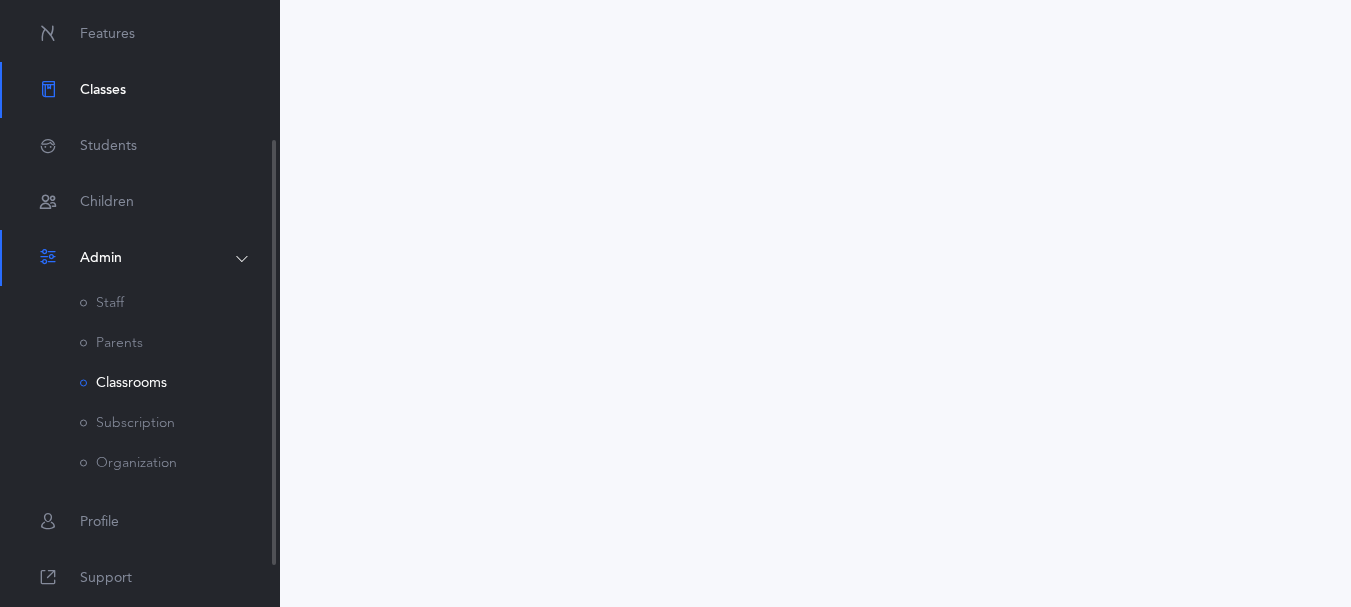 scroll, scrollTop: 0, scrollLeft: 0, axis: both 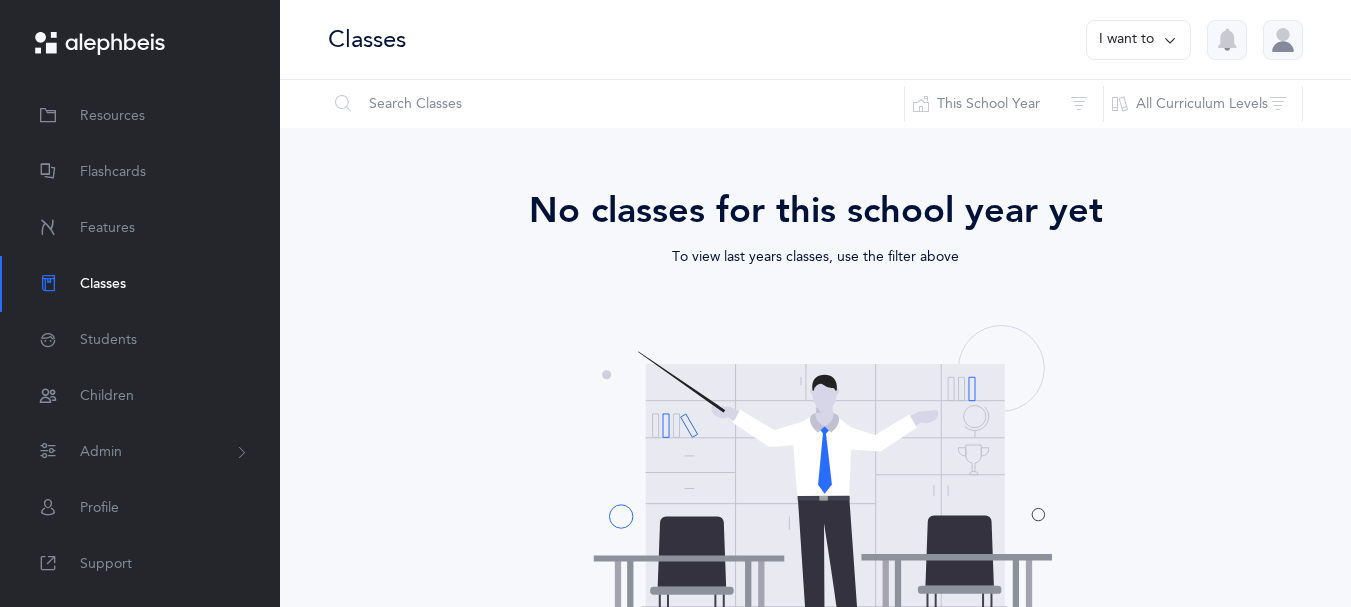 click at bounding box center (1170, 40) 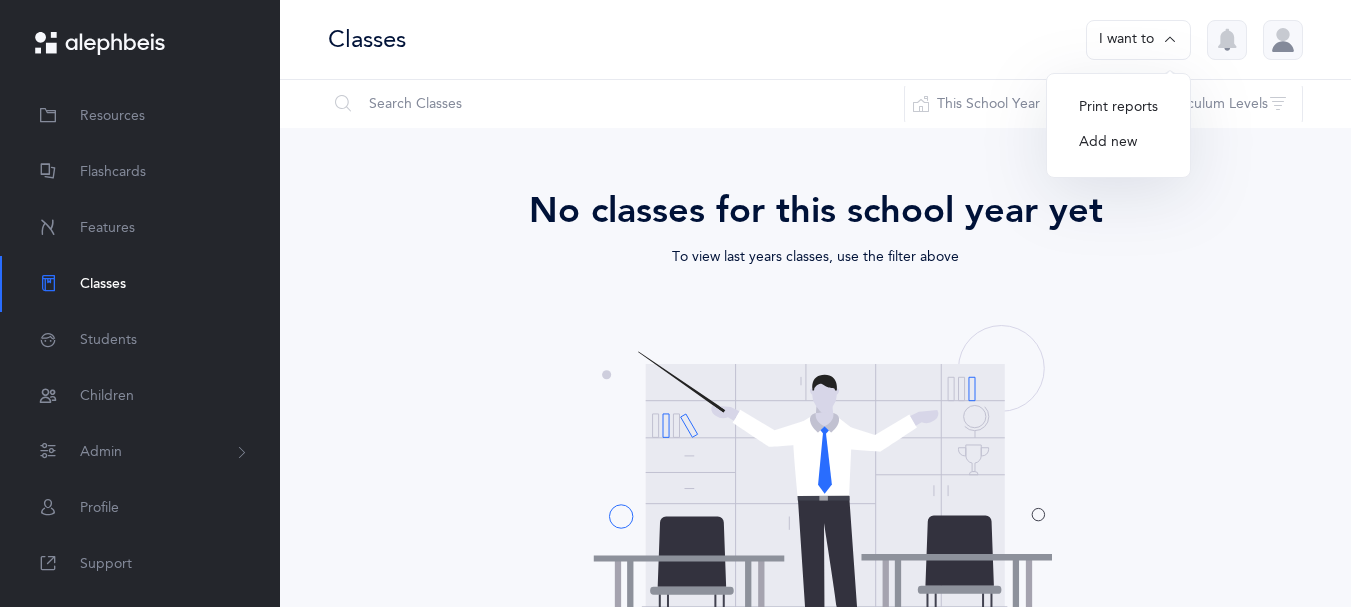 click at bounding box center (1283, 40) 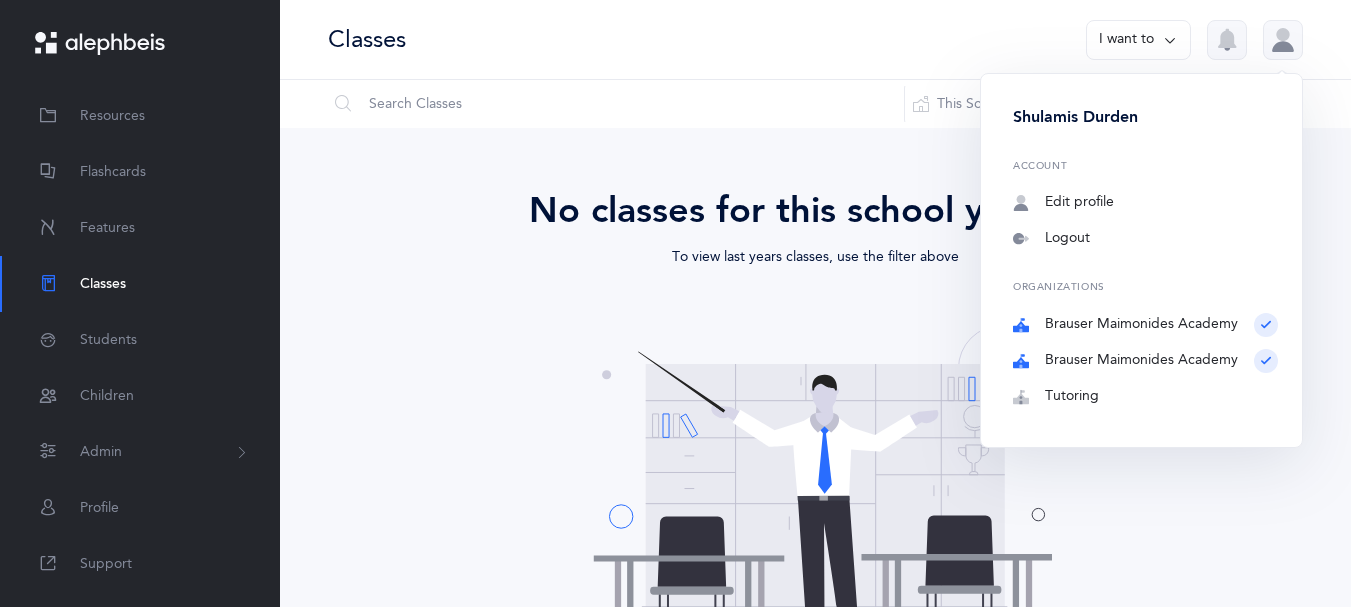 click on "No classes for this school year yet
To view last years classes, use the filter above
Create a class" at bounding box center (815, 482) 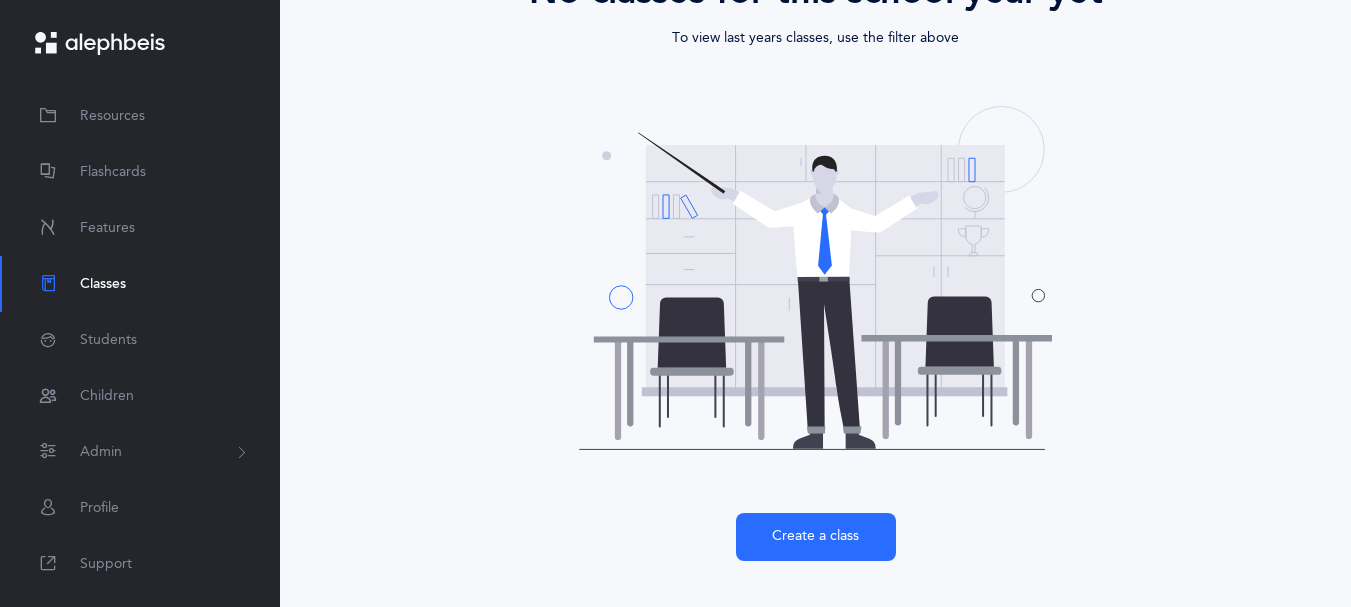 scroll, scrollTop: 280, scrollLeft: 0, axis: vertical 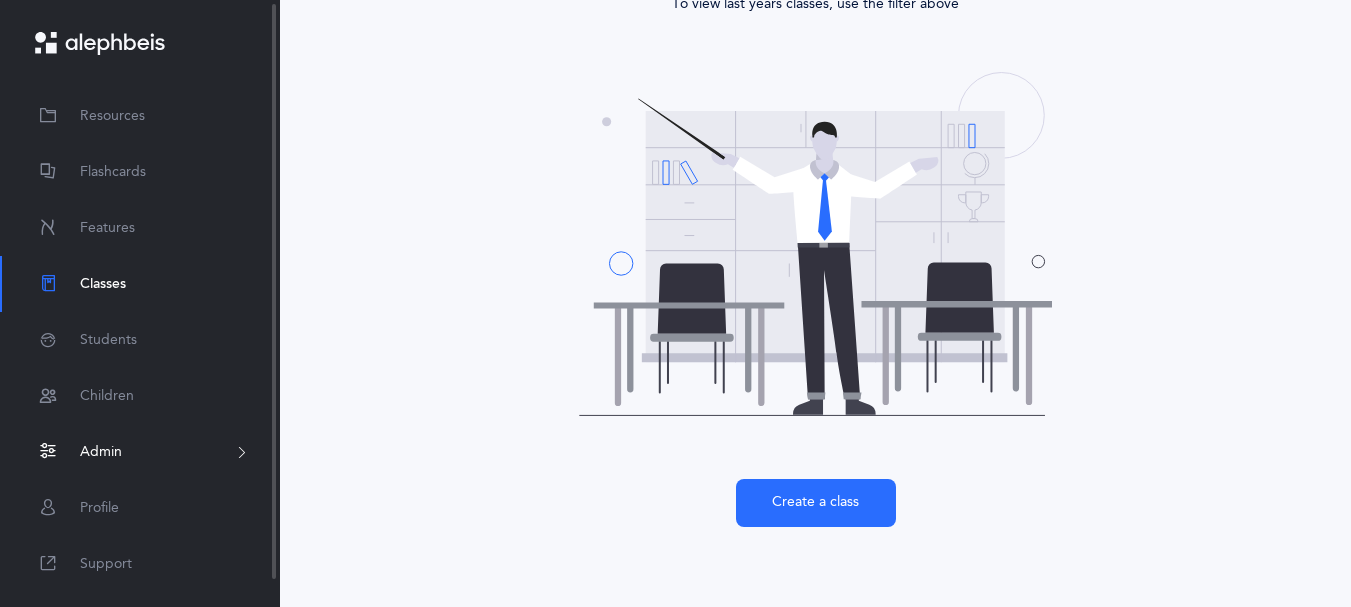 click on "Admin" at bounding box center (140, 452) 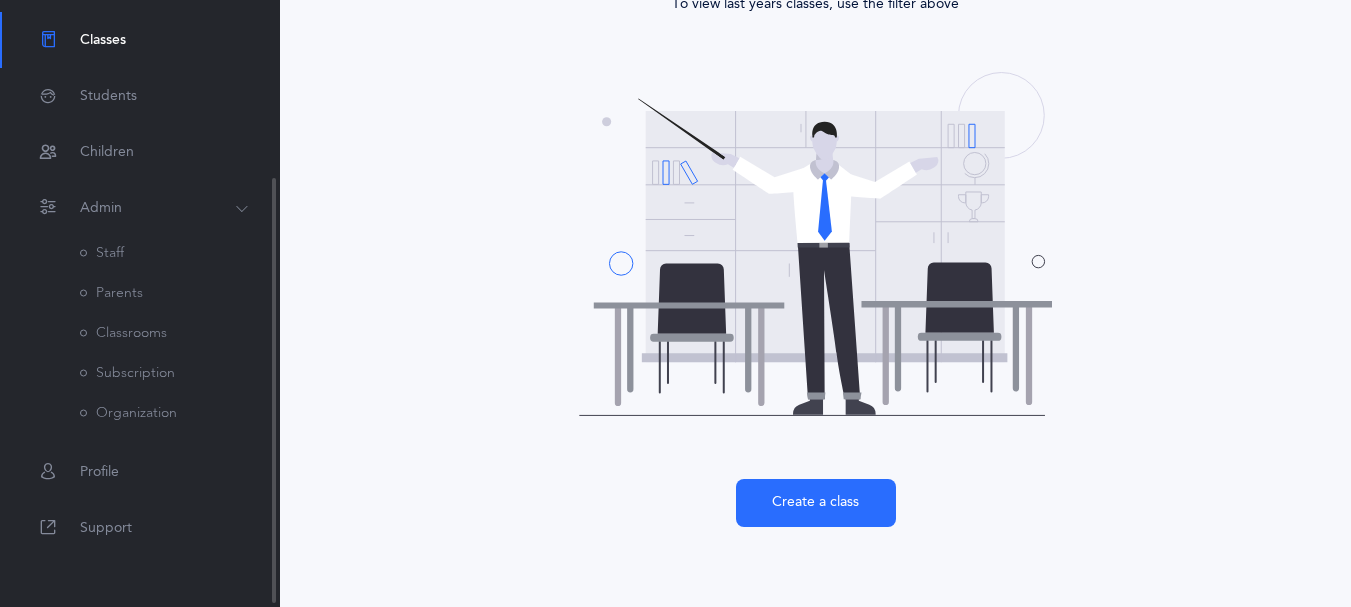 click on "[PERSON_NAME]
Resources
Flashcards
Features
Classes
Students
Children
Admin
Staff
Staff
Parents
Parents
Classrooms
Classrooms
Subscription
Subscription
Organization
Organization
Admin
Staff
Staff
Parents
Parents
Classrooms
Classrooms
Subscription
Subscription
Organization
Profile" at bounding box center (140, 303) 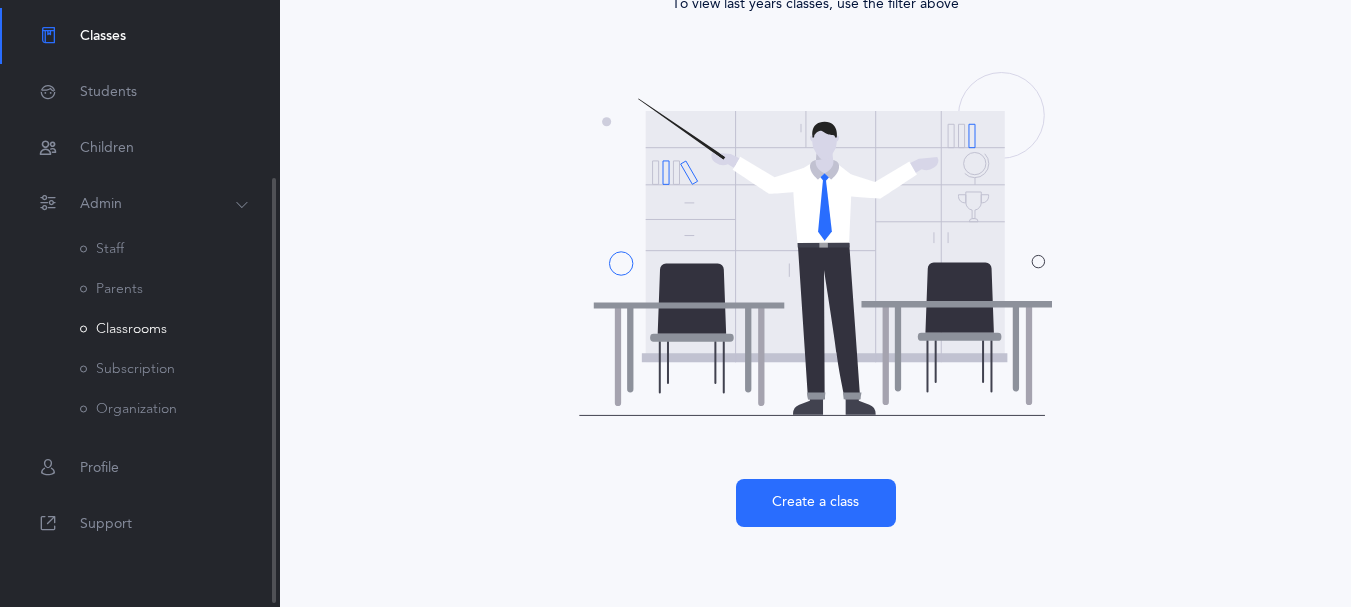 click on "Classrooms" at bounding box center (123, 329) 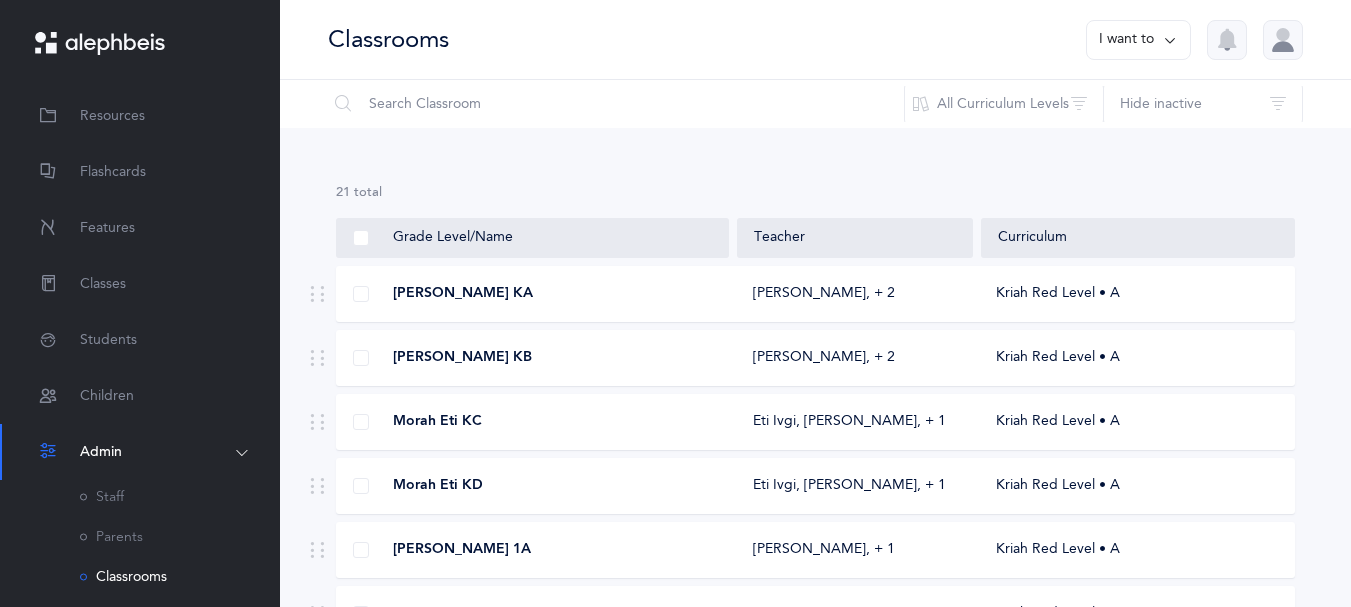click on "I want to" at bounding box center [1138, 40] 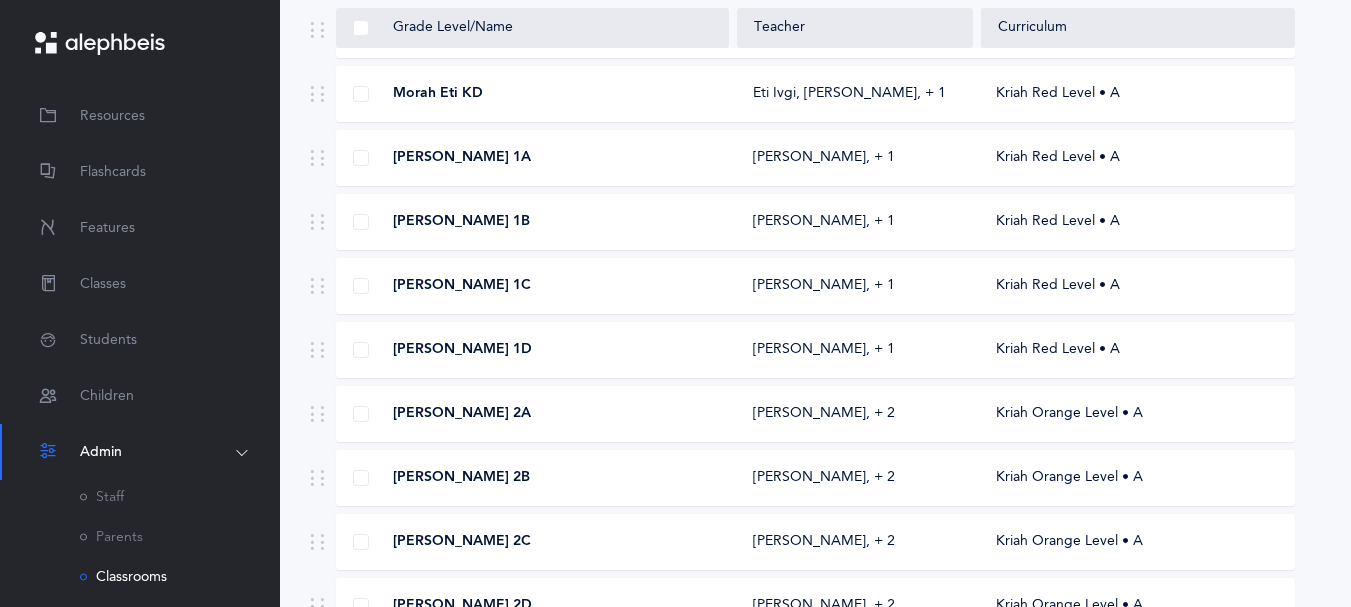 scroll, scrollTop: 395, scrollLeft: 0, axis: vertical 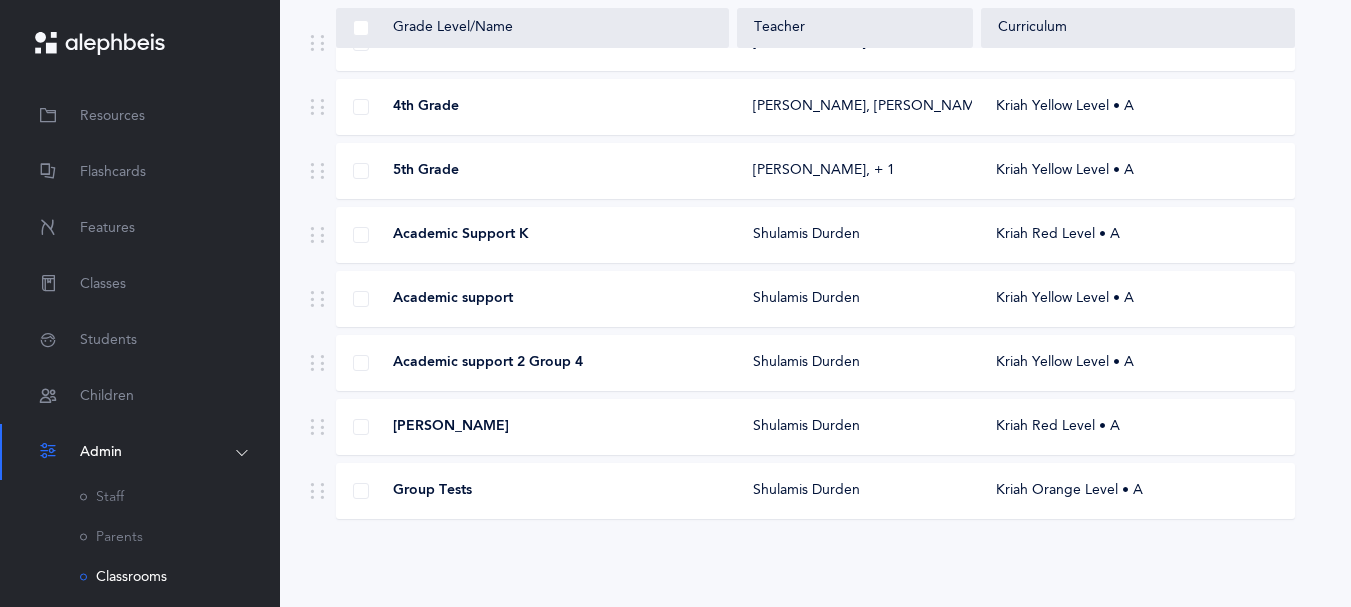 click on "[PERSON_NAME]" at bounding box center [533, 427] 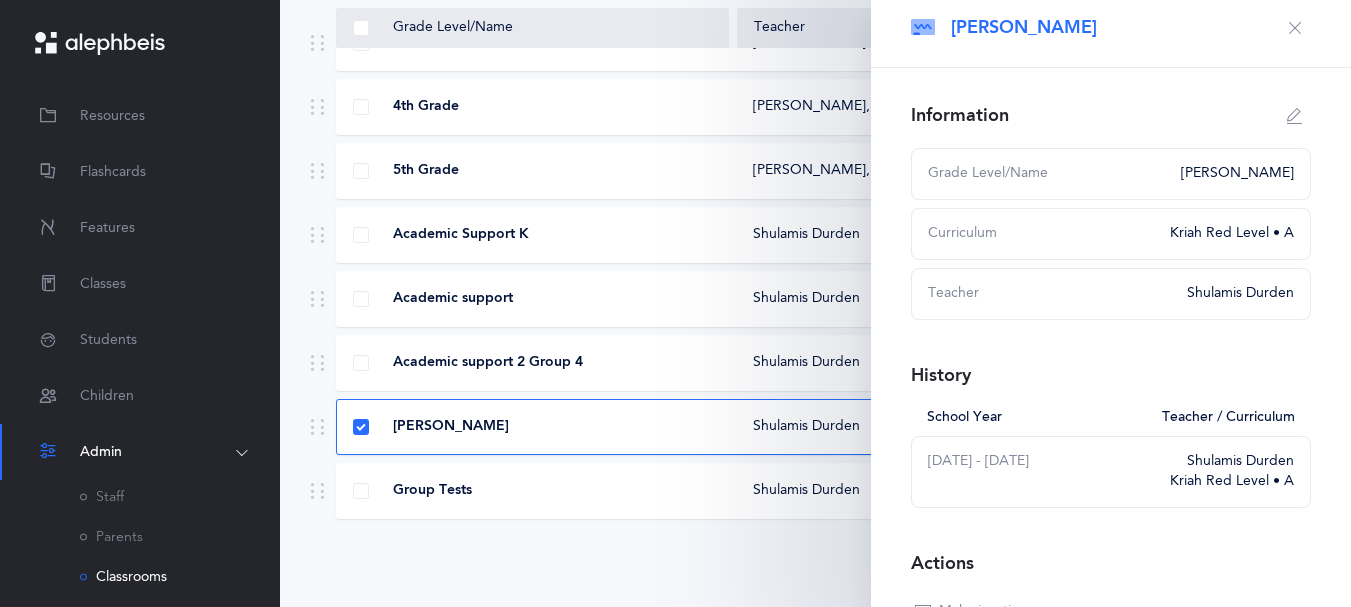 scroll, scrollTop: 0, scrollLeft: 0, axis: both 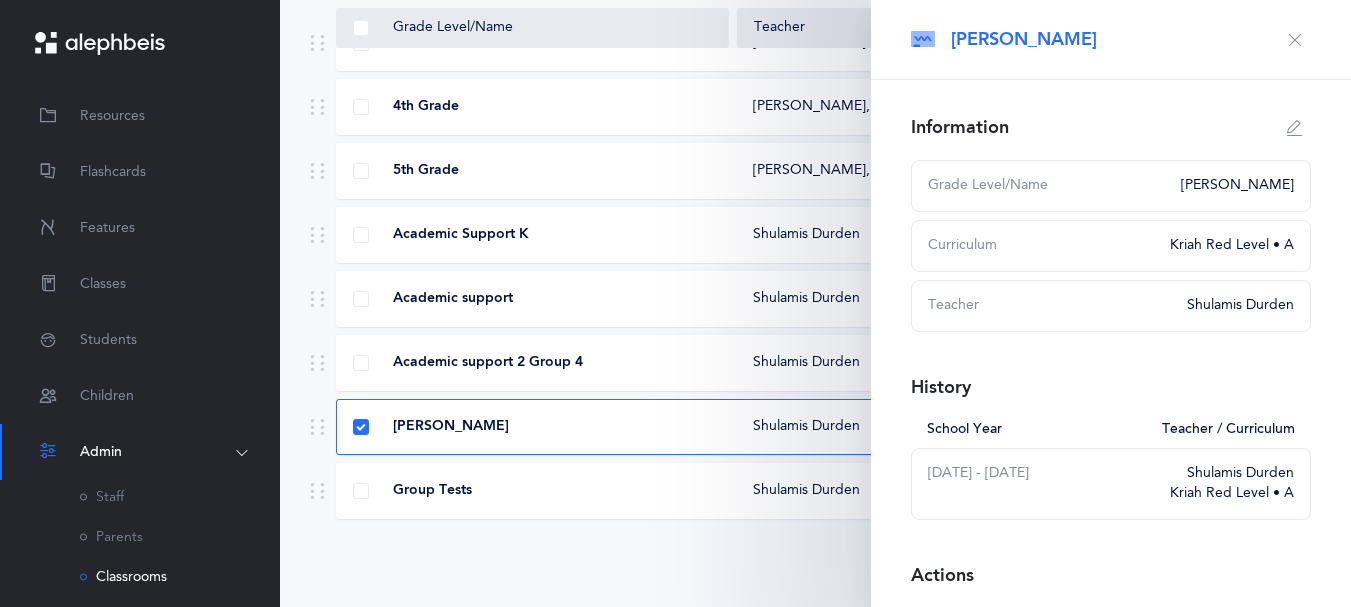 click at bounding box center (1295, 40) 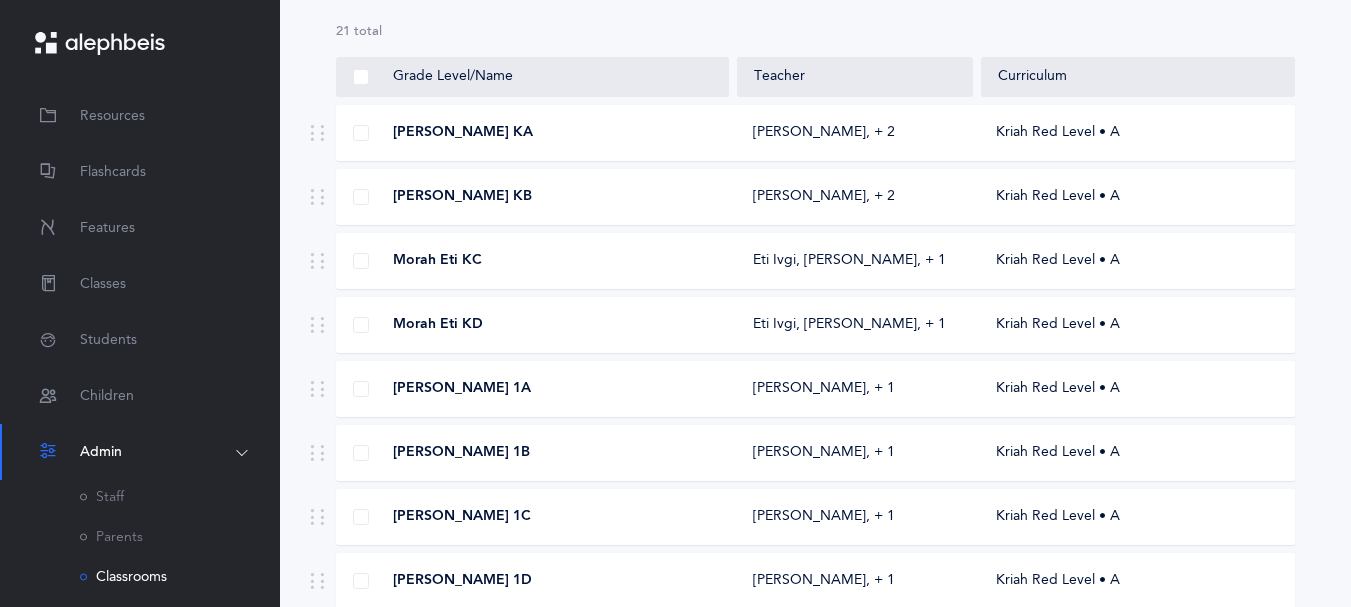 scroll, scrollTop: 138, scrollLeft: 0, axis: vertical 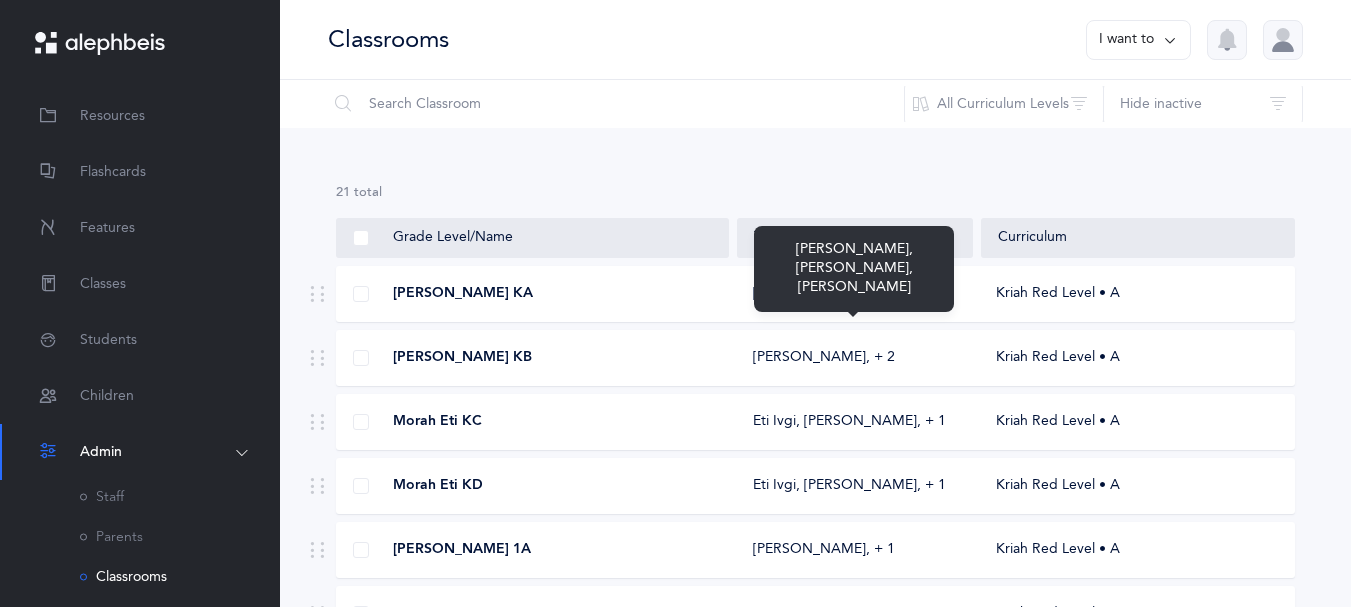 click on "[PERSON_NAME]‪, + 2‬" at bounding box center (824, 294) 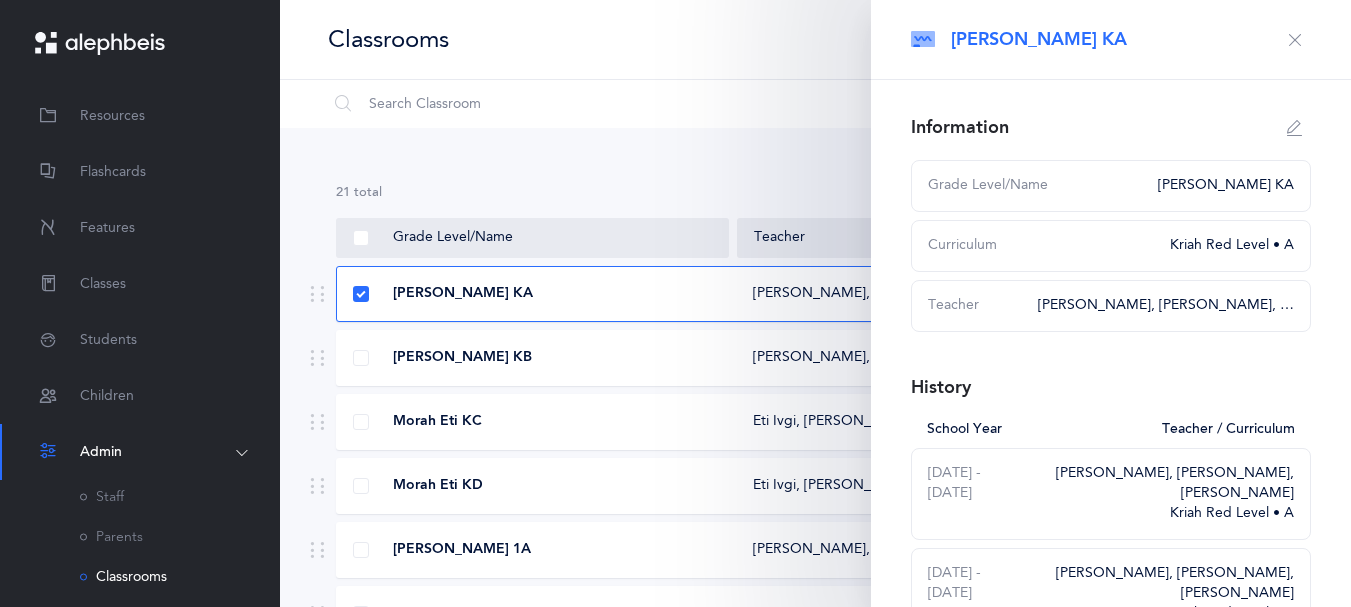click at bounding box center [1295, 40] 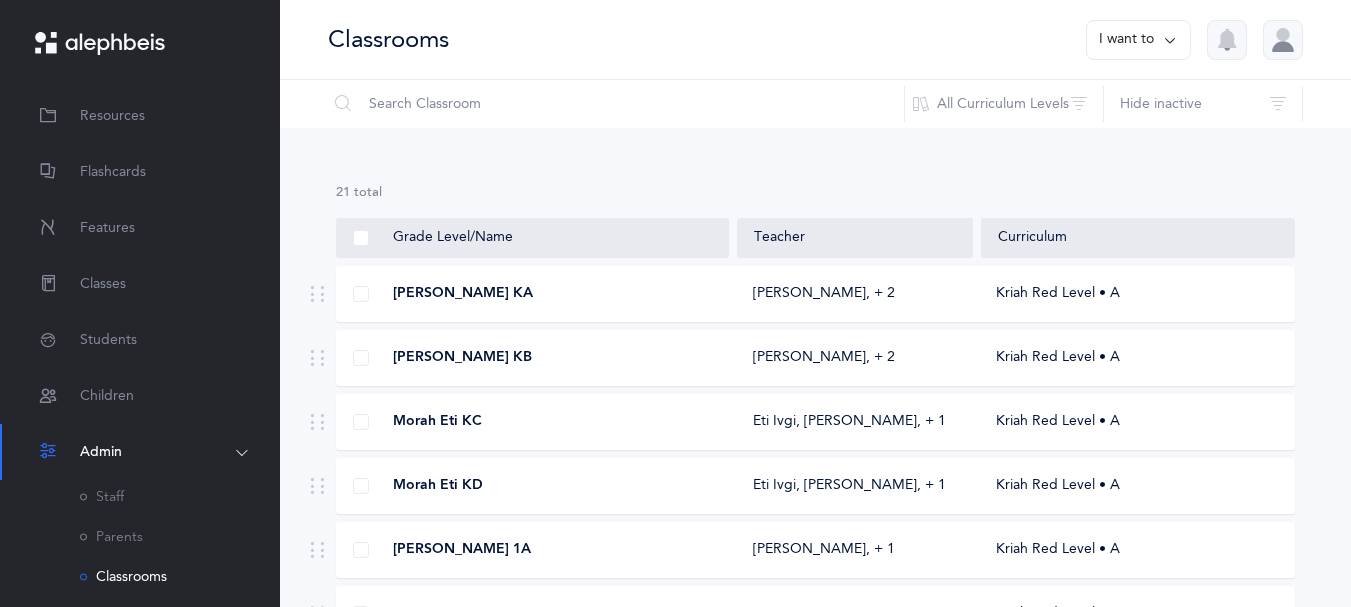 click at bounding box center (1170, 40) 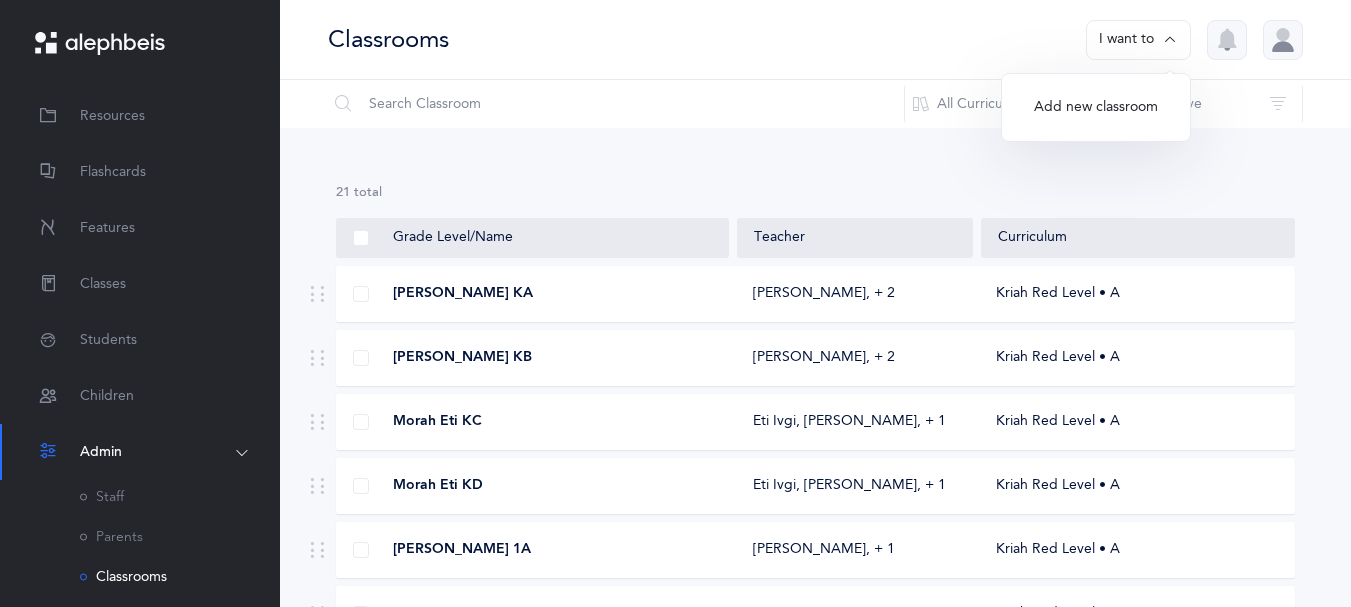 click on "Add new classroom" at bounding box center (1096, 108) 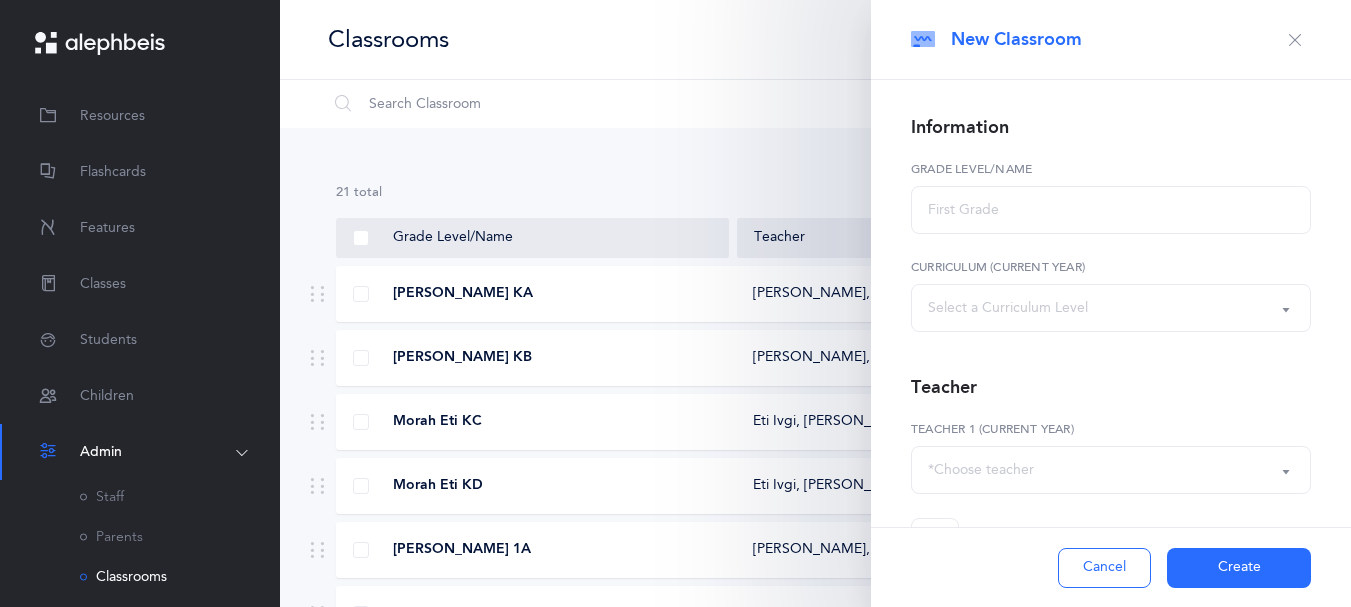 select 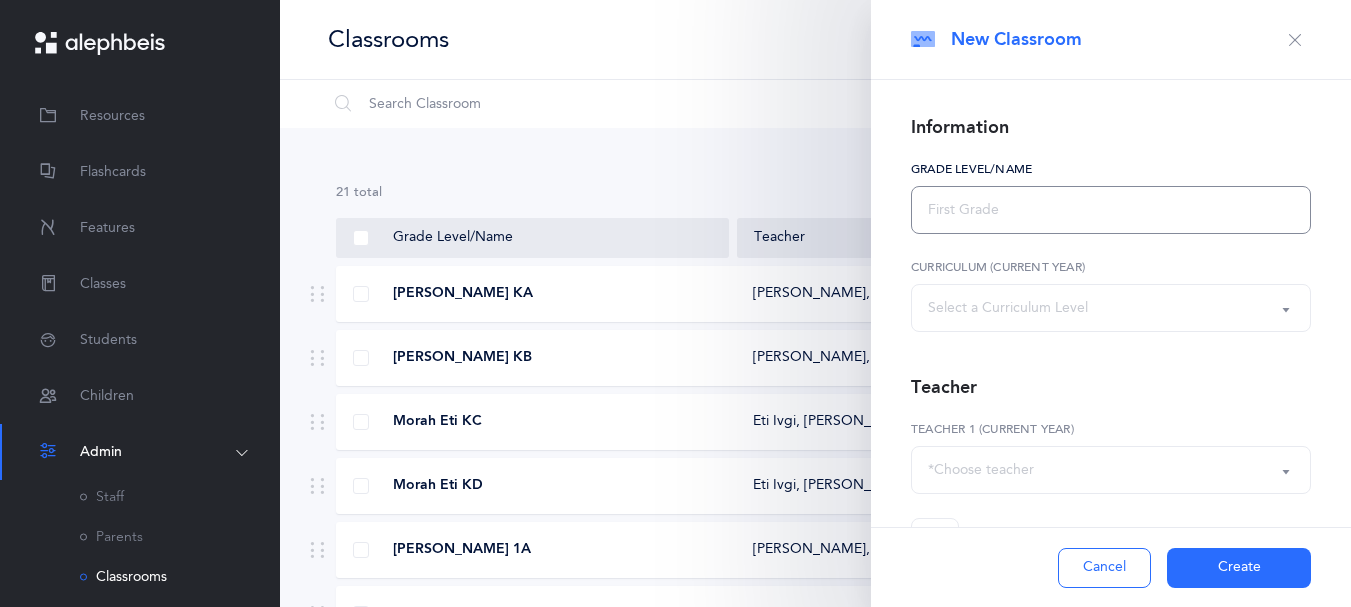 click at bounding box center [1111, 210] 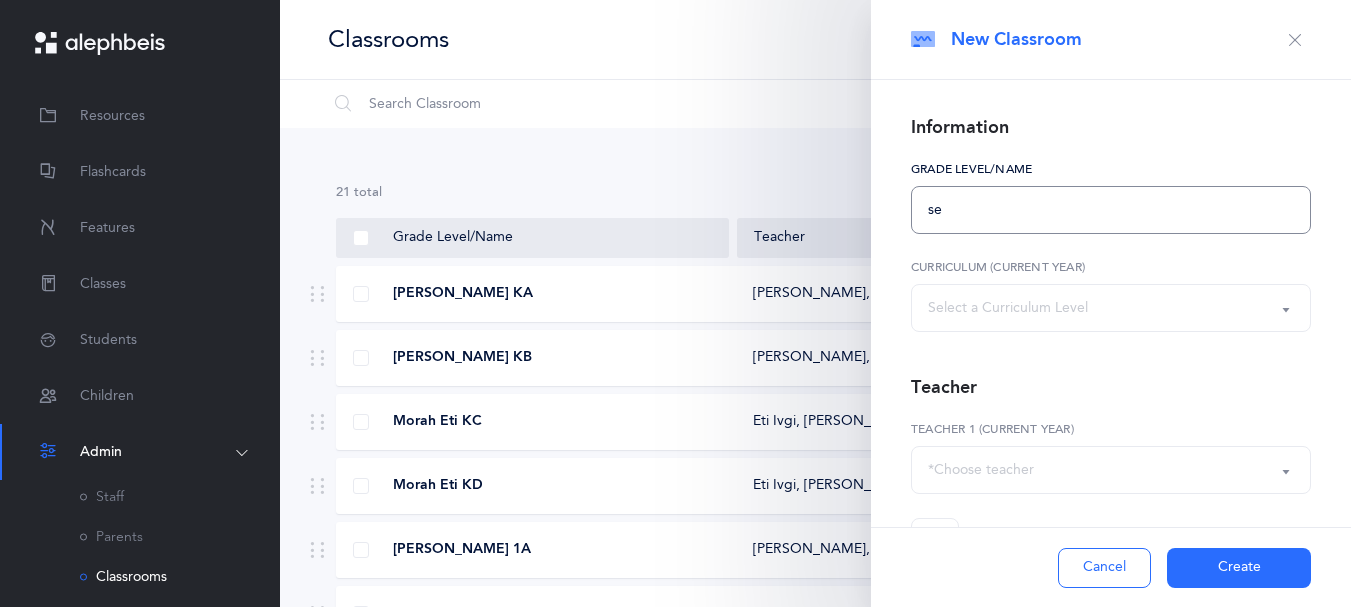 type on "s" 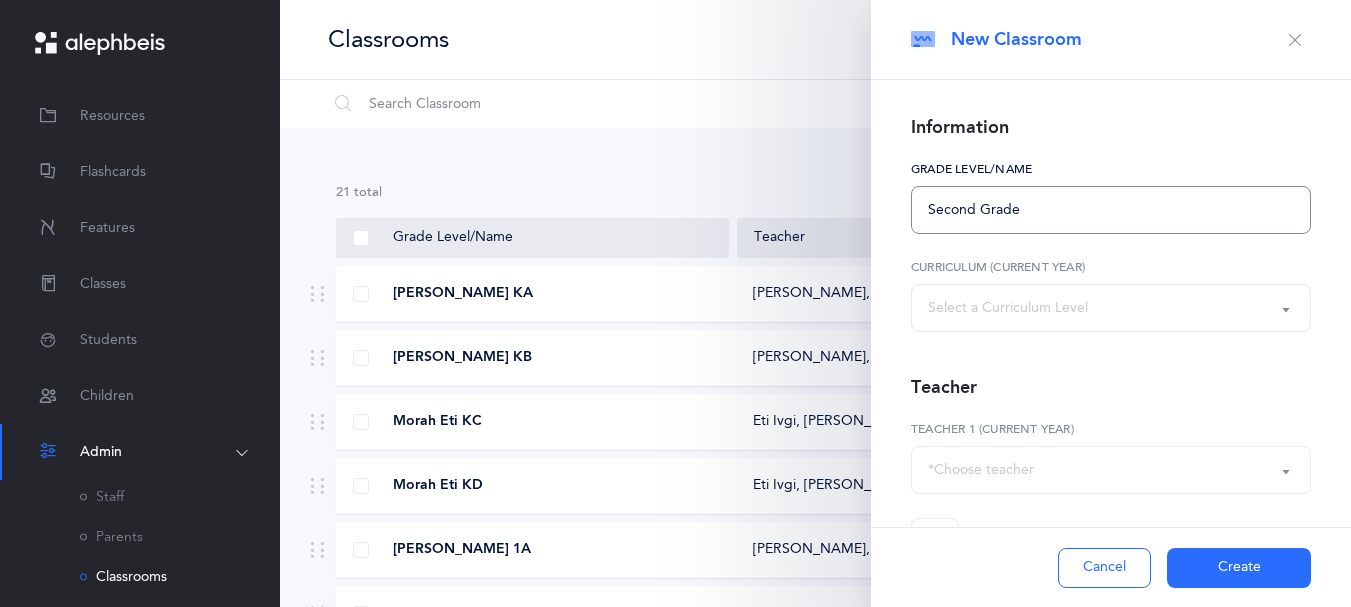 type on "Second Grade" 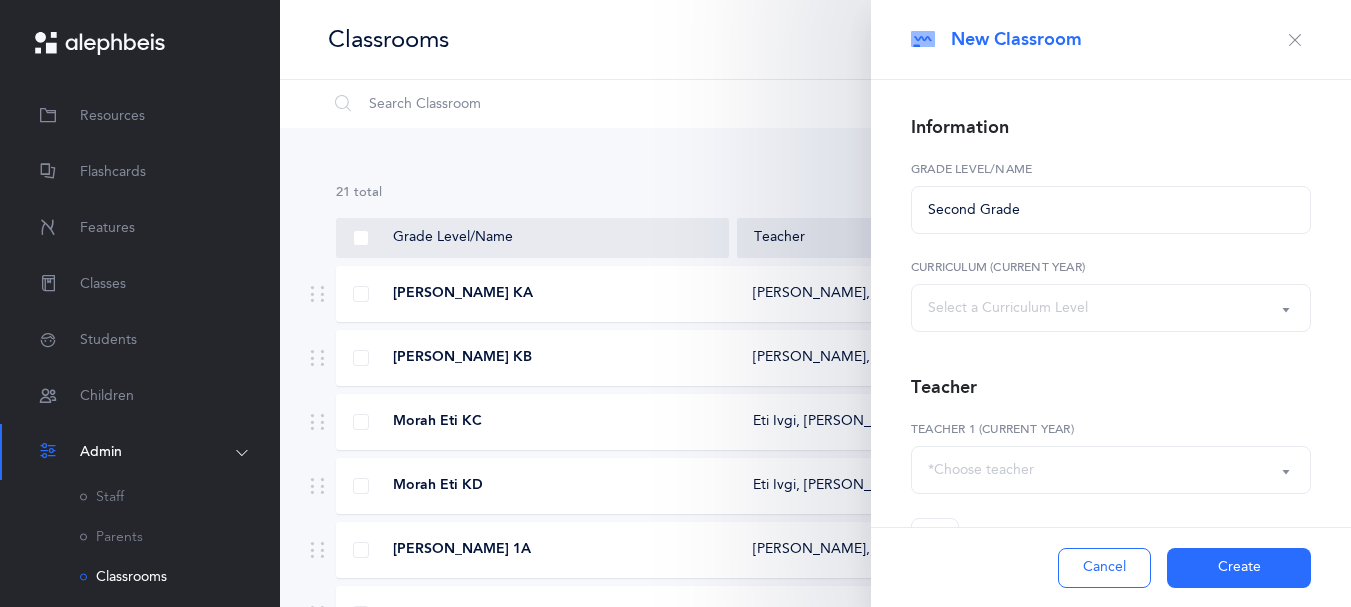click on "Select a Curriculum Level" at bounding box center [1111, 308] 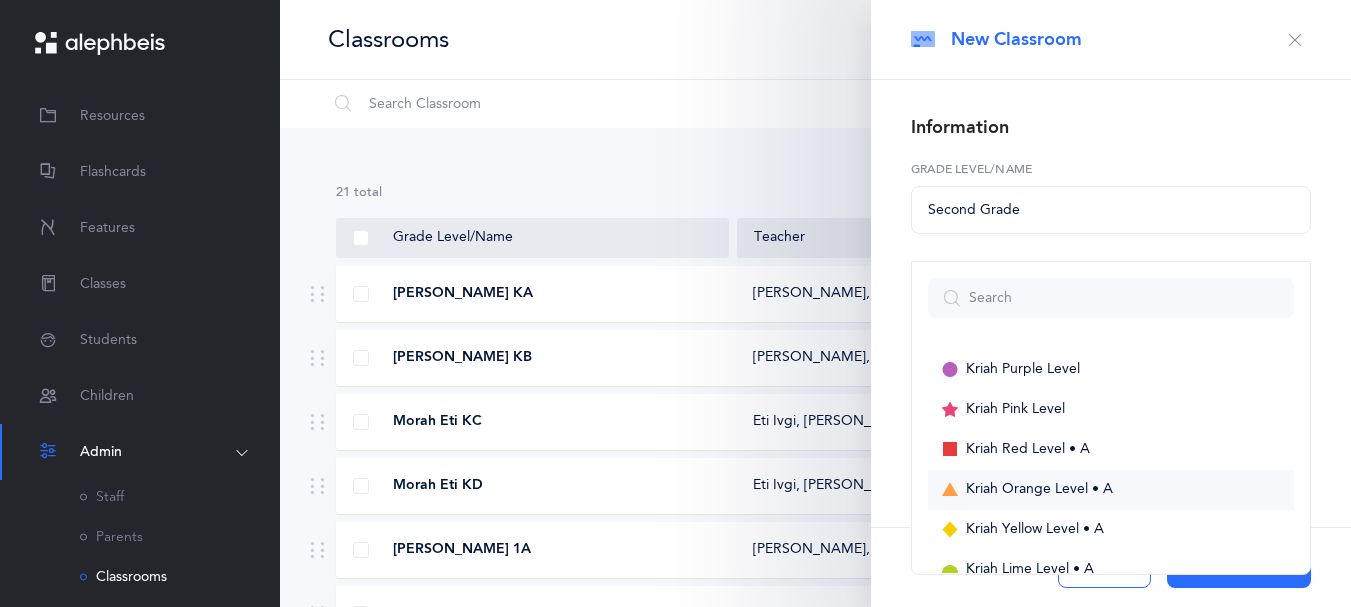 click on "Kriah Orange Level • A" at bounding box center (1039, 490) 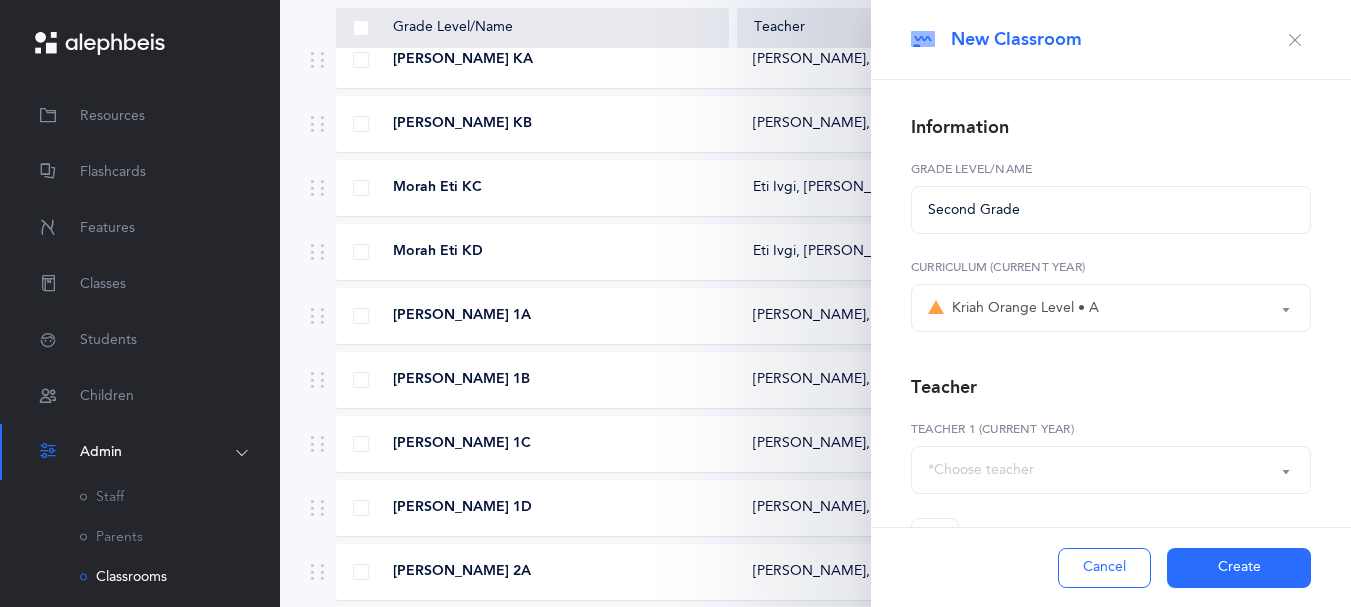 scroll, scrollTop: 244, scrollLeft: 0, axis: vertical 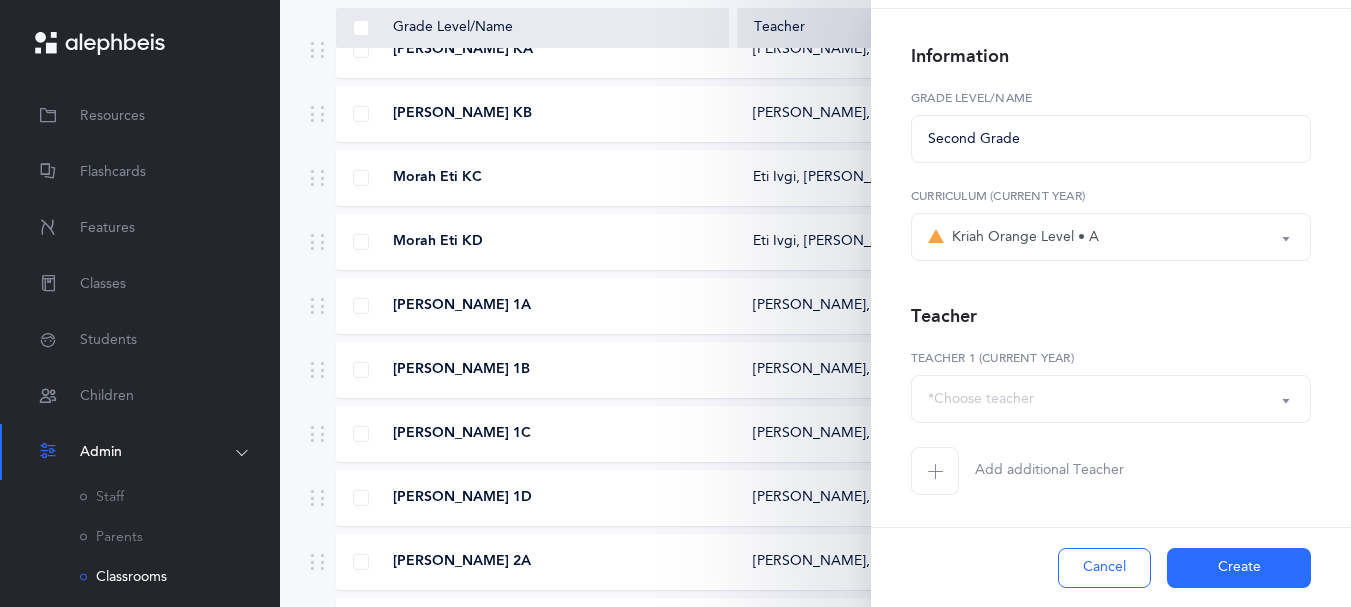 click on "*Choose teacher" at bounding box center [1111, 399] 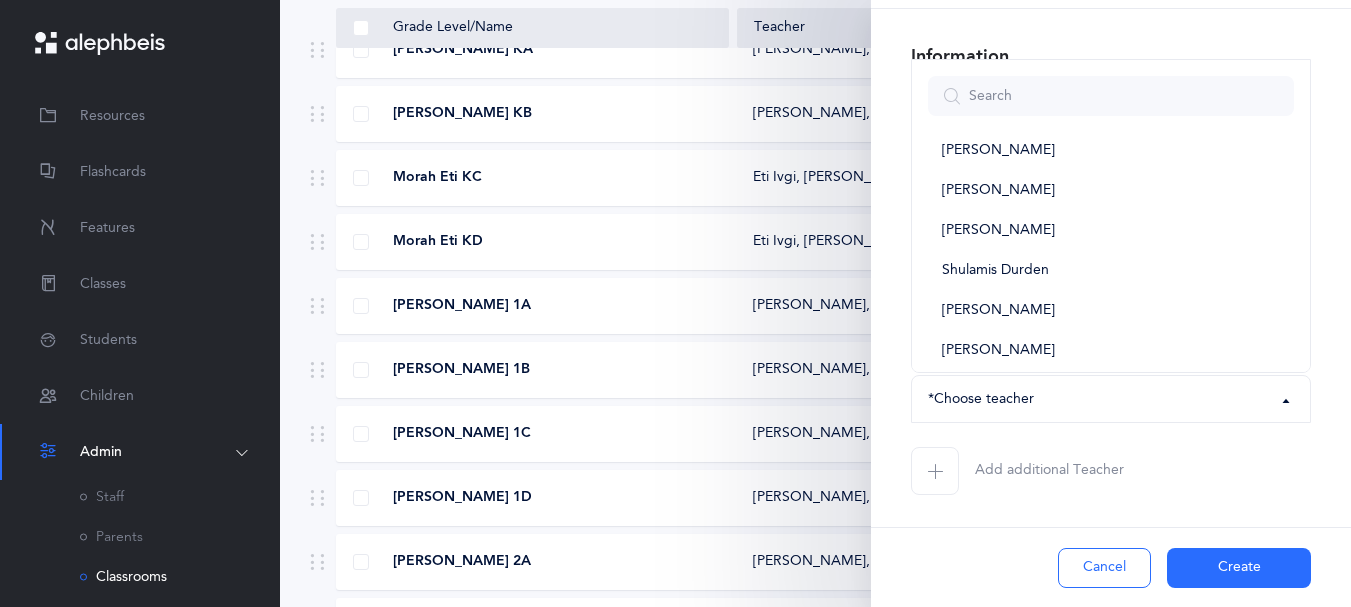 scroll, scrollTop: 794, scrollLeft: 0, axis: vertical 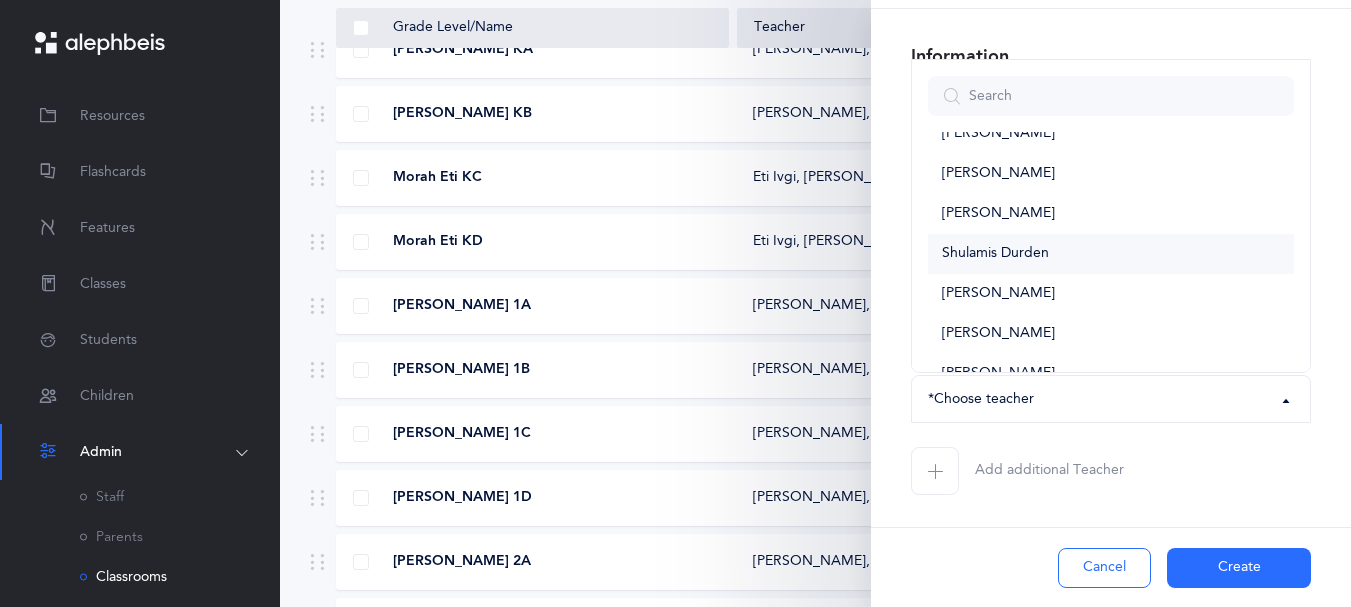 click on "Shulamis Durden" at bounding box center [1111, 254] 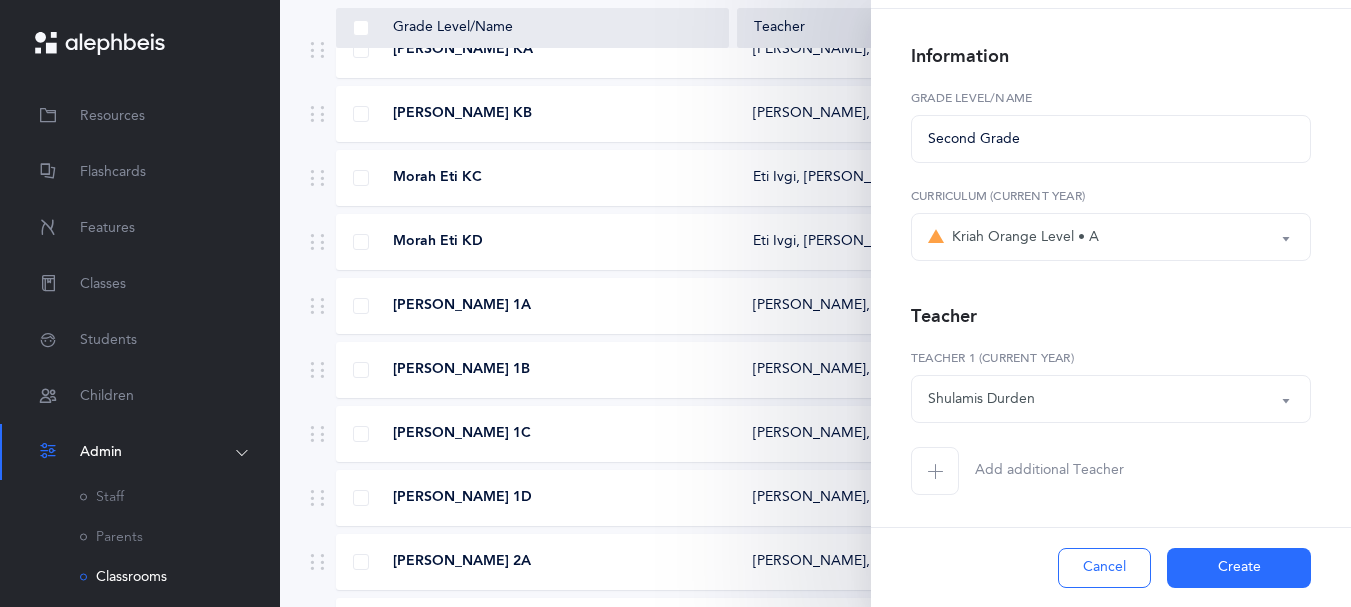 click on "Create" at bounding box center [1239, 568] 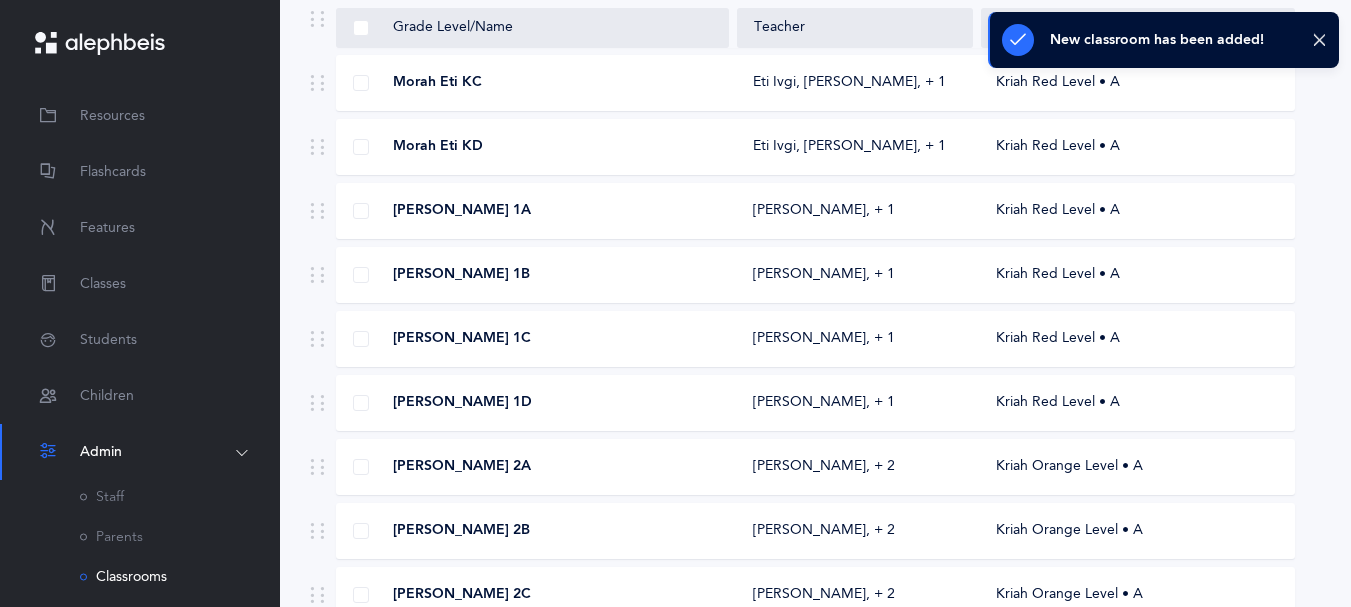 scroll, scrollTop: 0, scrollLeft: 0, axis: both 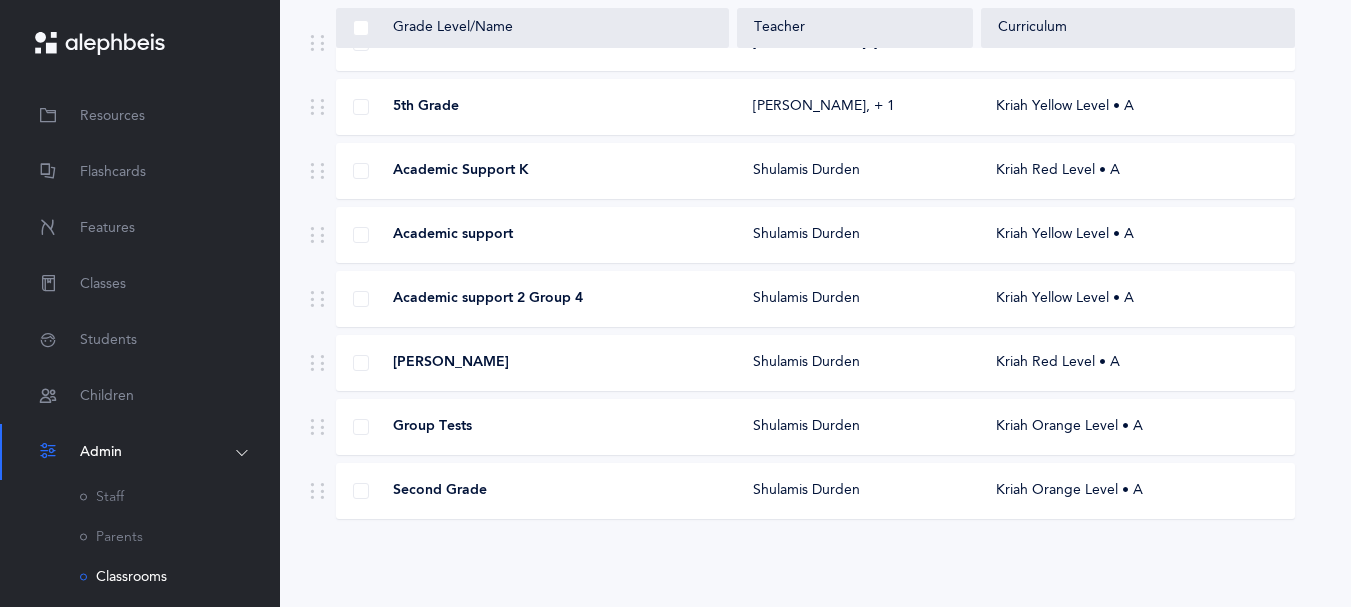 click on "Second Grade" at bounding box center (533, 491) 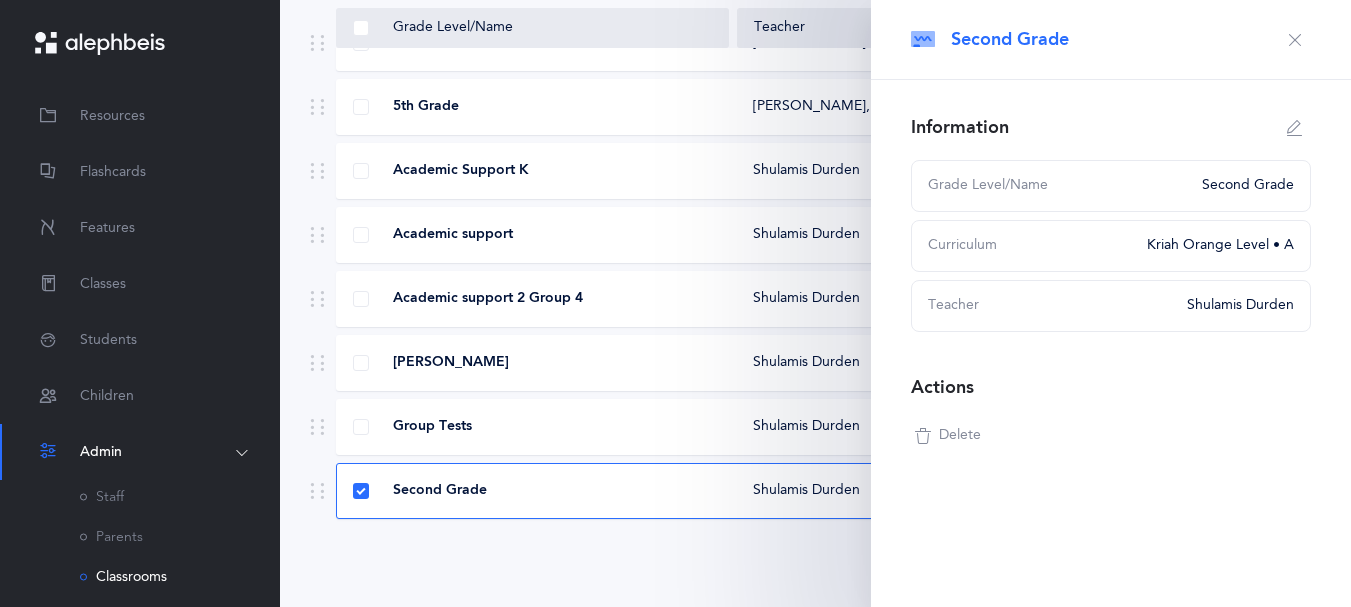 click at bounding box center [1295, 128] 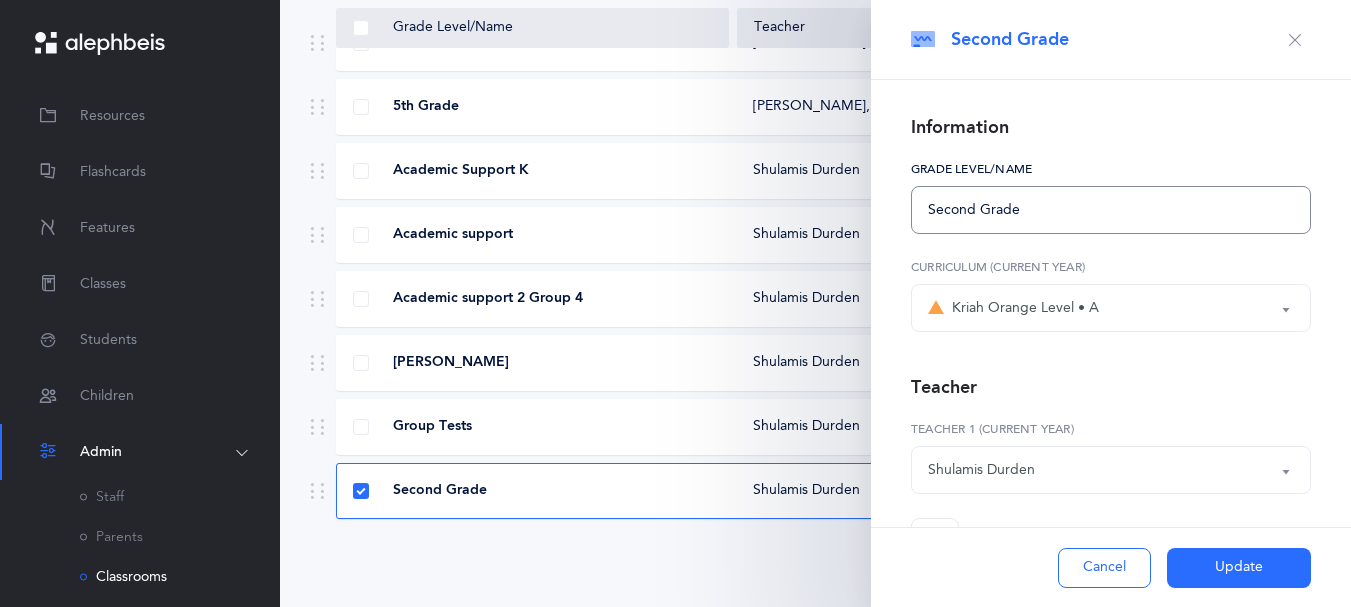 click on "Second Grade" at bounding box center (1111, 210) 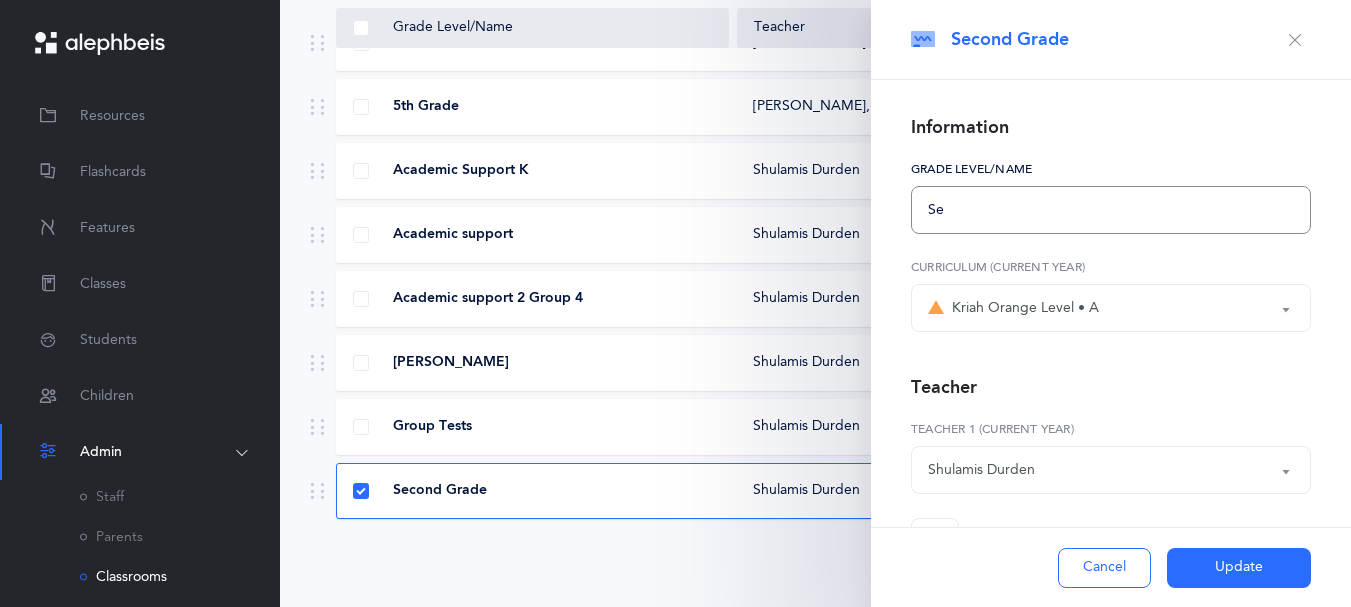 type on "S" 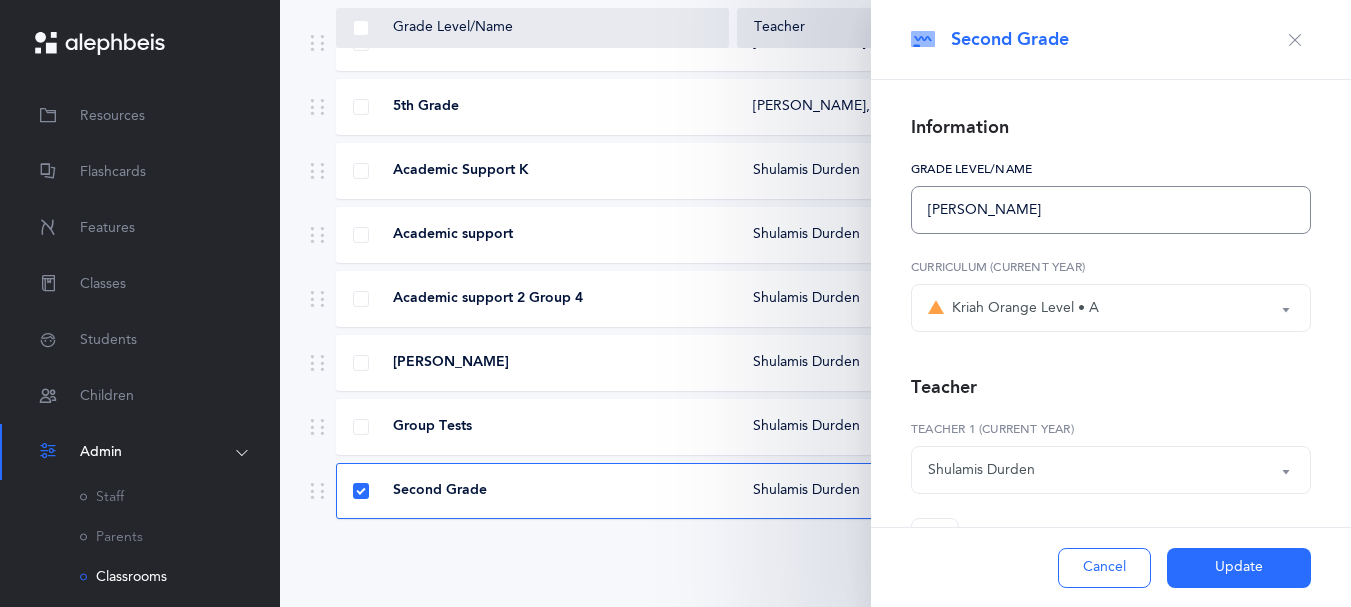 type on "[PERSON_NAME]" 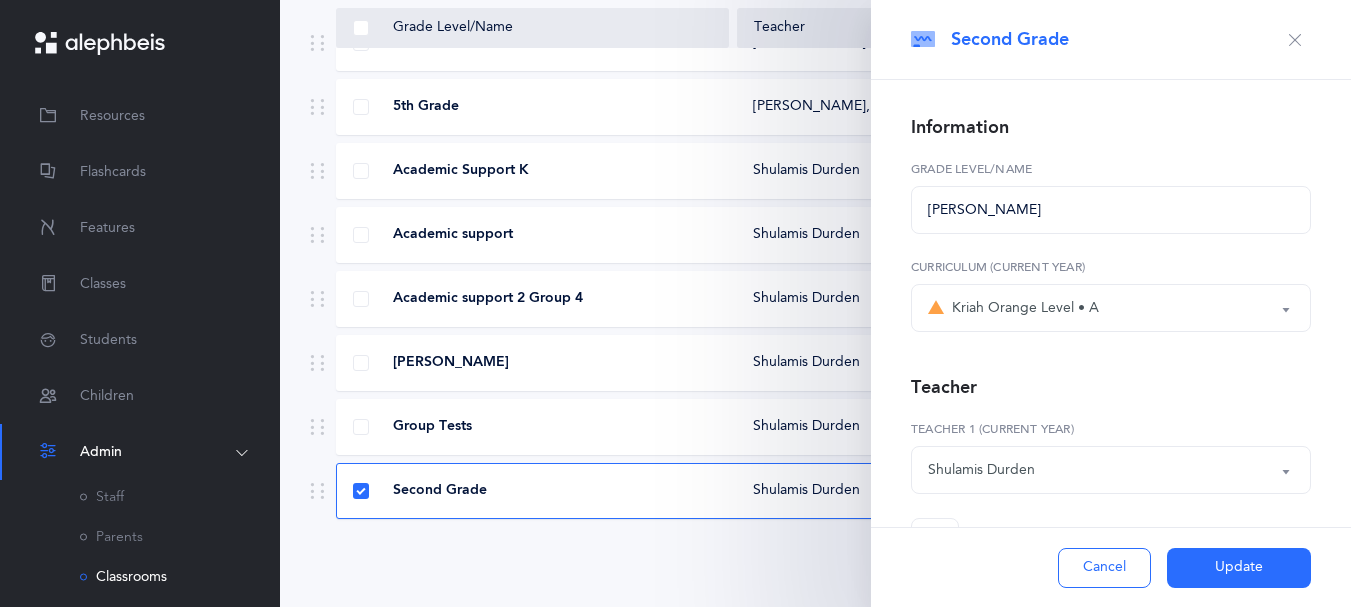 click on "Update" at bounding box center (1239, 568) 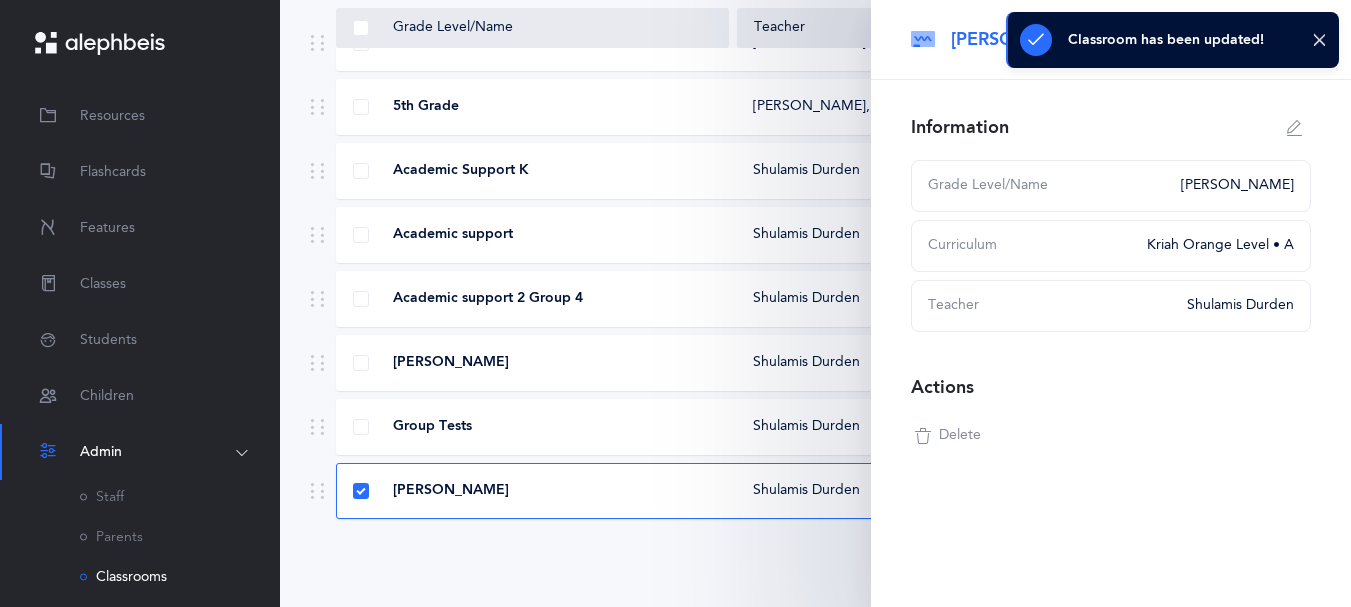 click on "22
results   total
Grade Level/Name
Teacher
Curriculum
[PERSON_NAME] KA     [PERSON_NAME]‪, + 2‬
Kriah Red Level • A
[PERSON_NAME] KB     [PERSON_NAME]‪, + 2‬
Kriah Red Level • A
Morah Eti  KC     Eti Ivgi, [PERSON_NAME]‪, + 1‬
Kriah Red Level • A
Morah Eti KD     Eti Ivgi, [PERSON_NAME]‪, + 1‬
Kriah Red Level • A
[PERSON_NAME] 1A     [PERSON_NAME]‪, + 1‬
Kriah Red Level • A
[PERSON_NAME] 1B     [PERSON_NAME]‪, + 1‬
Kriah Red Level • A
[PERSON_NAME] 1C     [PERSON_NAME]‪, + 1‬
Kriah Red Level • A
[PERSON_NAME] 1D     [PERSON_NAME]‪, + 1‬
Kriah Red Level • A
[PERSON_NAME] 2A" at bounding box center (815, -206) 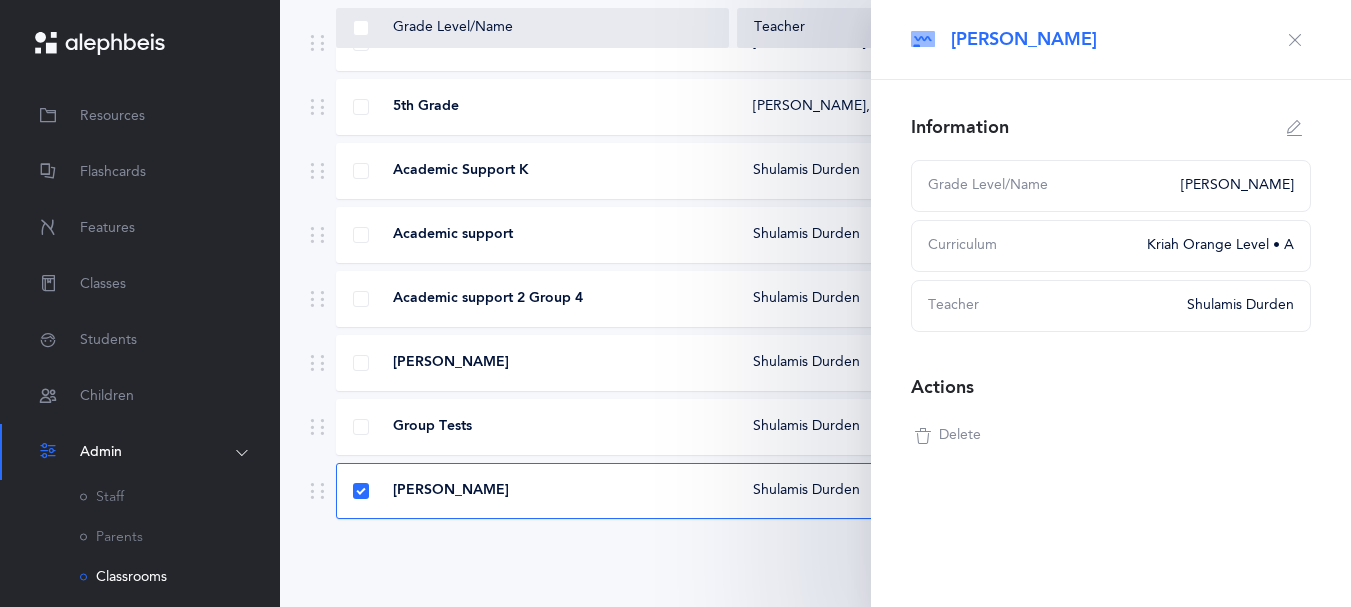 click on "Classroom has been updated!" at bounding box center (1172, 40) 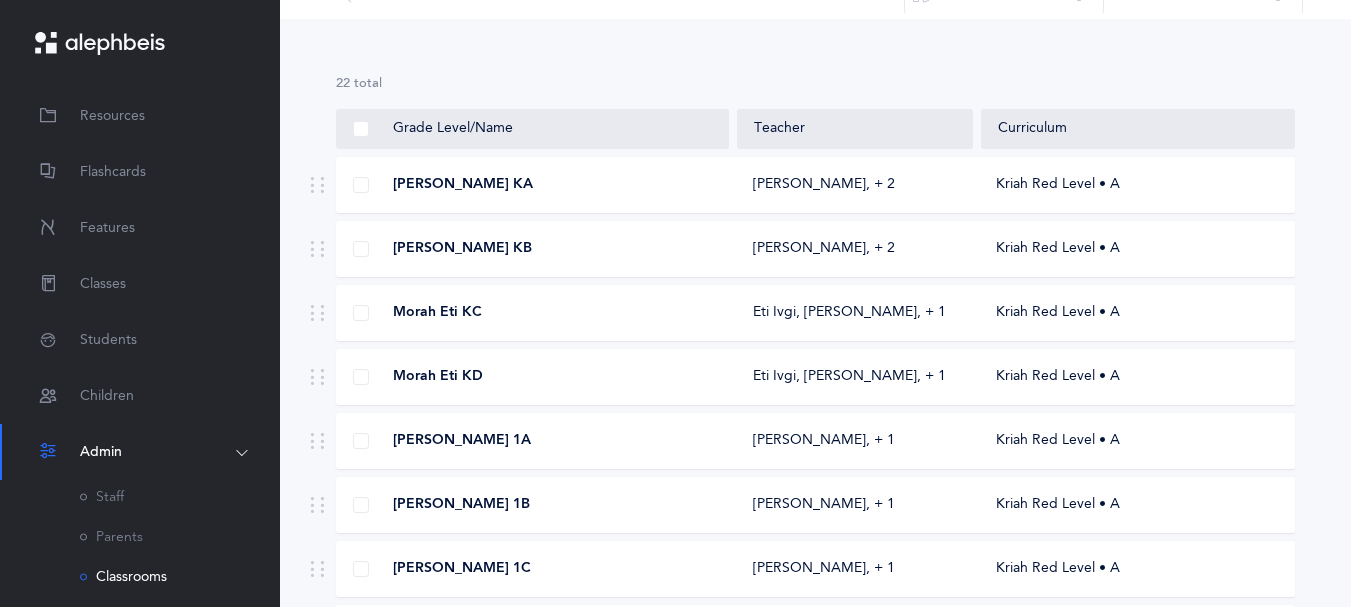 scroll, scrollTop: 0, scrollLeft: 0, axis: both 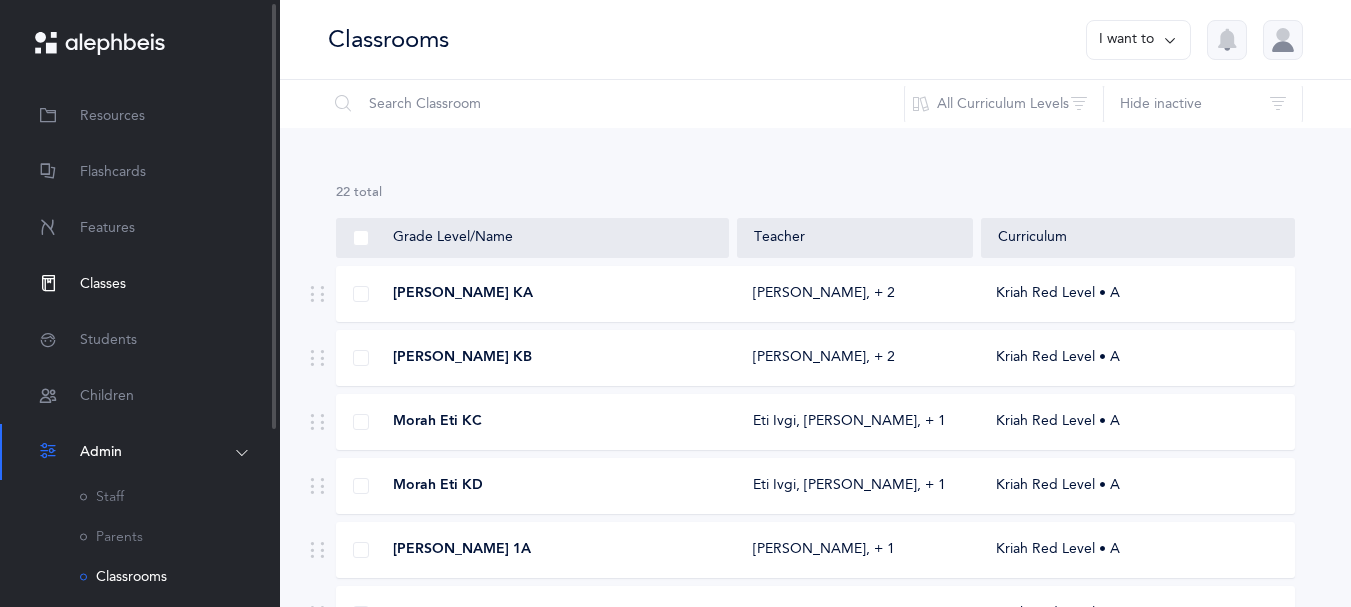 click on "Classes" at bounding box center (103, 284) 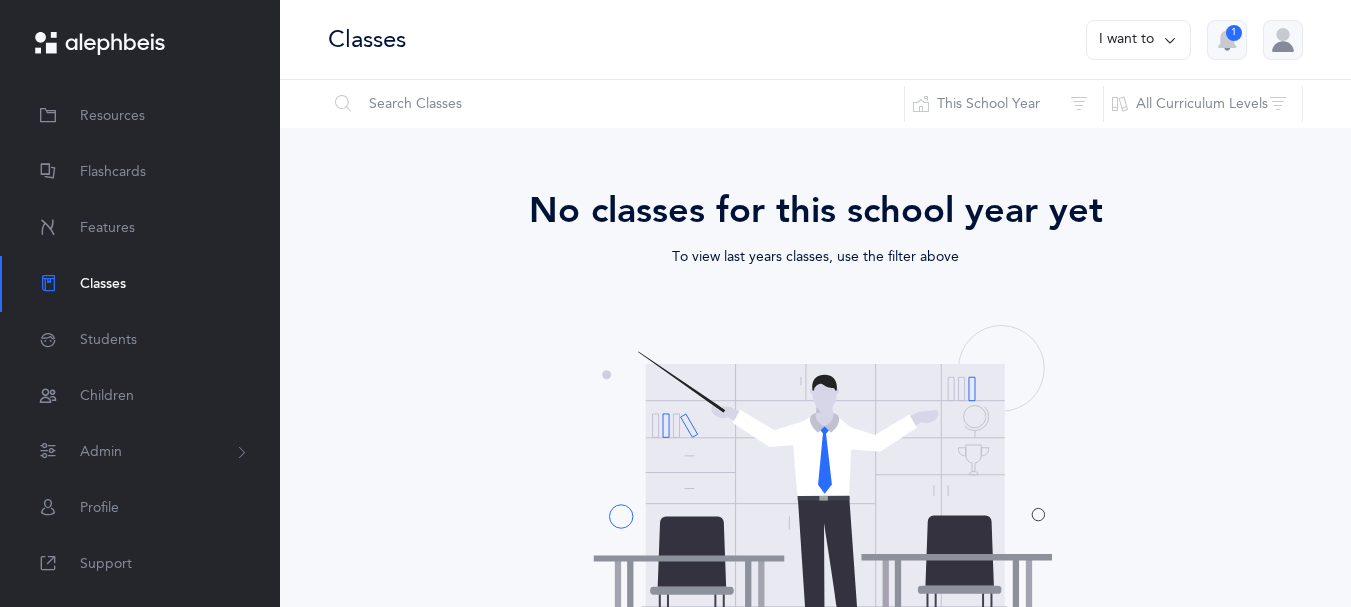 click on "I want to" at bounding box center [1138, 40] 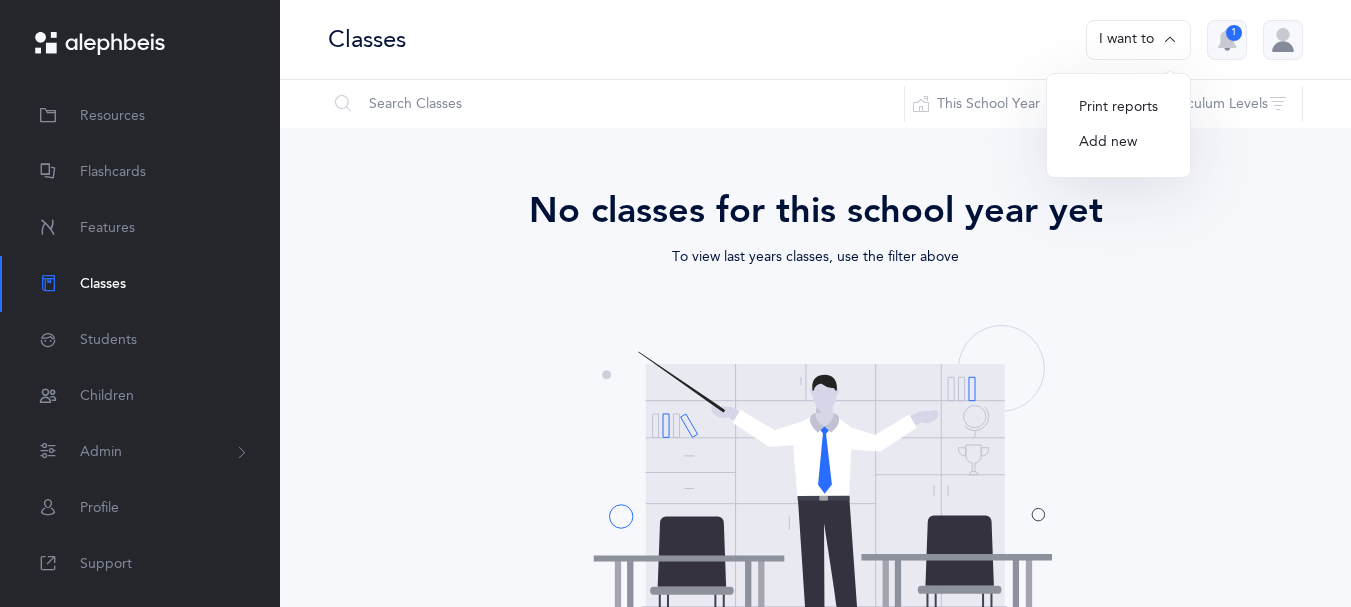 click on "Add new" at bounding box center (1118, 143) 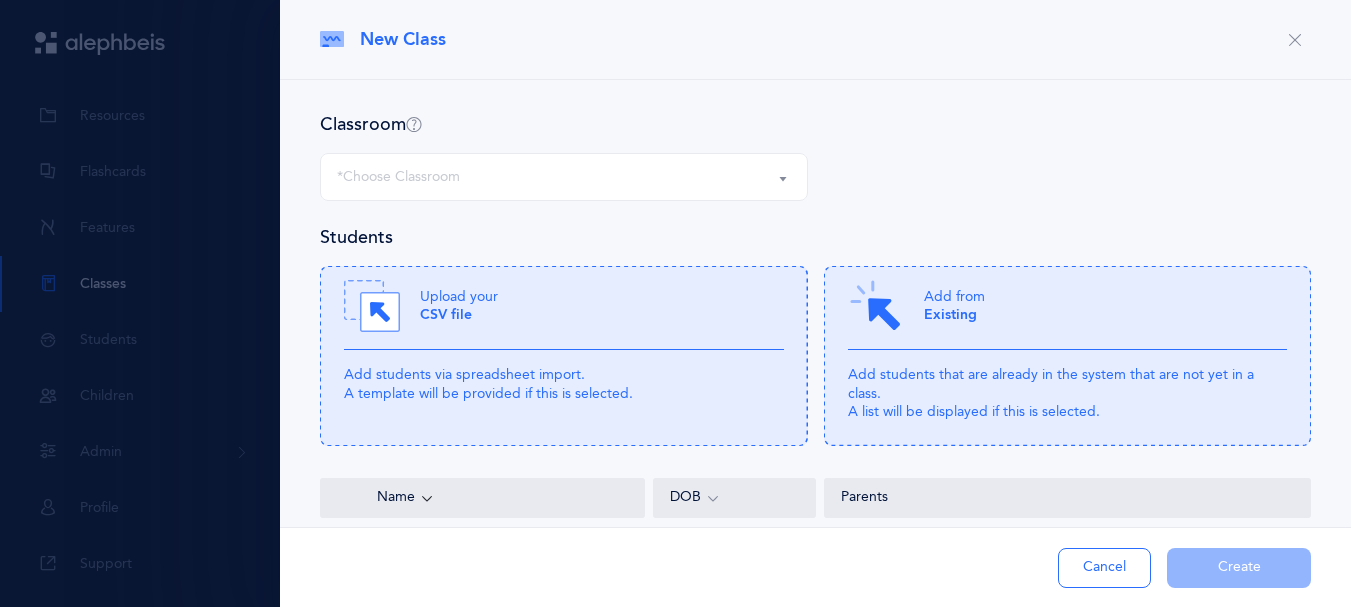 click on "*Choose Classroom" at bounding box center (564, 177) 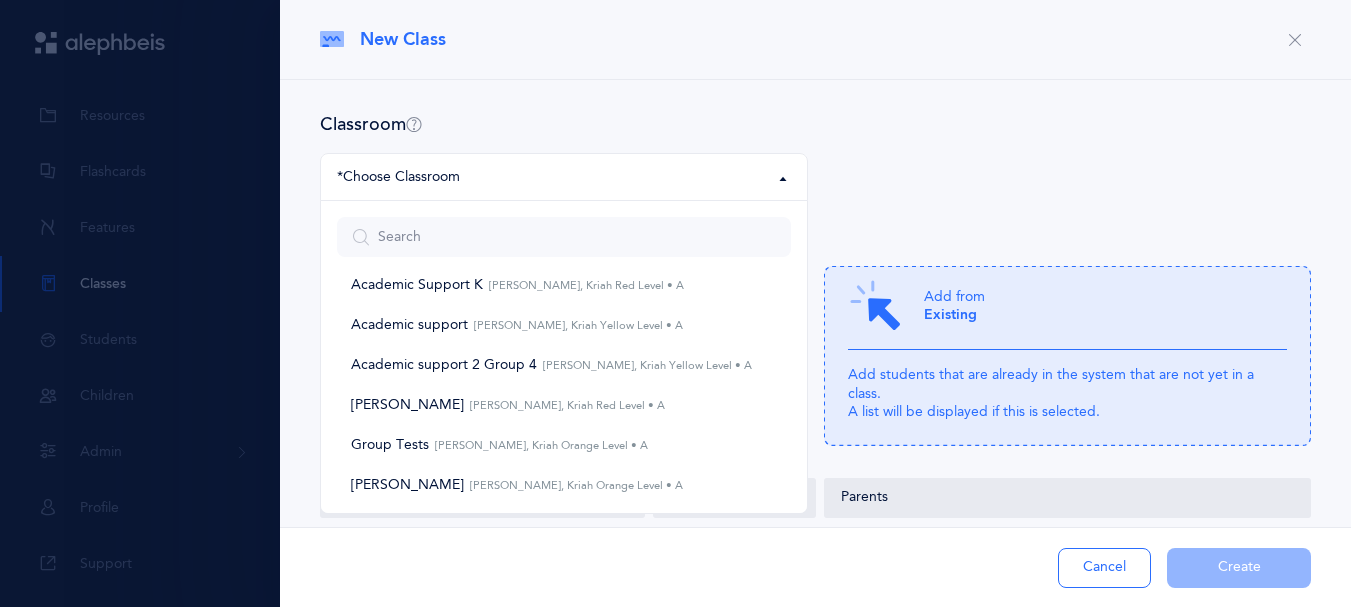 scroll, scrollTop: 672, scrollLeft: 0, axis: vertical 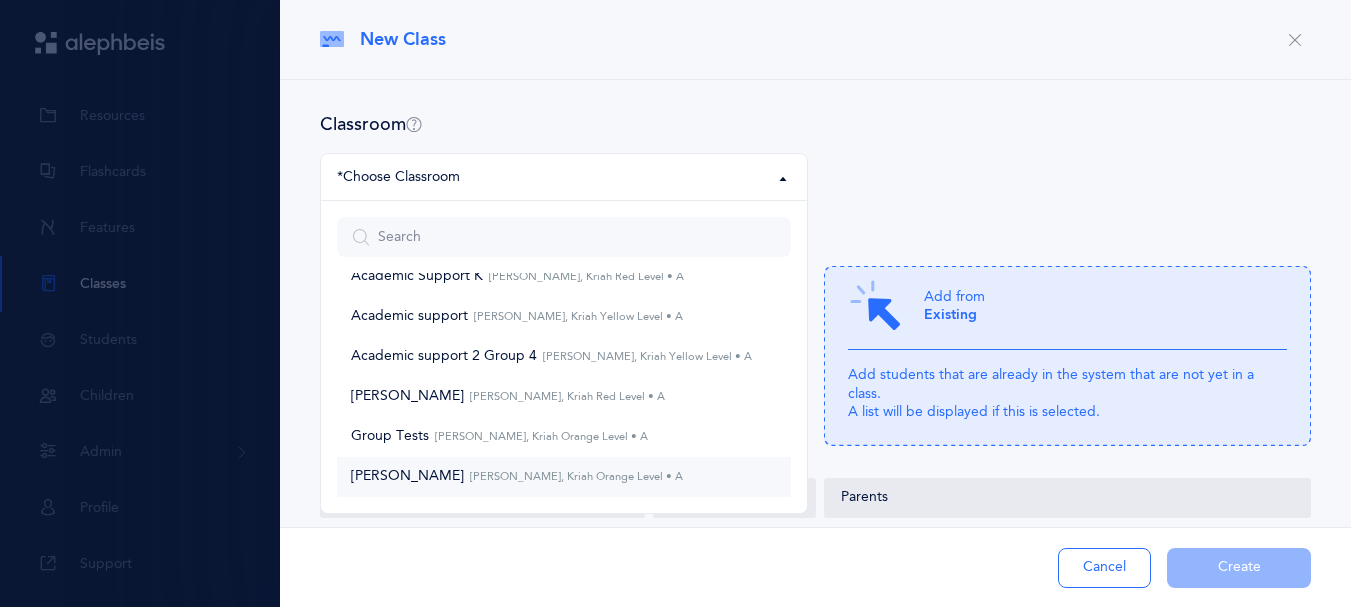 click on "[PERSON_NAME], Kriah Orange Level • A" at bounding box center (573, 476) 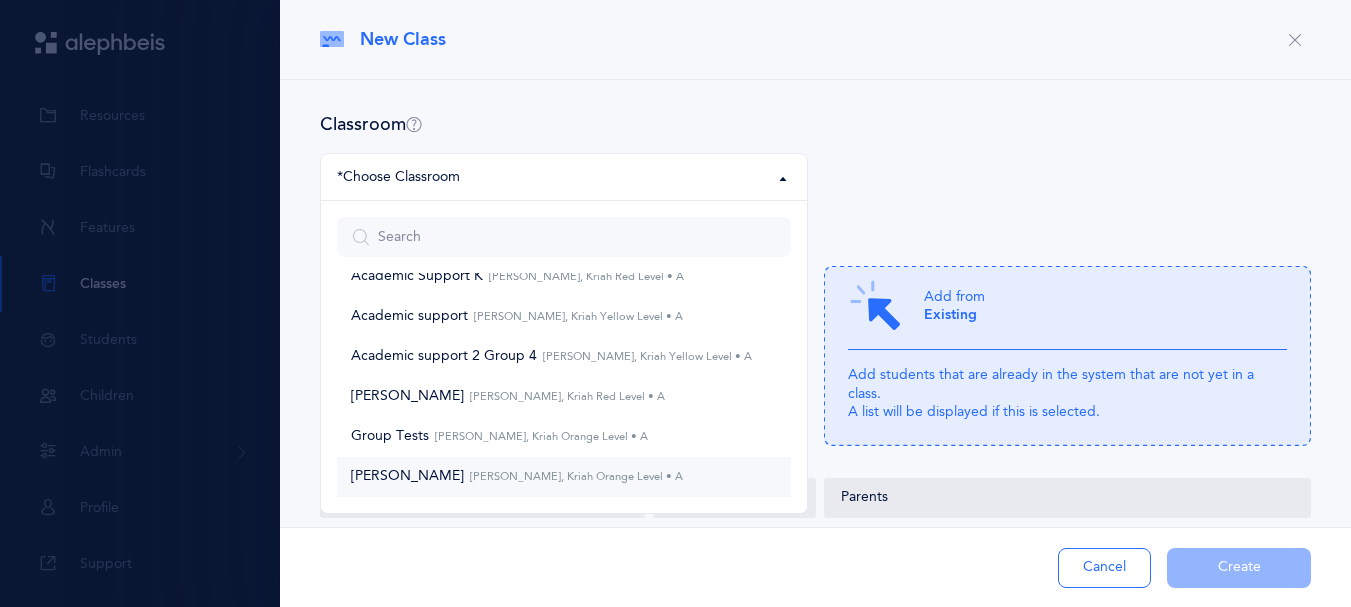 select on "1265" 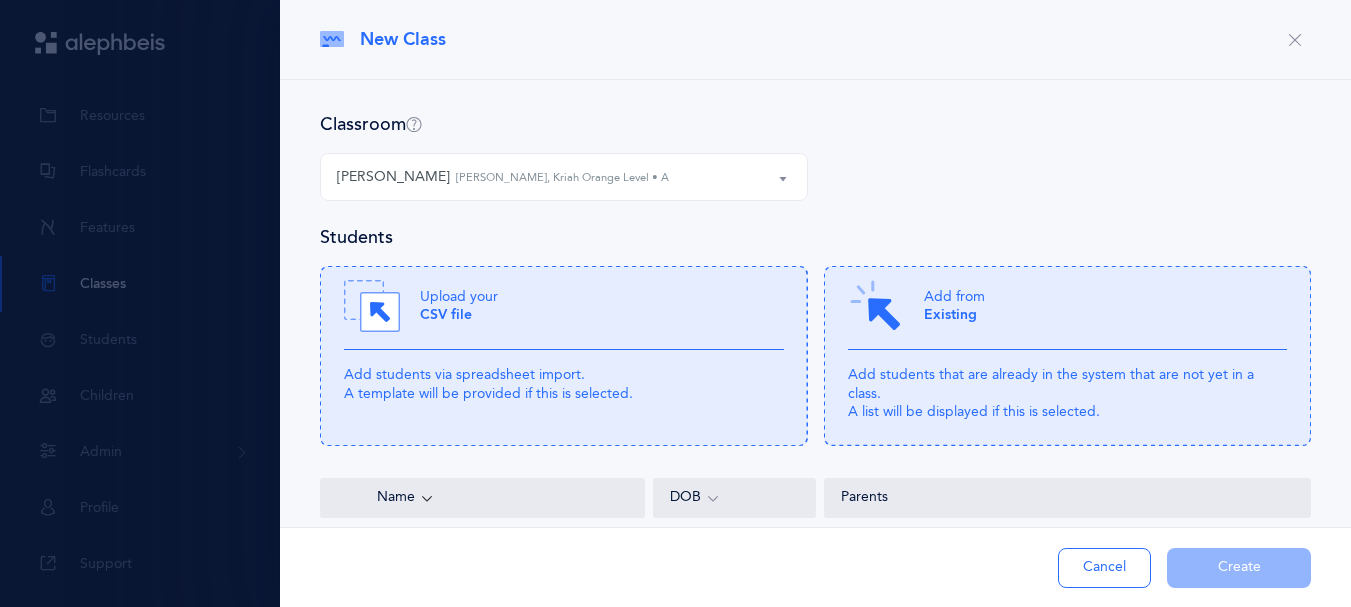scroll, scrollTop: 149, scrollLeft: 0, axis: vertical 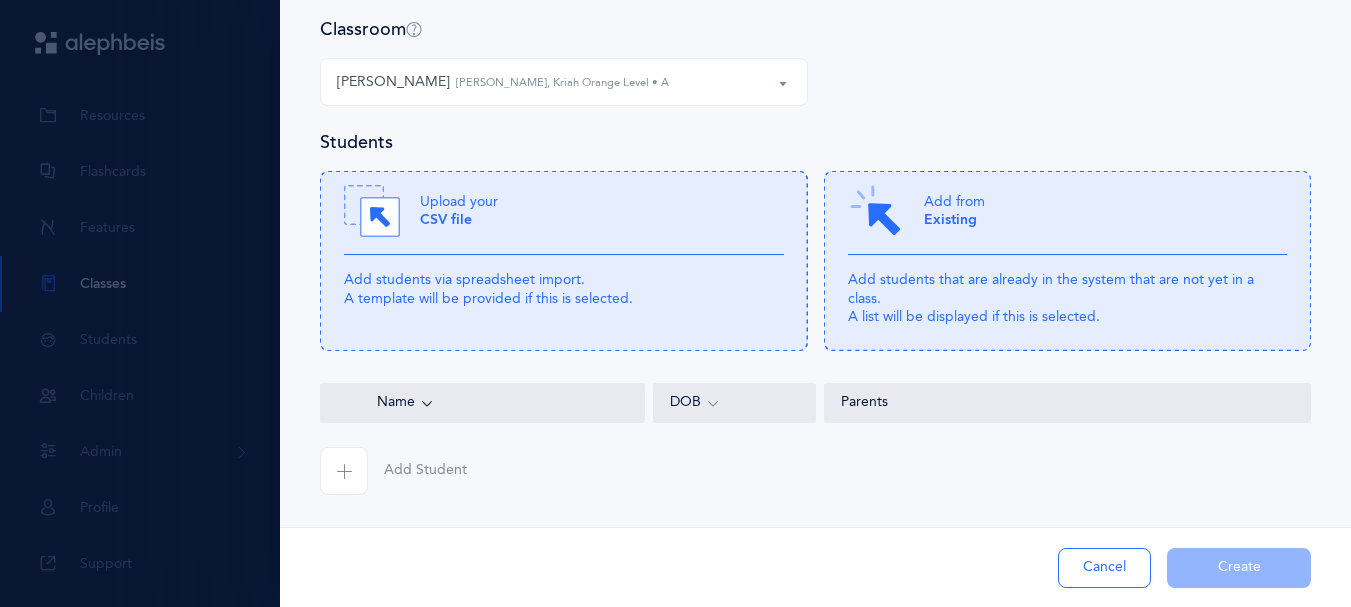 click at bounding box center [344, 471] 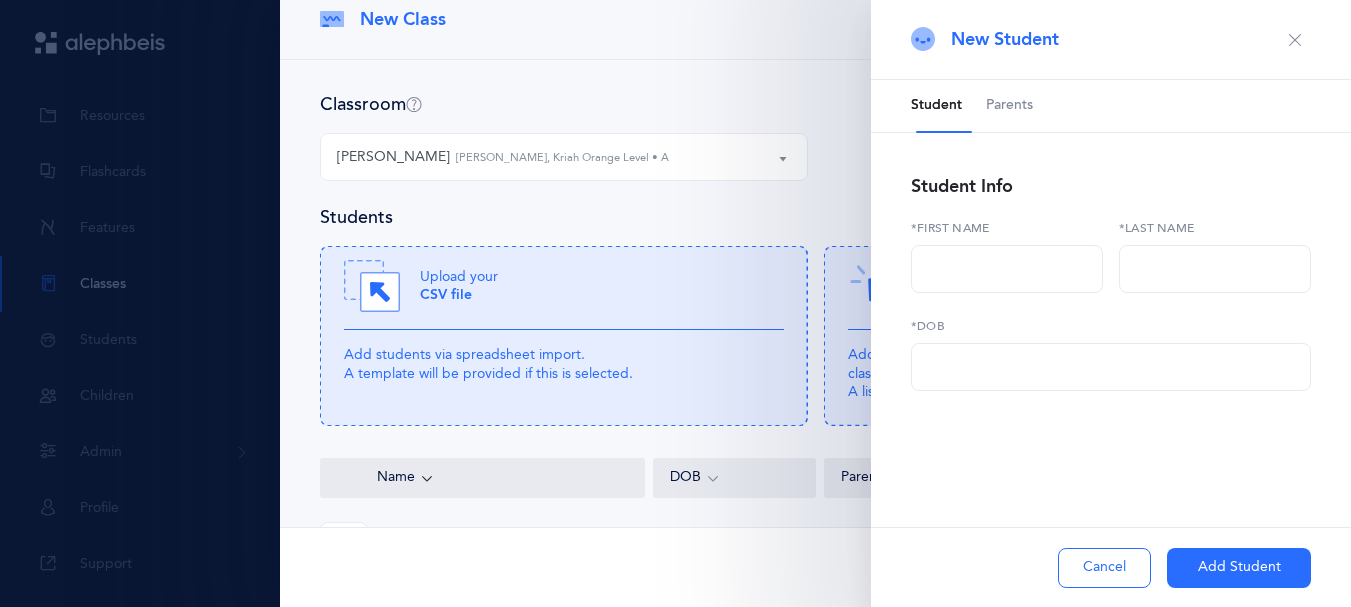 scroll, scrollTop: 0, scrollLeft: 0, axis: both 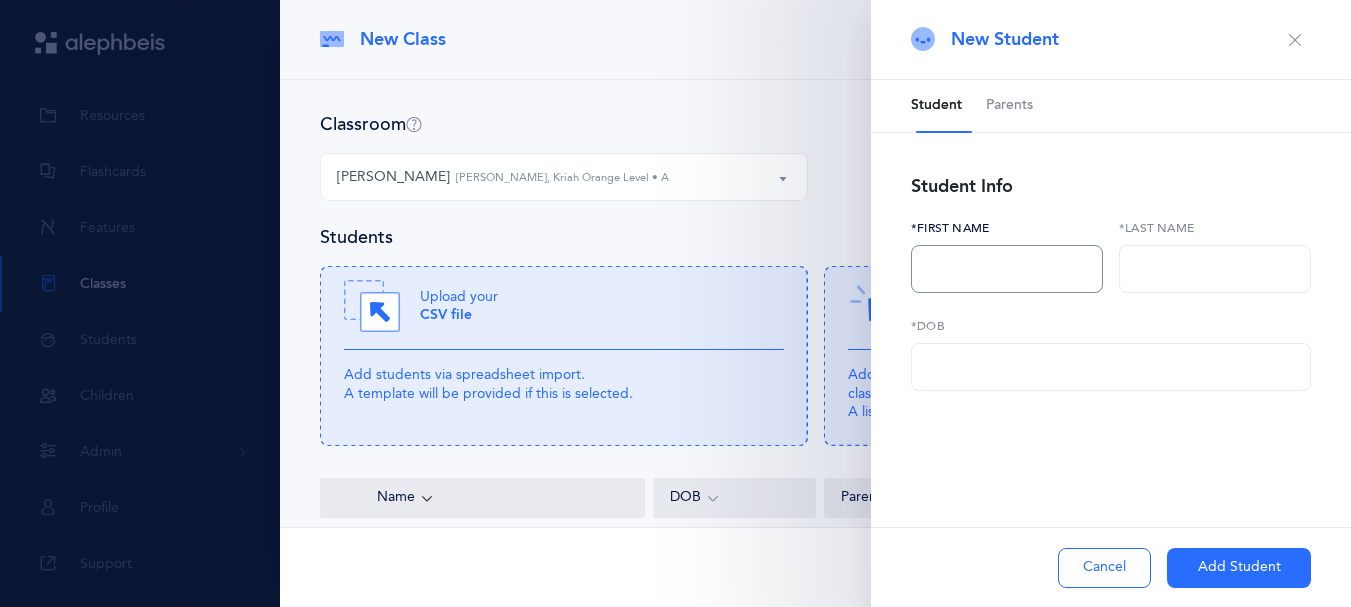 click at bounding box center (1007, 269) 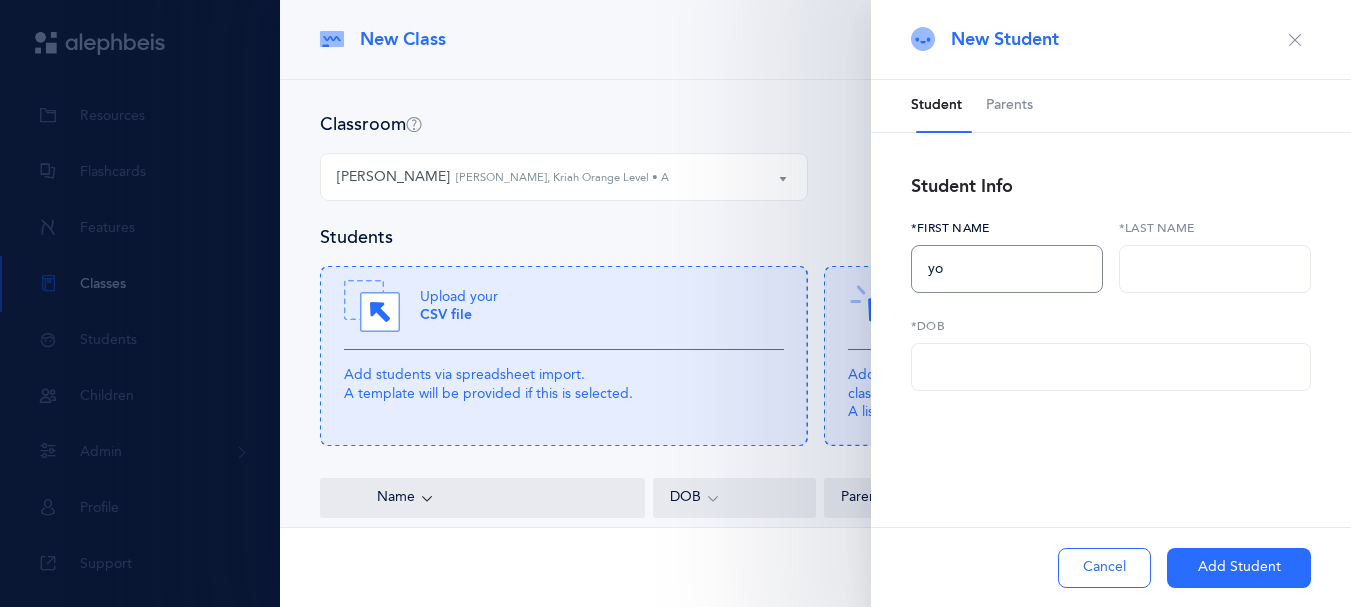type on "y" 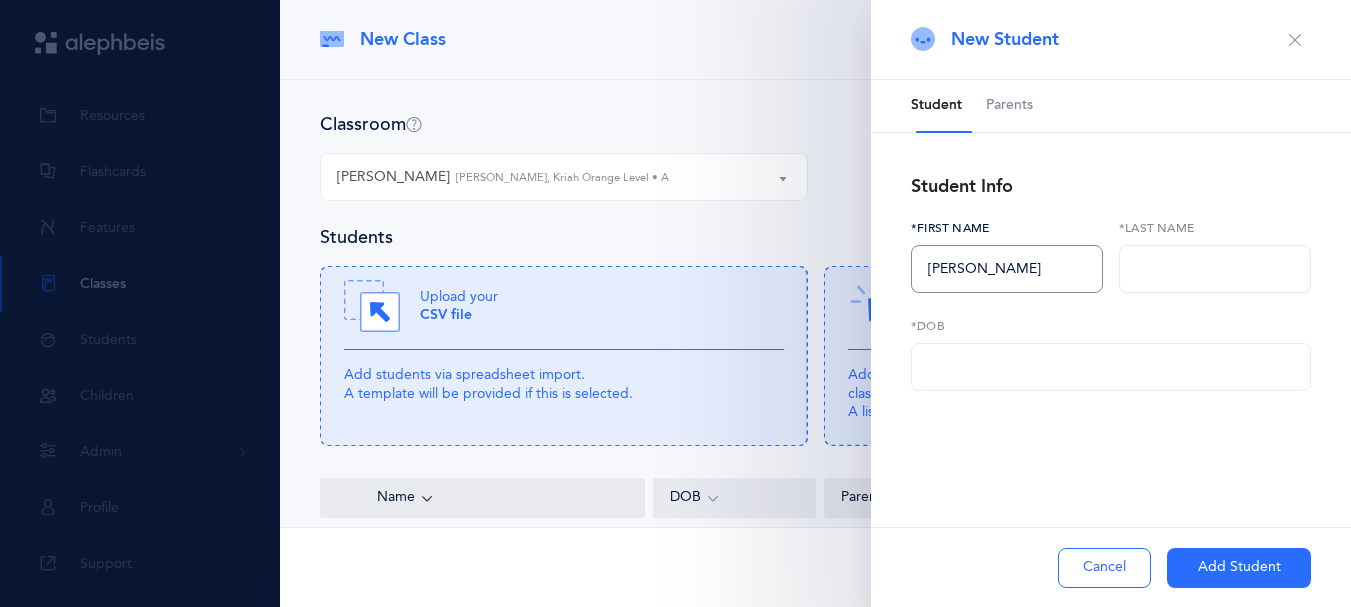 type on "[PERSON_NAME]" 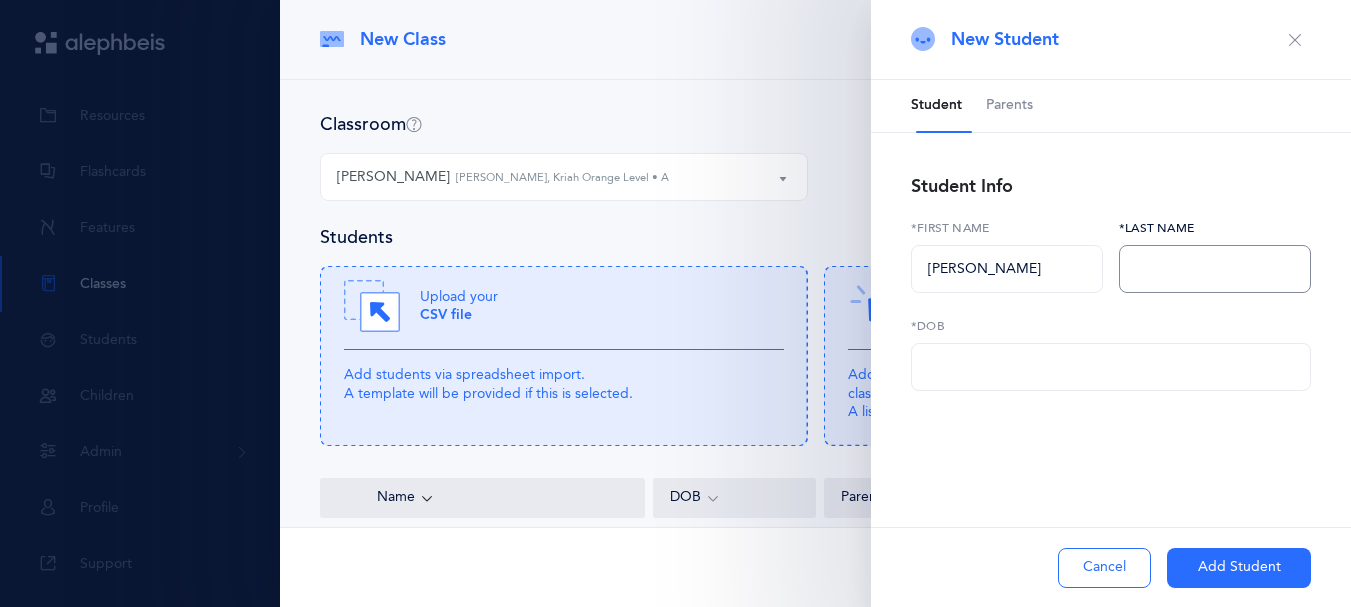 click at bounding box center [1215, 269] 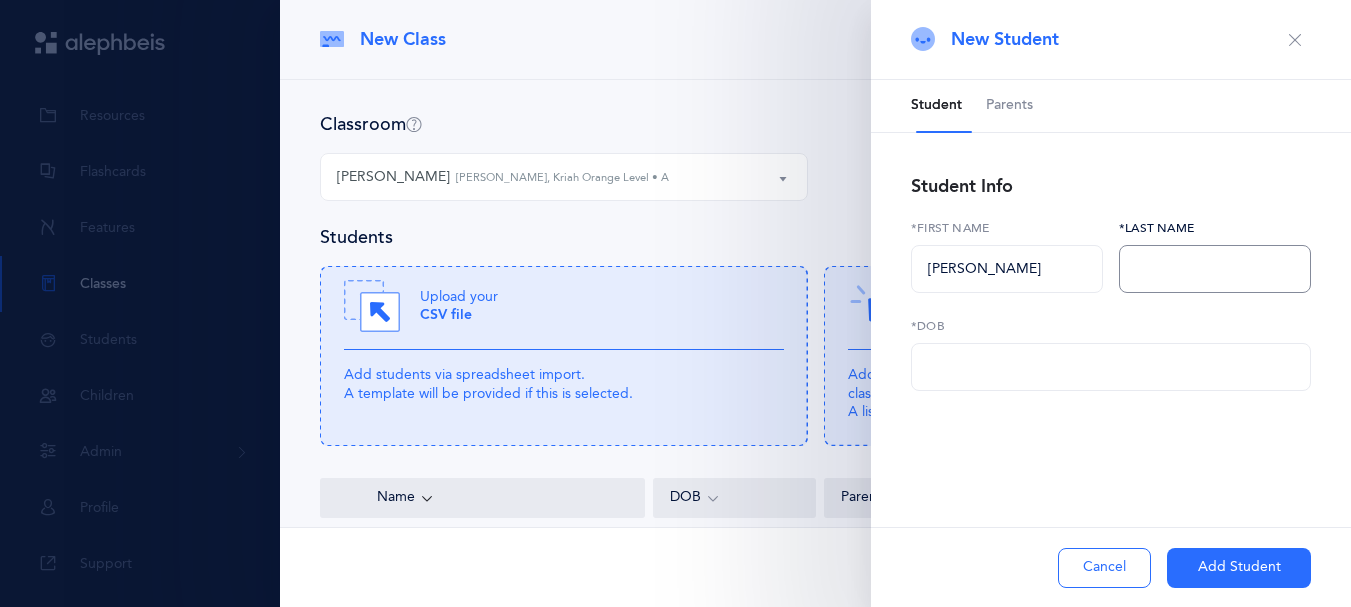 click at bounding box center (1215, 269) 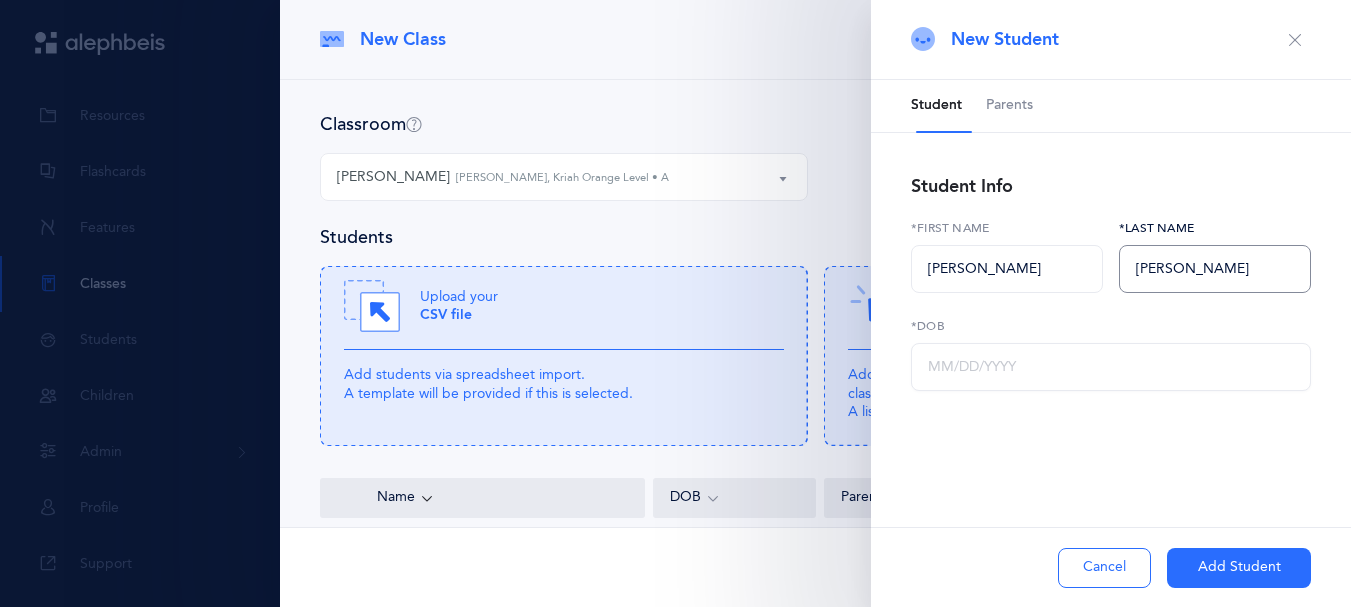 type on "[PERSON_NAME]" 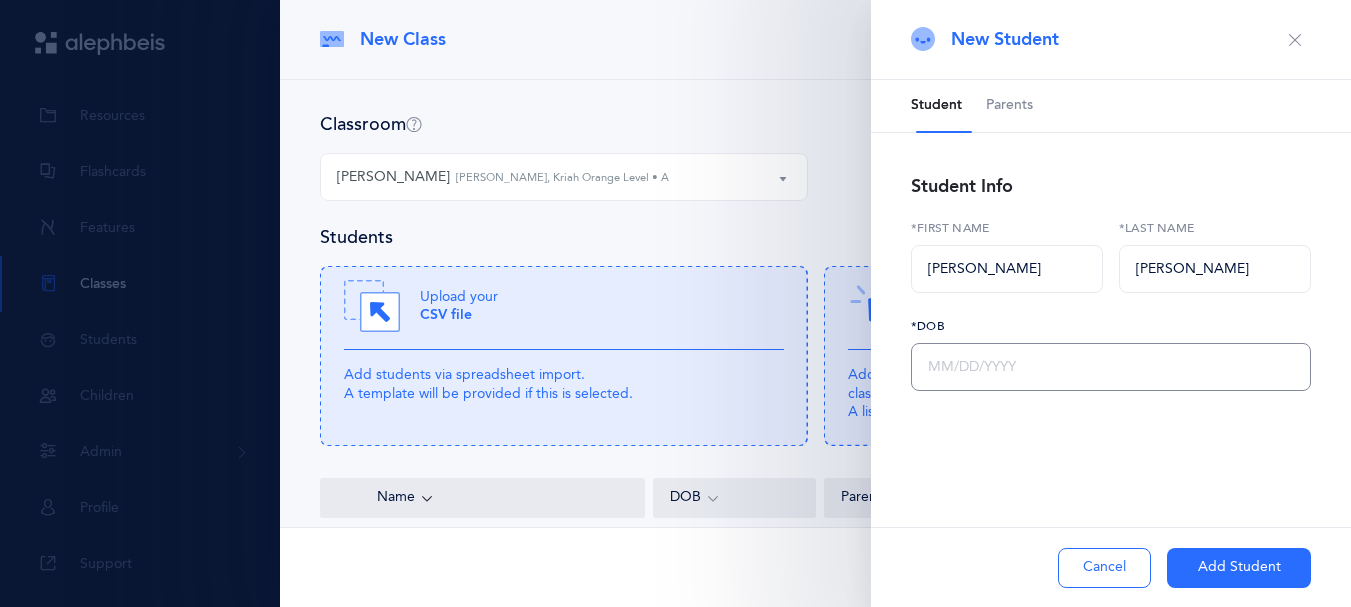click at bounding box center (1111, 367) 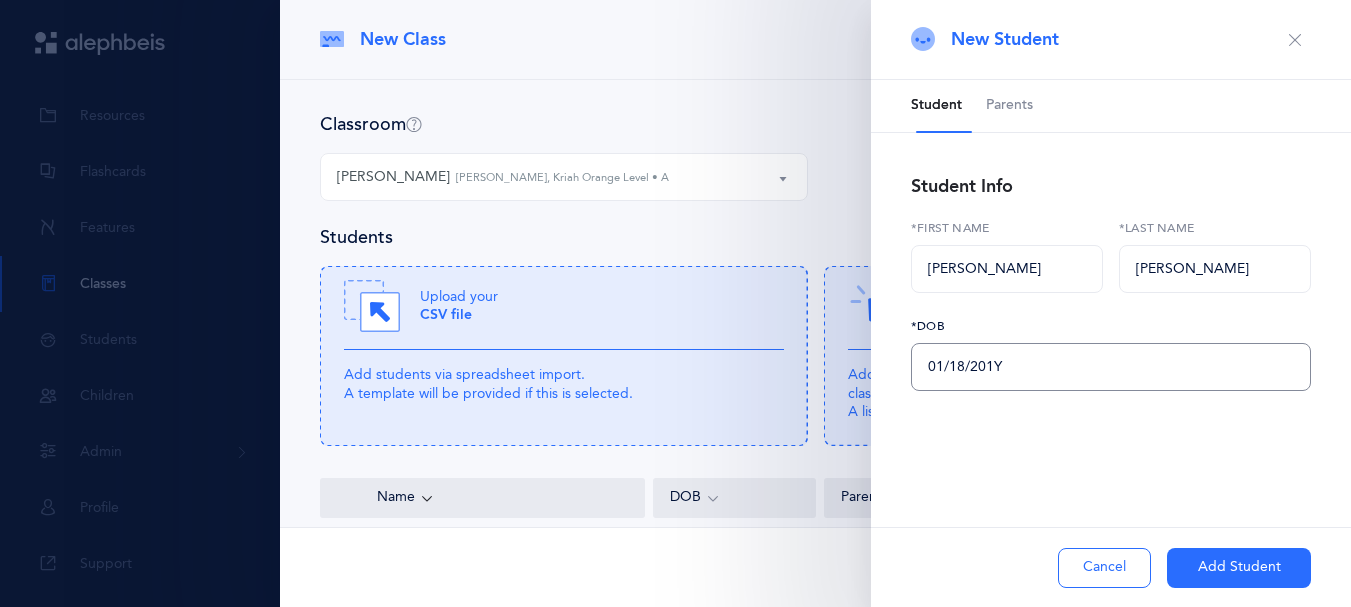 type on "[DATE]" 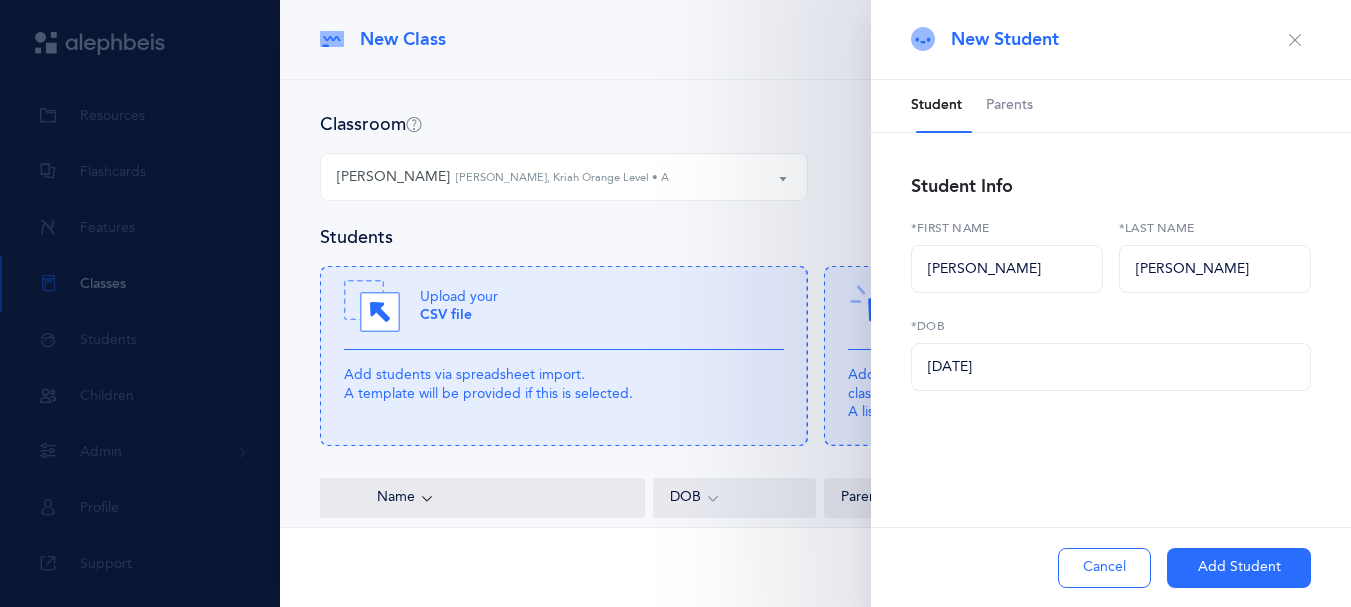 click on "Parents" at bounding box center [1009, 106] 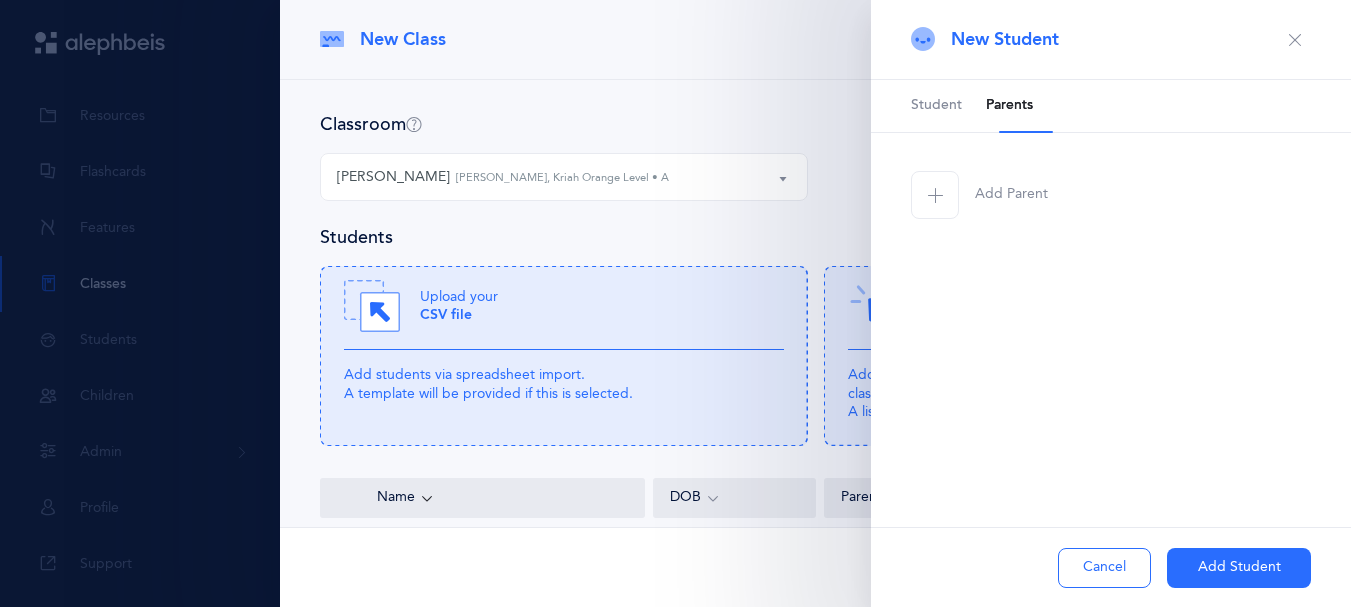 click at bounding box center (935, 195) 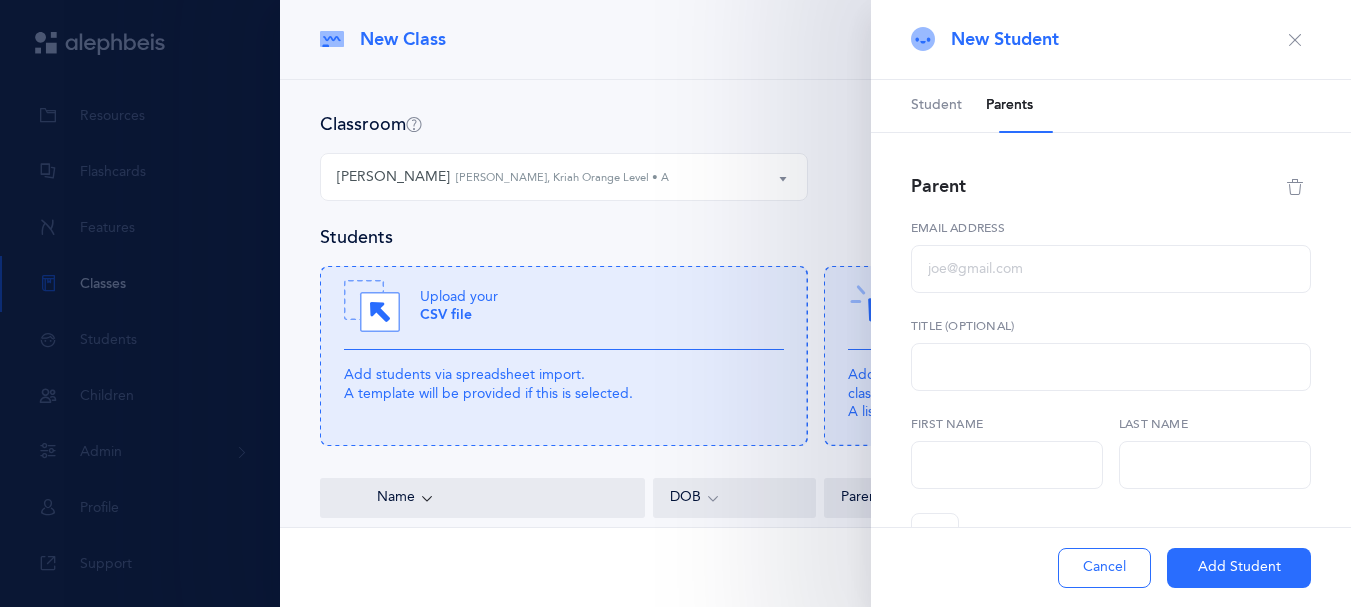 select 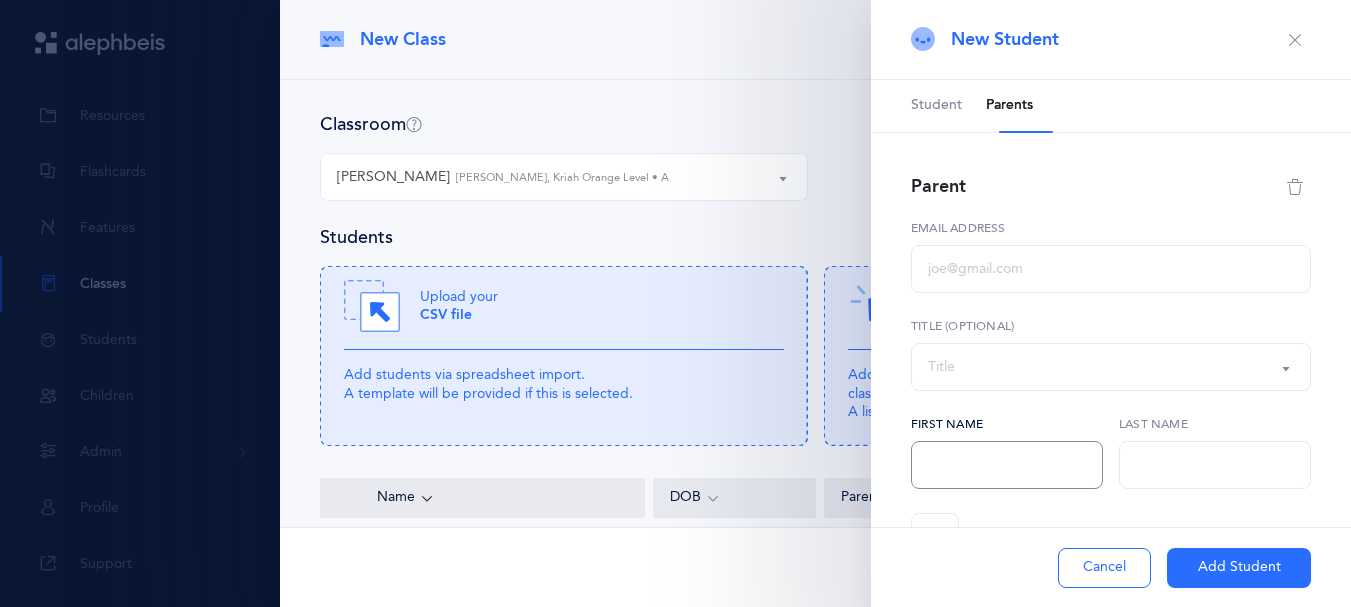click at bounding box center (1007, 465) 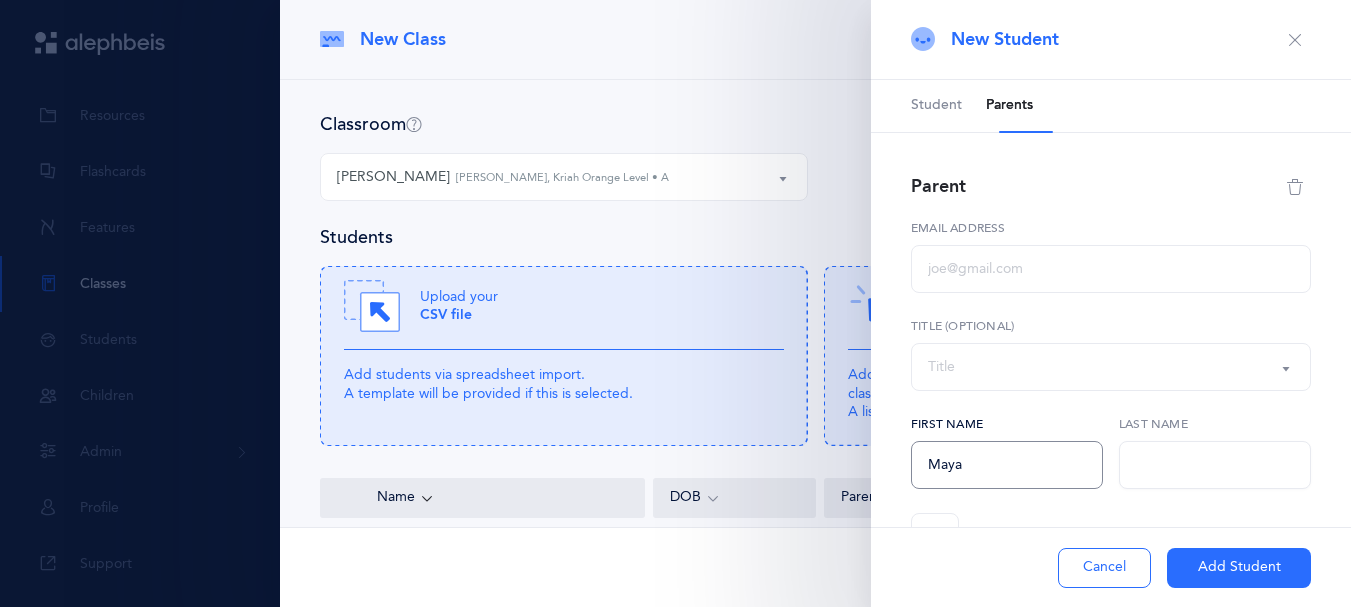 type on "Maya" 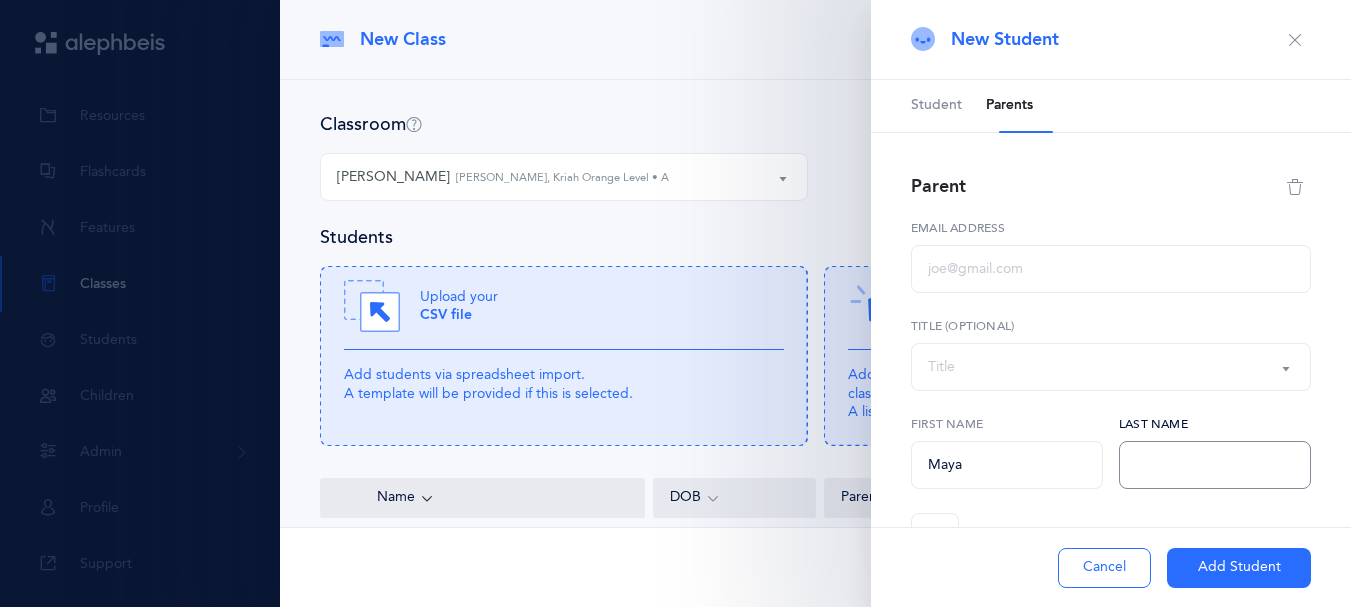 click at bounding box center [1215, 465] 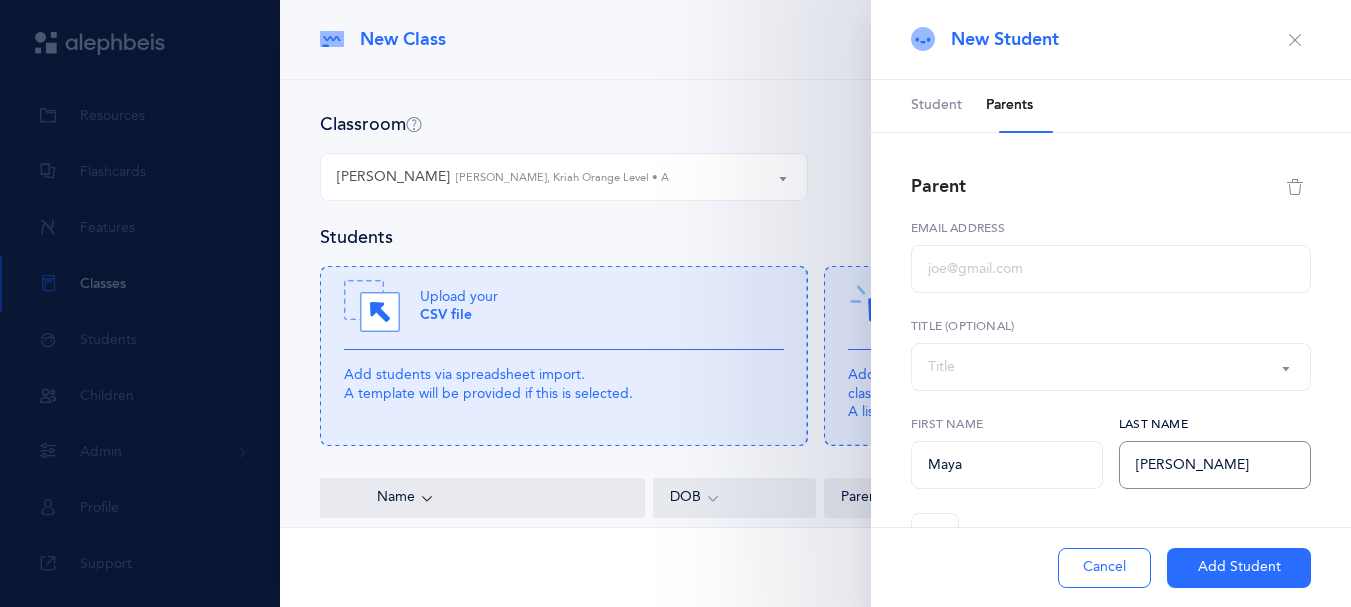 type on "[PERSON_NAME]" 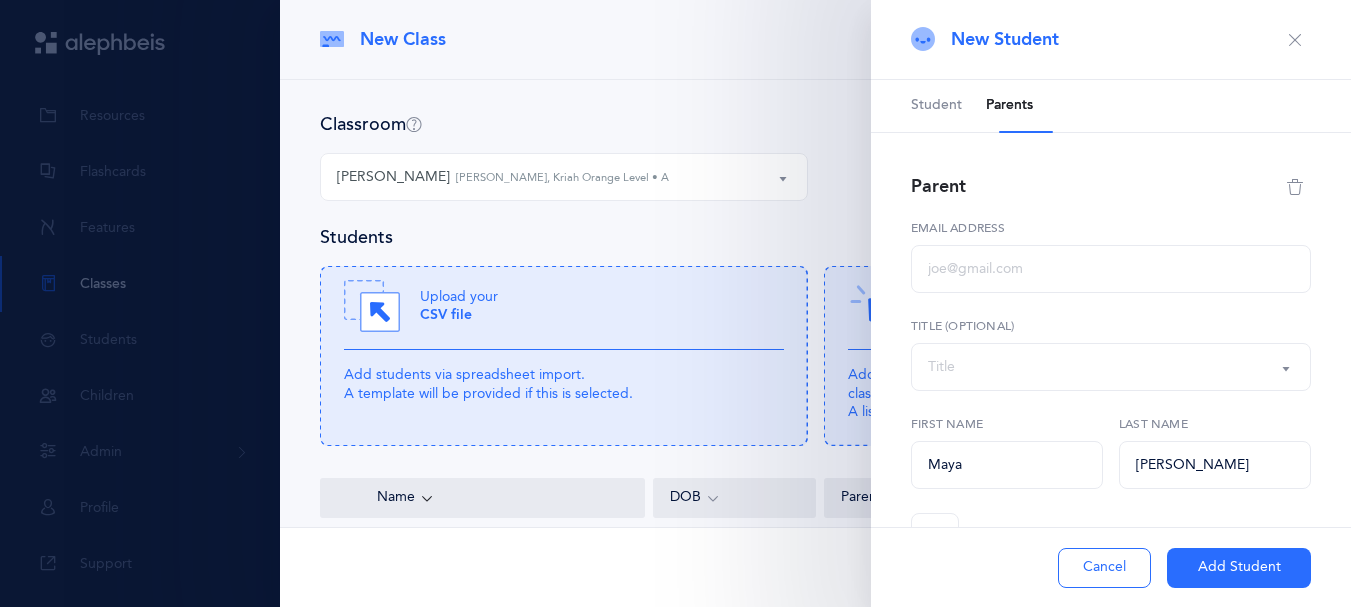 click on "Title" at bounding box center (1111, 367) 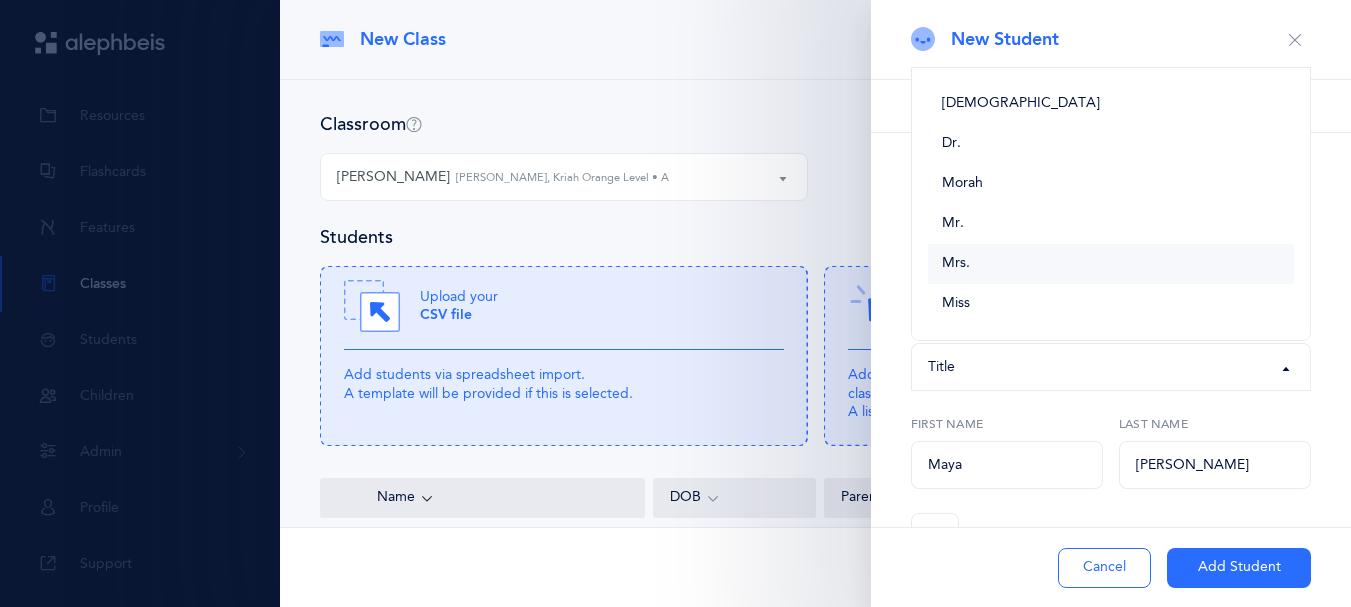 click on "Mrs." at bounding box center (1111, 264) 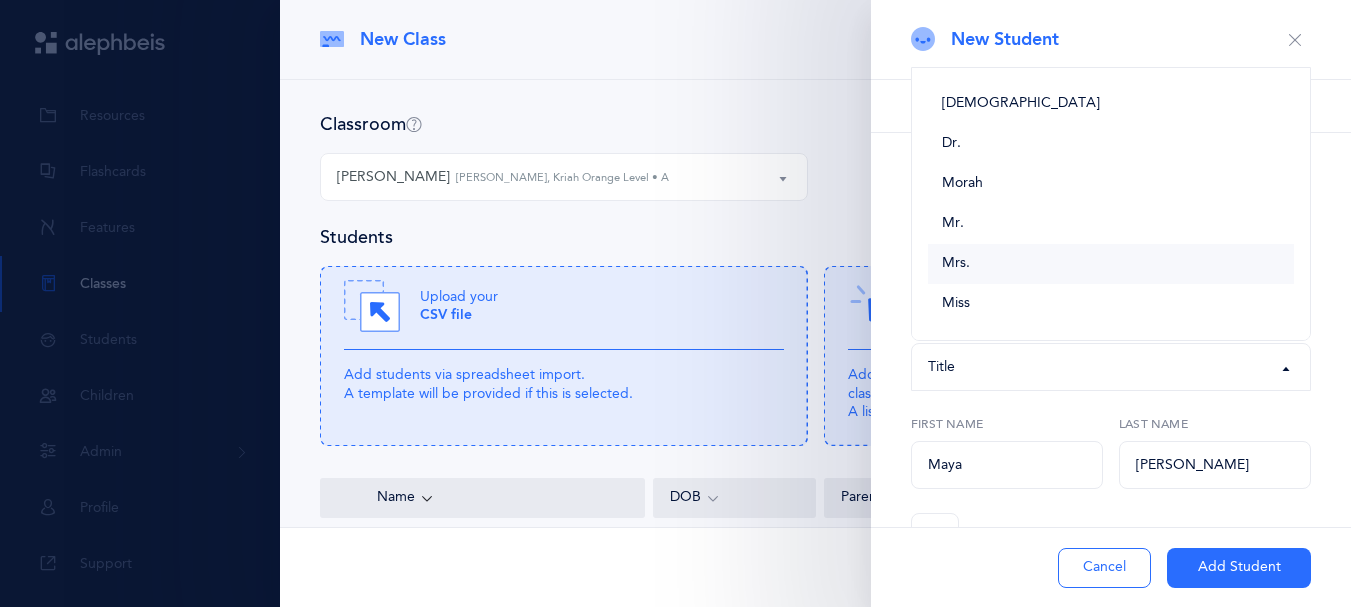 select on "4" 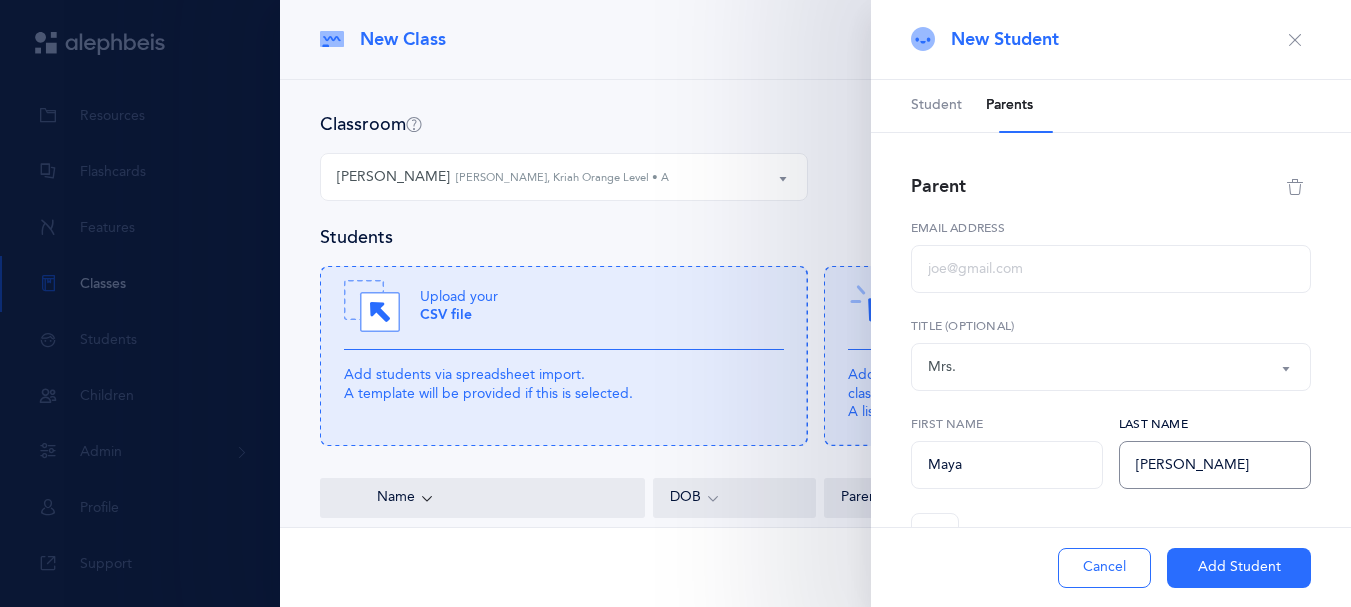 drag, startPoint x: 1125, startPoint y: 488, endPoint x: 1246, endPoint y: 484, distance: 121.0661 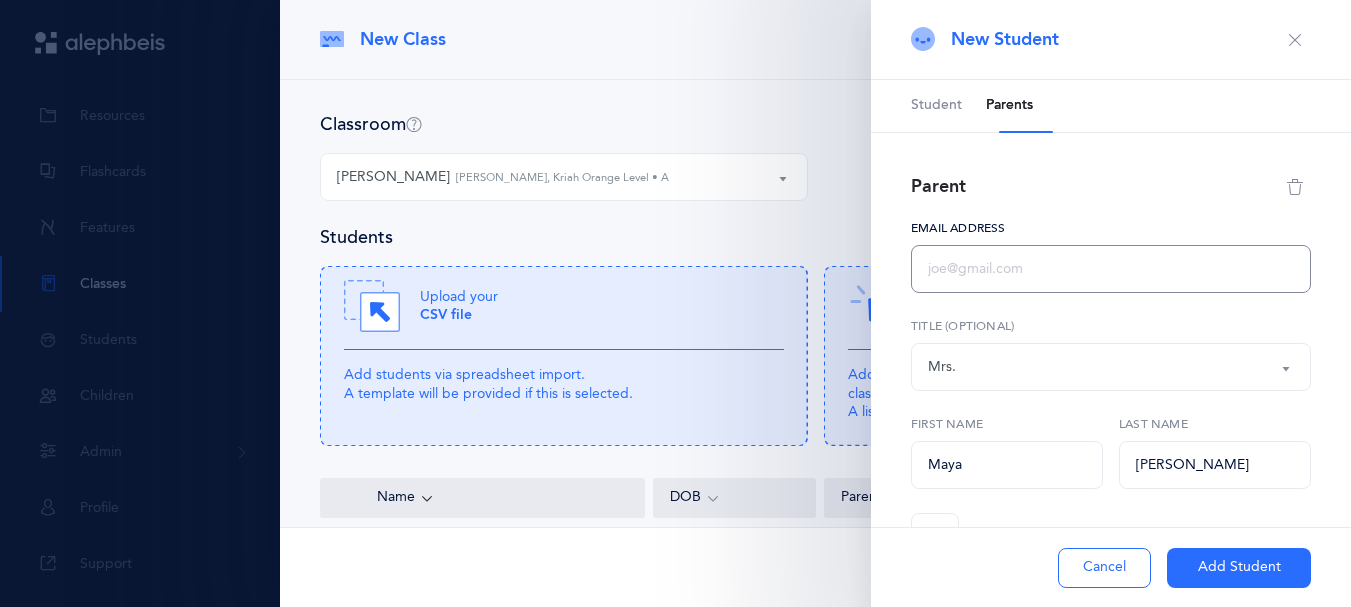 click at bounding box center (1111, 269) 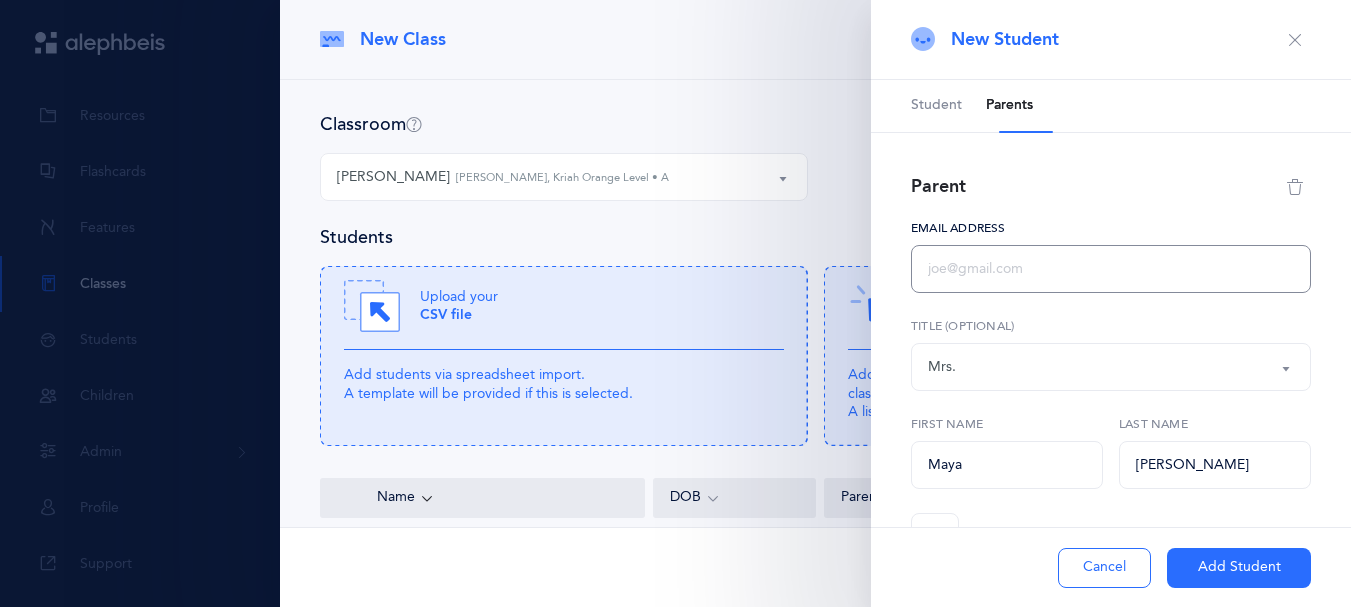 paste on "[EMAIL_ADDRESS][DOMAIN_NAME]" 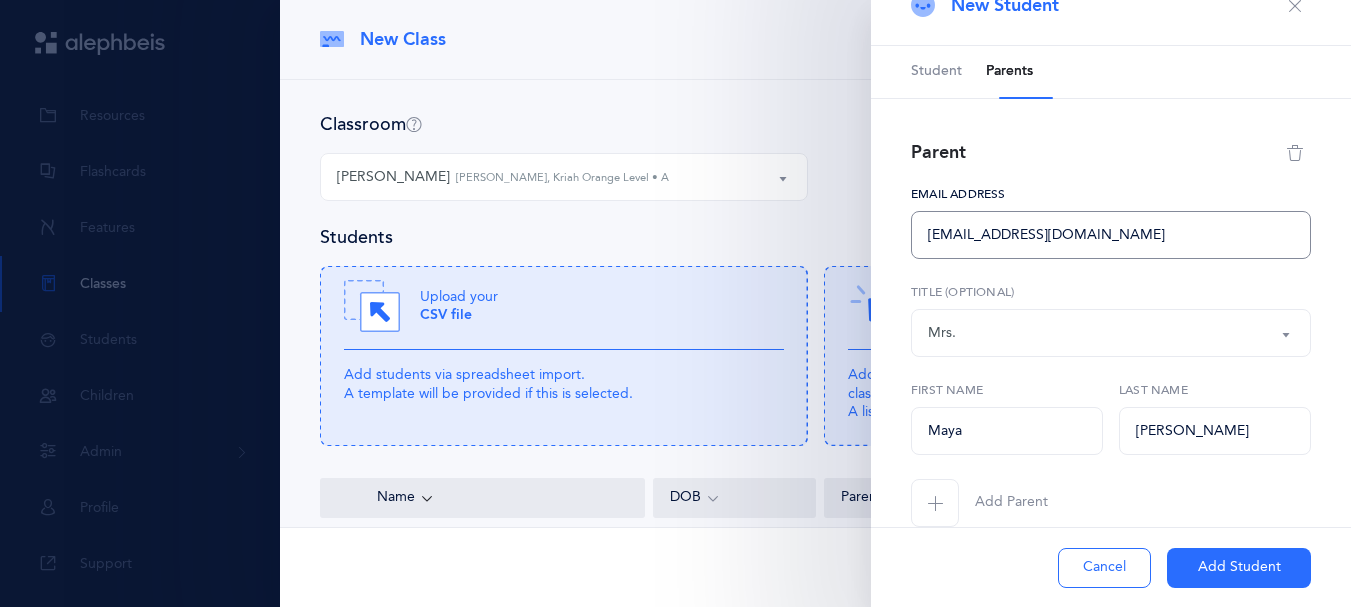 scroll, scrollTop: 114, scrollLeft: 0, axis: vertical 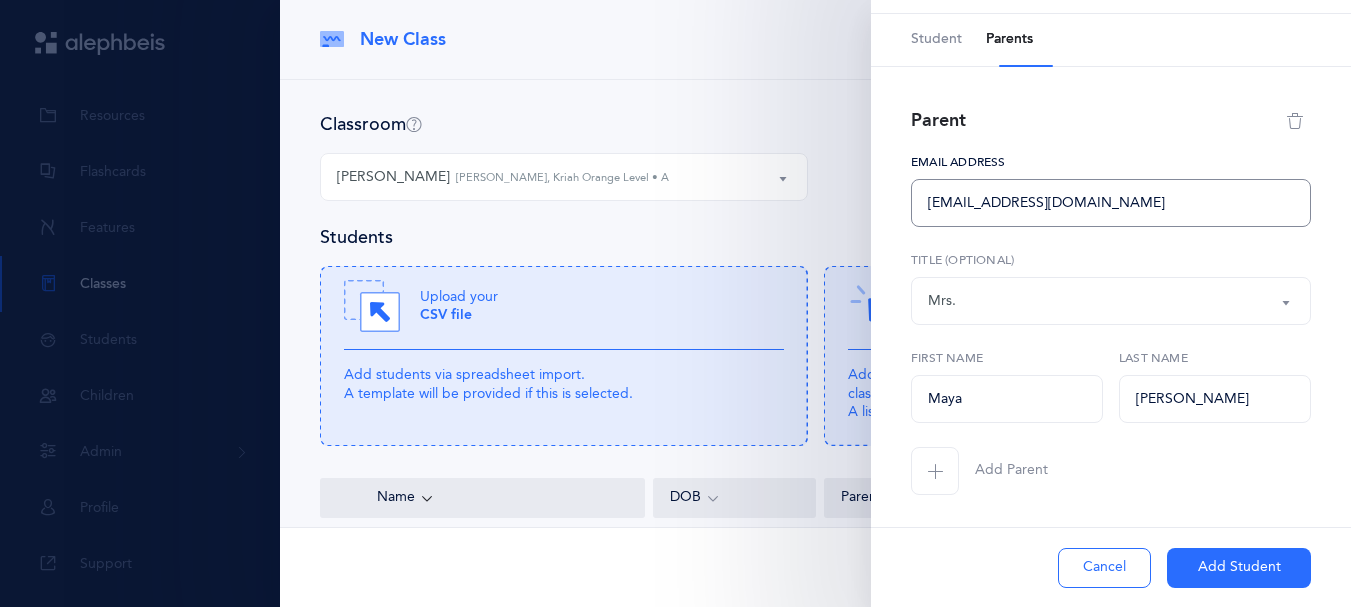 type on "[EMAIL_ADDRESS][DOMAIN_NAME]" 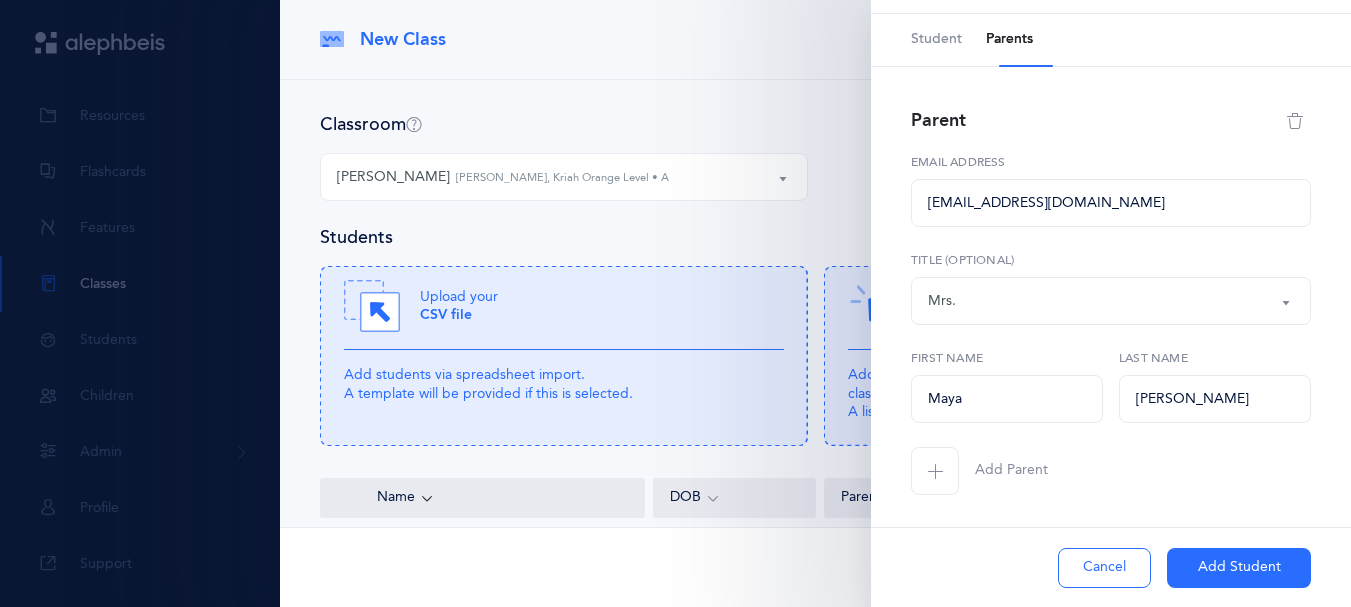 click on "Add Student" at bounding box center (1239, 568) 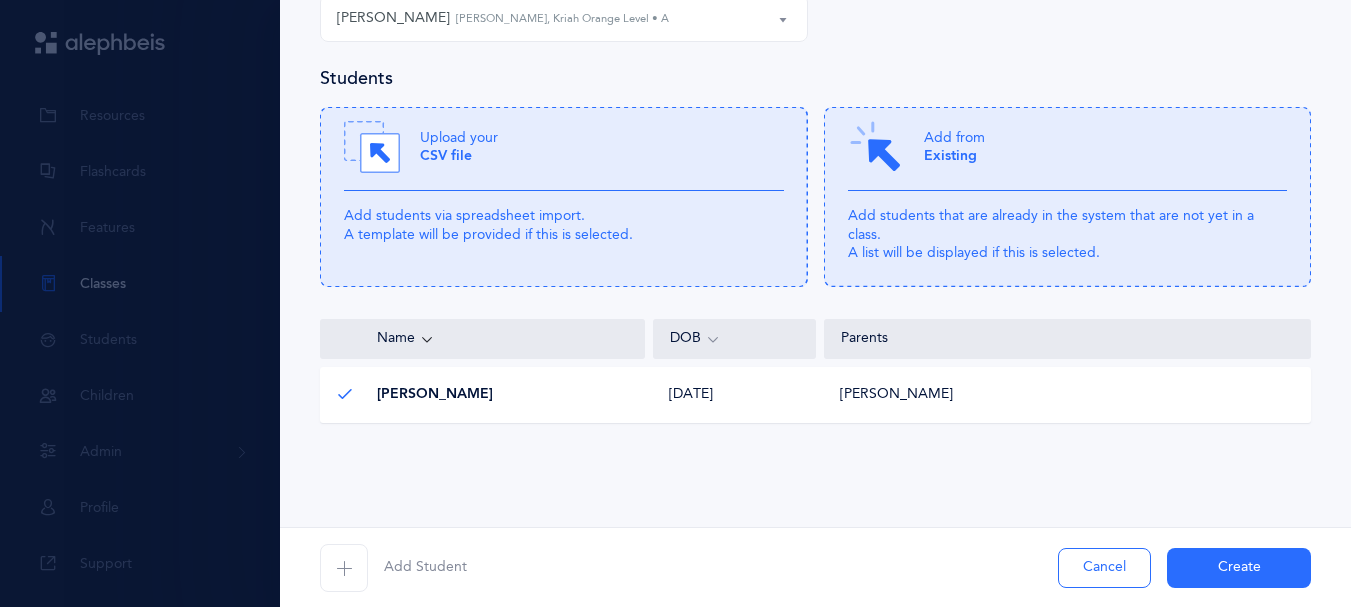scroll, scrollTop: 224, scrollLeft: 0, axis: vertical 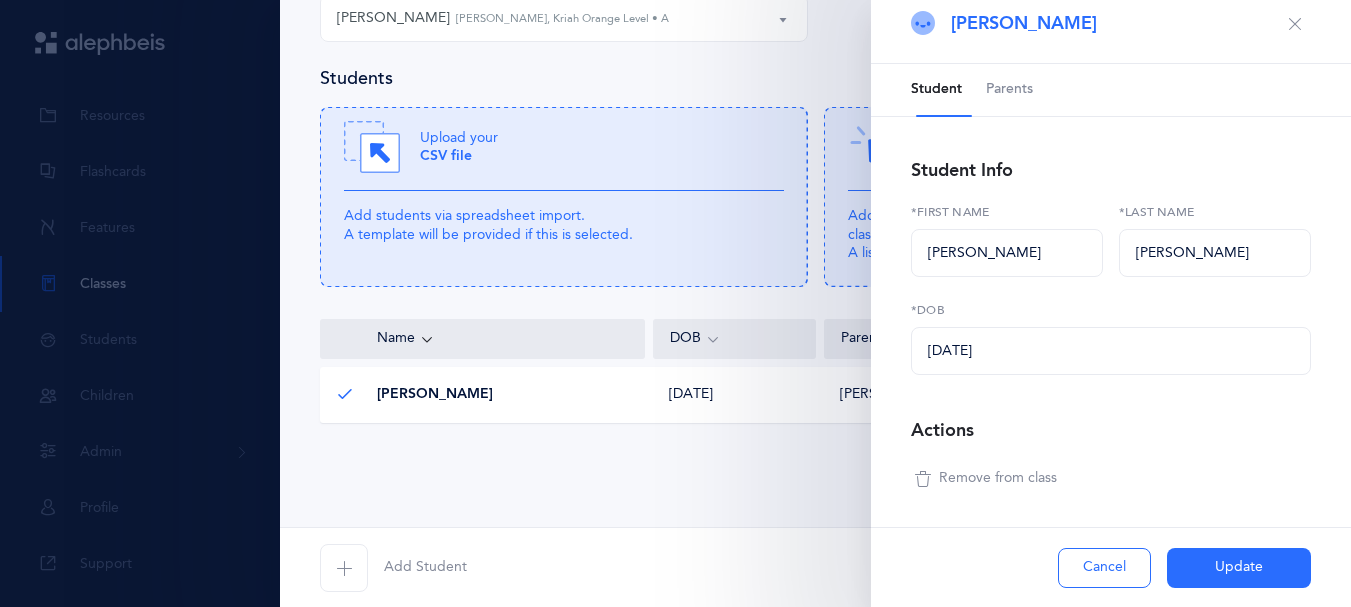 click on "Classroom
[PERSON_NAME] KA
[PERSON_NAME] KB
[PERSON_NAME] Eti  [PERSON_NAME] Eti [PERSON_NAME] Yafit 1A
[PERSON_NAME] 1B
[PERSON_NAME] 1C
[PERSON_NAME] 1D
[PERSON_NAME] 2A
[PERSON_NAME] 2B
[PERSON_NAME] 2C
[PERSON_NAME] 2D
First Grade
3rd Grade
4th Grade
5th Grade
Academic Support K
Academic support
Academic support 2 Group 4
[PERSON_NAME]
Group Tests
[PERSON_NAME]
[PERSON_NAME], Kriah Orange Level • A   [PERSON_NAME] KA
[PERSON_NAME] & [PERSON_NAME] & [PERSON_NAME], Kriah Red Level • A [PERSON_NAME] KB
[PERSON_NAME] & [PERSON_NAME] & [PERSON_NAME], Kriah Red Level • A Morah Eti  KC
Eti Ivgi & [PERSON_NAME] & [PERSON_NAME], Kriah Red Level • A Morah Eti KD
Eti Ivgi & [PERSON_NAME] & [PERSON_NAME], [PERSON_NAME] Red Level • A [PERSON_NAME] 1A
[PERSON_NAME] & [PERSON_NAME], Kriah Red Level • A [PERSON_NAME] 1B
[PERSON_NAME] & [PERSON_NAME], Kriah Red Level • A [PERSON_NAME] 1C
[PERSON_NAME] & [PERSON_NAME], Kriah Red Level • A [PERSON_NAME] 1D
[PERSON_NAME] 2A" at bounding box center (815, 264) 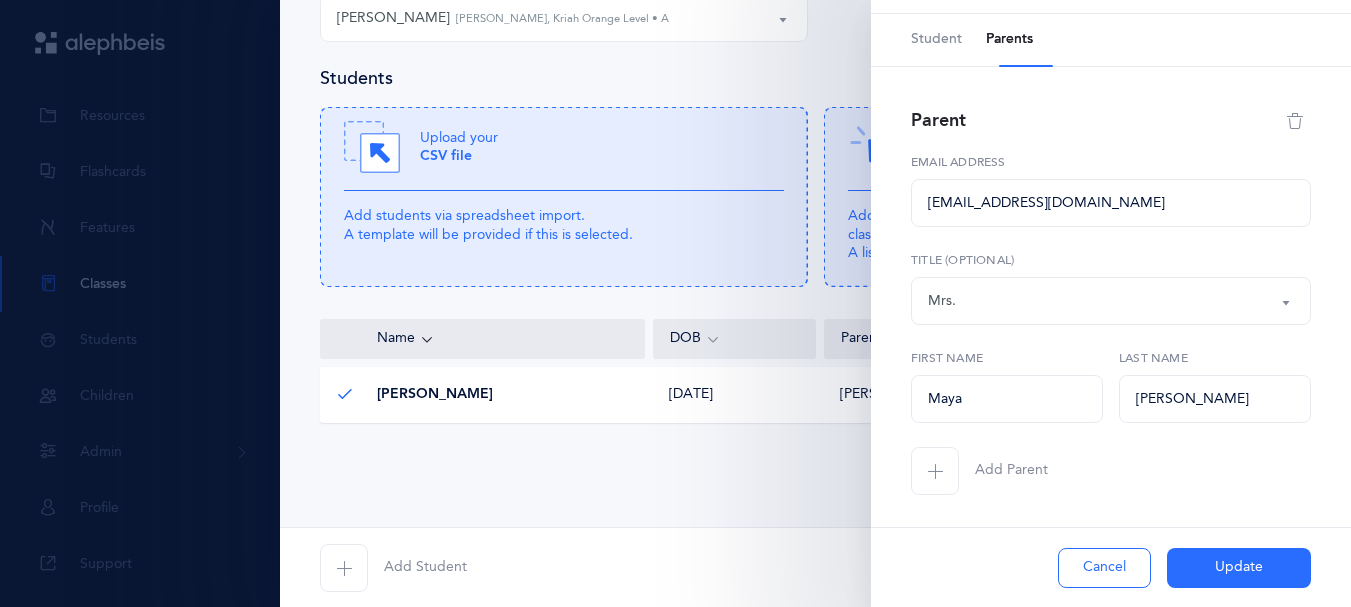 click on "Students" at bounding box center [815, 78] 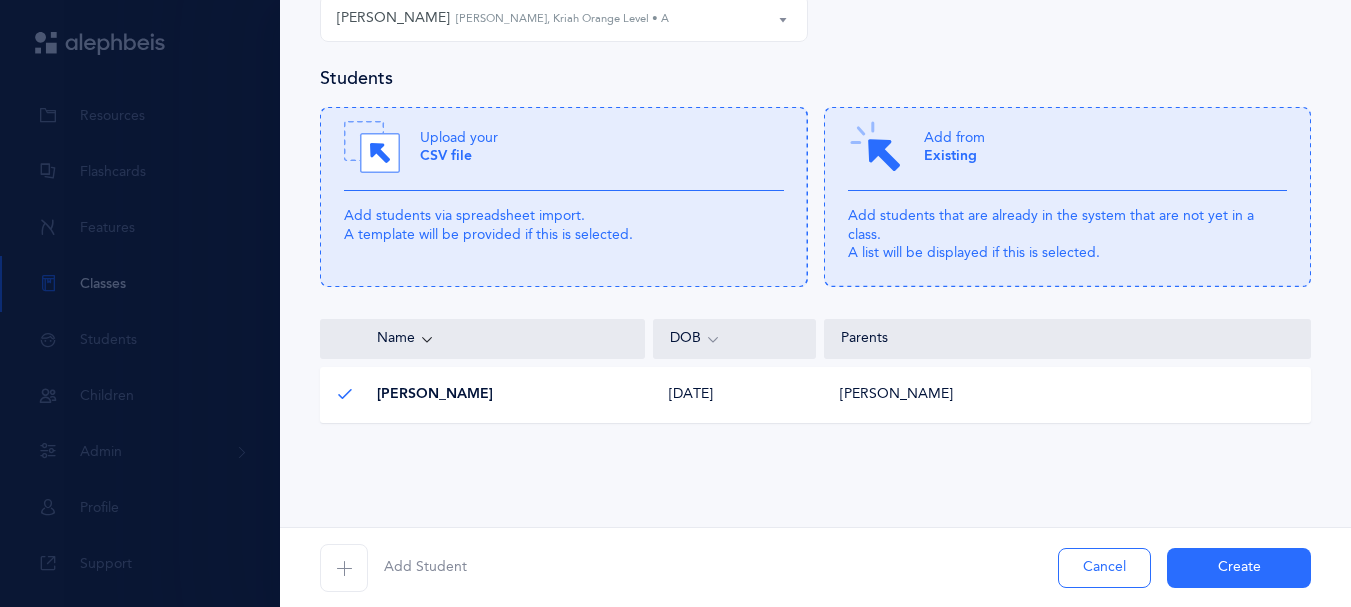 click at bounding box center (675, 303) 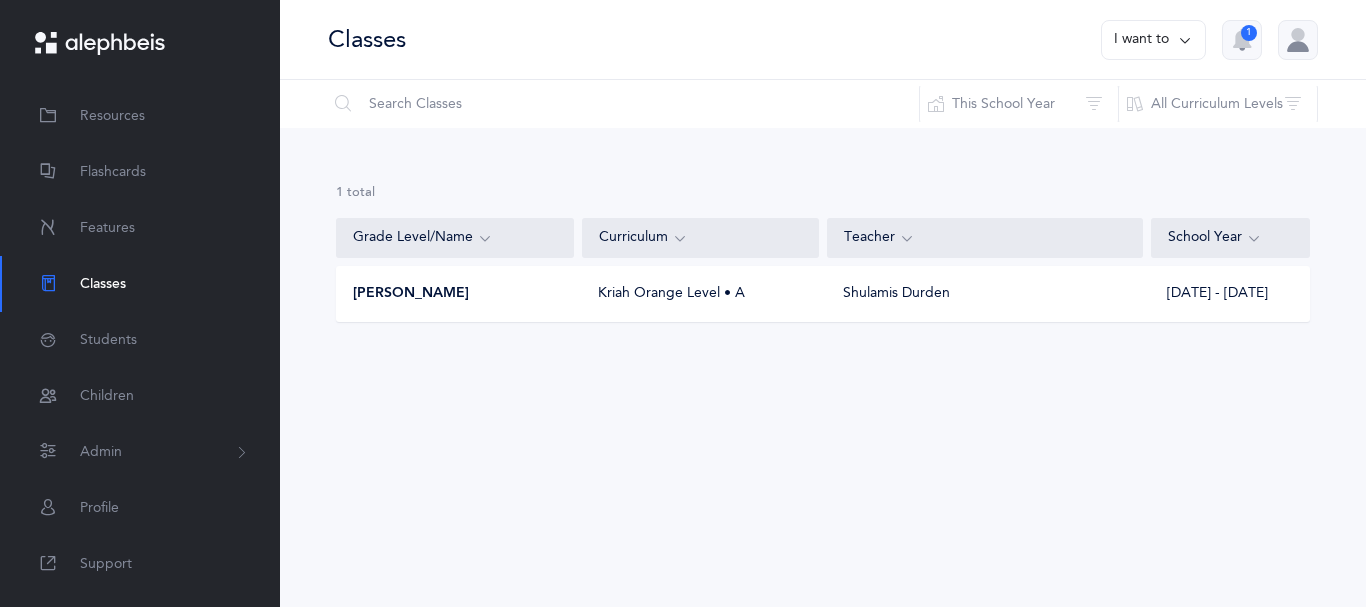 click on "[PERSON_NAME]" at bounding box center [455, 294] 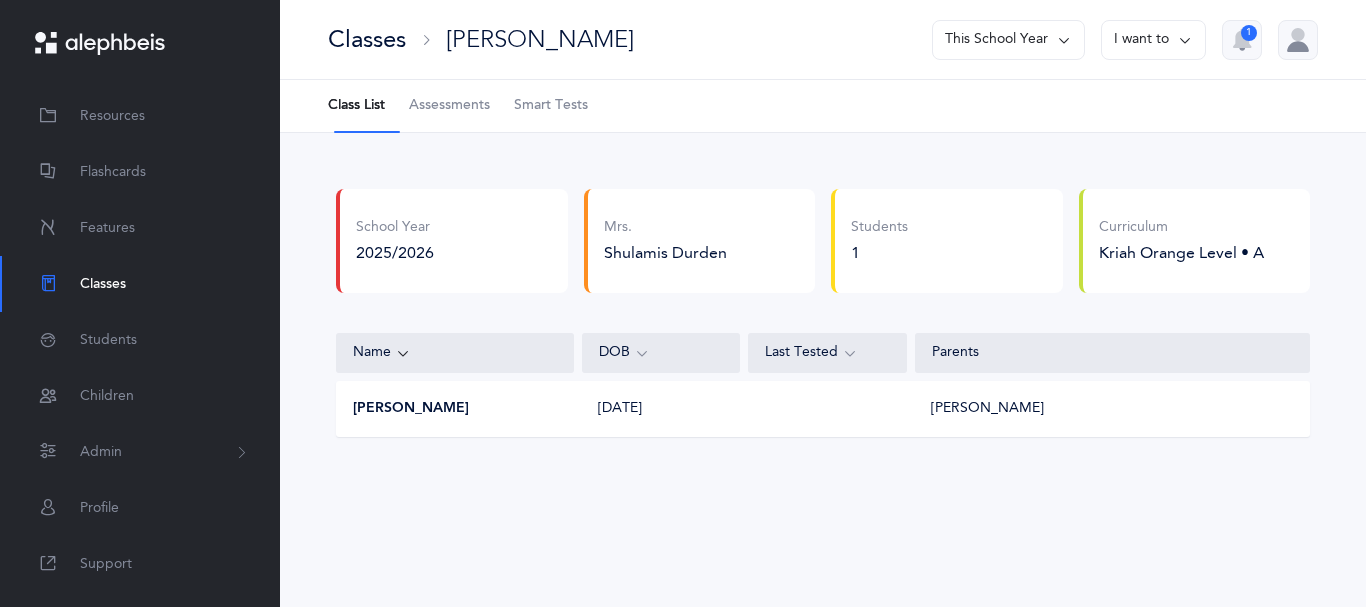 click on "Assessments" at bounding box center (449, 106) 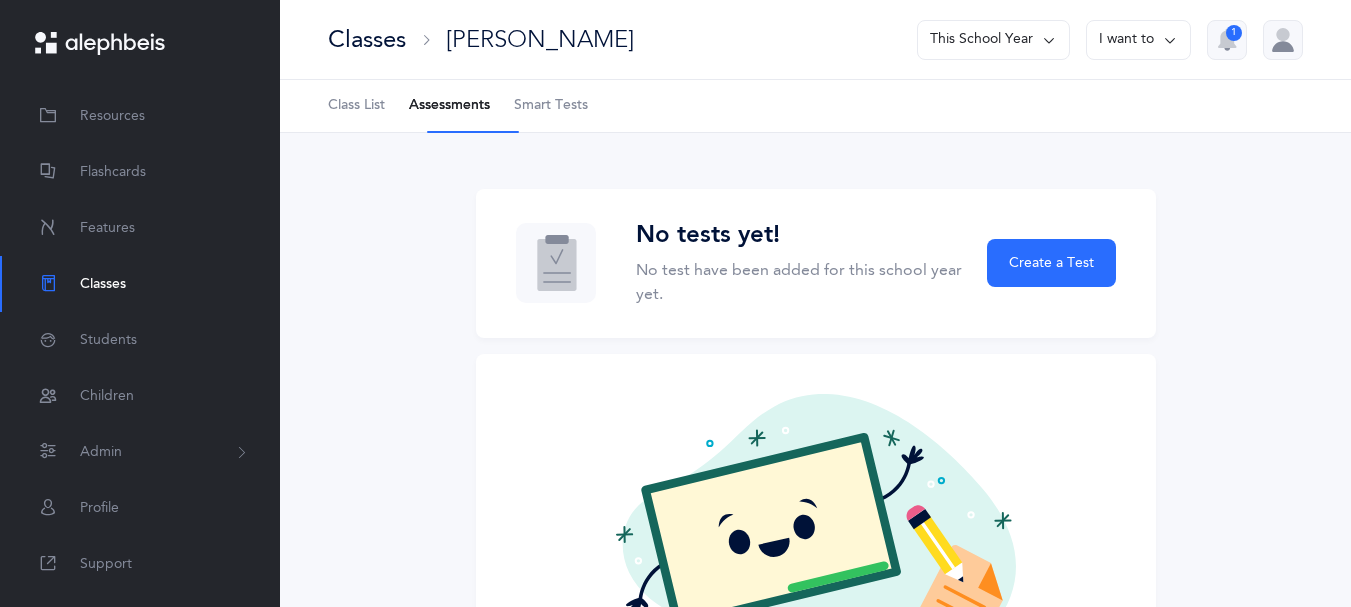 click at bounding box center [1170, 40] 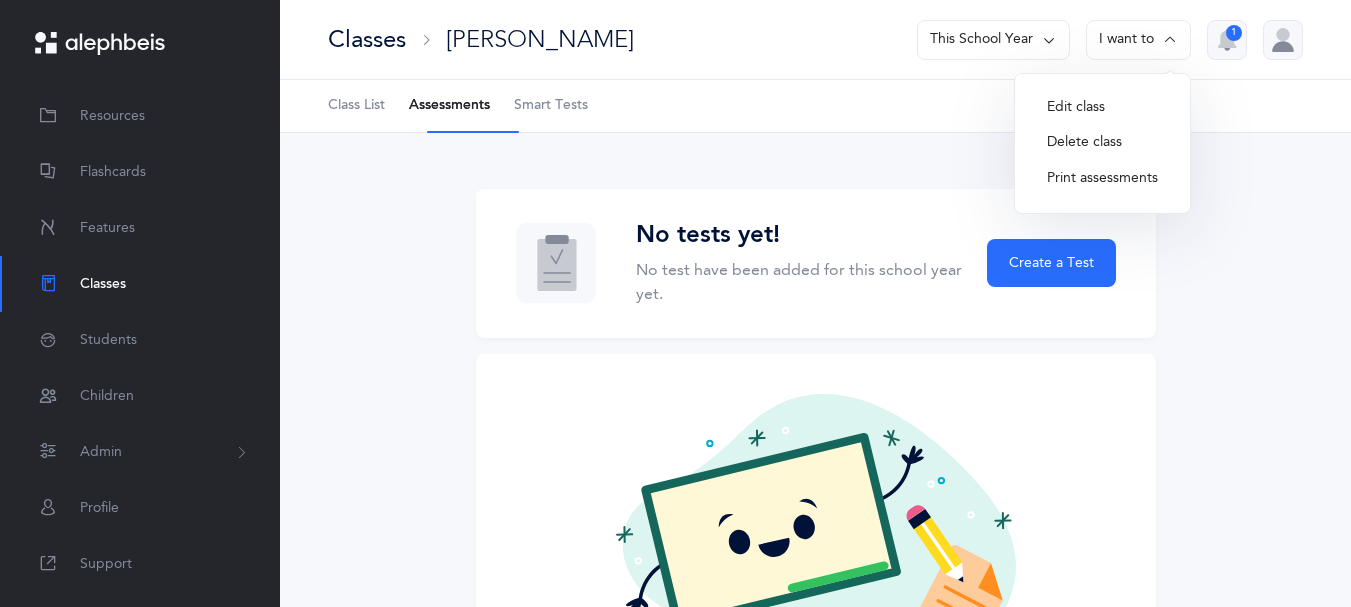 click on "No tests yet!
No test have been added for this school year yet.
Create a Test
New Assessment            Kriah Red Level
Kriah Orange Level
Kriah Yellow Level
Kriah Green Level
Kriah Lime Level
Kriah Teal Level
Kriah Purple Level
Kriah Orange Level
Curriculum
Series
A Series
S Series
Recommended Tests     Other Tests       אותיות
נקודות
אותיות ונקודות L2
Blended Endings & Silent Letters
כללי שוא L2 (A)
All Skills L2 (A)
אותיות
Choose test
[DATE]         <   [DATE]   >   Sun Mon Tue Wed Thu Fri Sat   1 2 3 4 5 6 7 8 9 10 11 12 13 14 15 16 17 18 19 20 21 22 23 24 25 26 27 28 29 30 31     <   2025   >   January February March April May June July August September October" at bounding box center [815, 457] 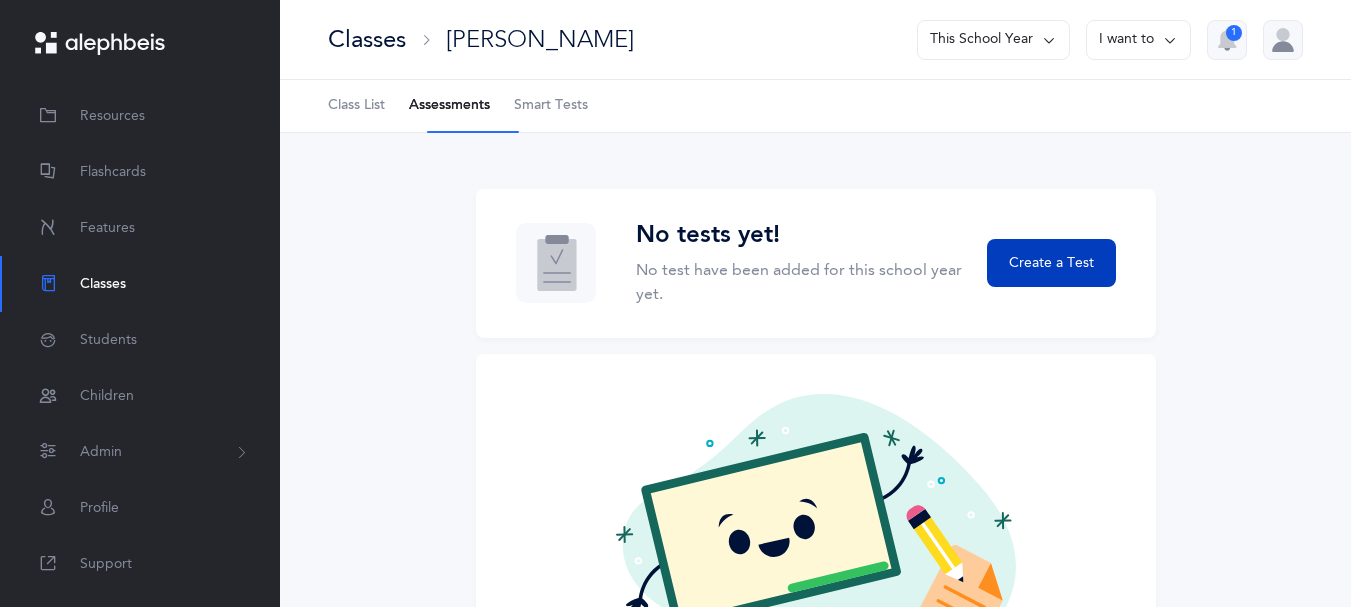 click on "Create a Test" at bounding box center [1051, 263] 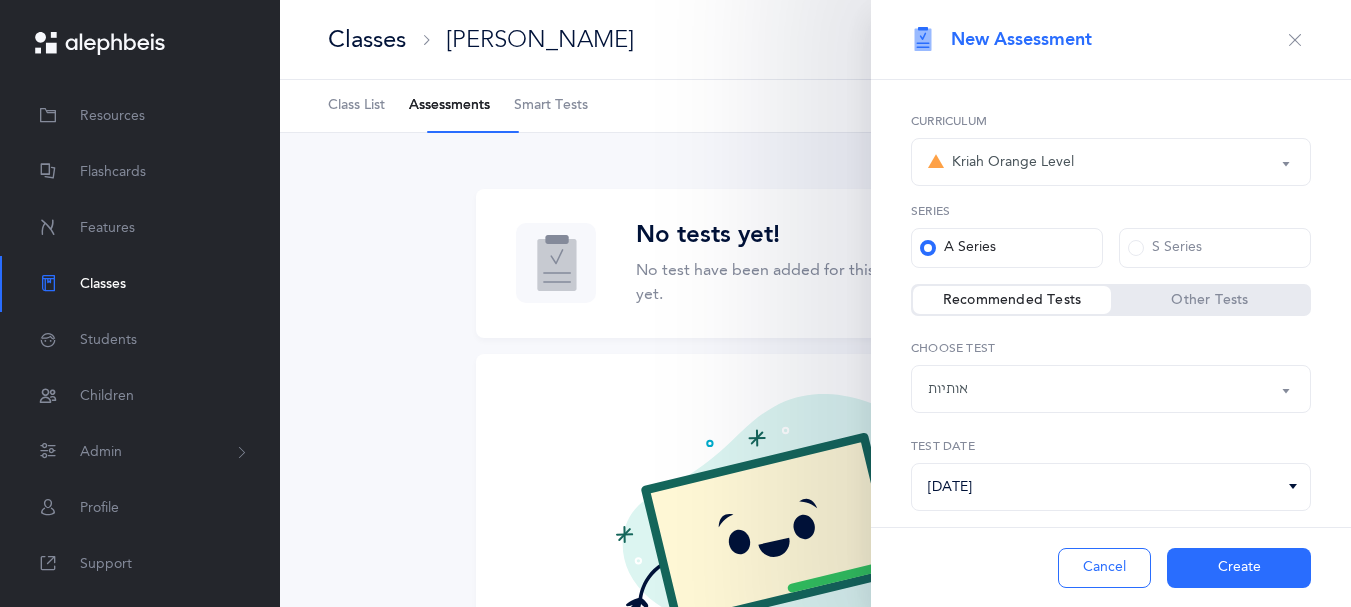 click on "Kriah Orange Level" at bounding box center (1111, 162) 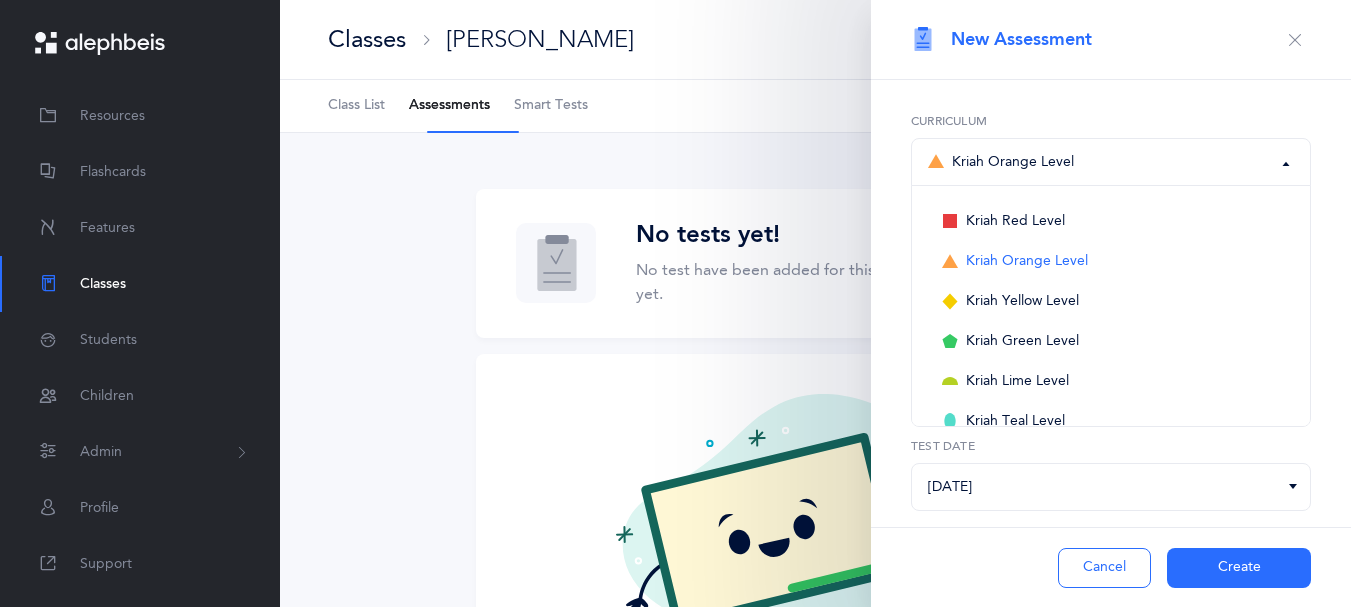 click on "Kriah Orange Level" at bounding box center [1111, 162] 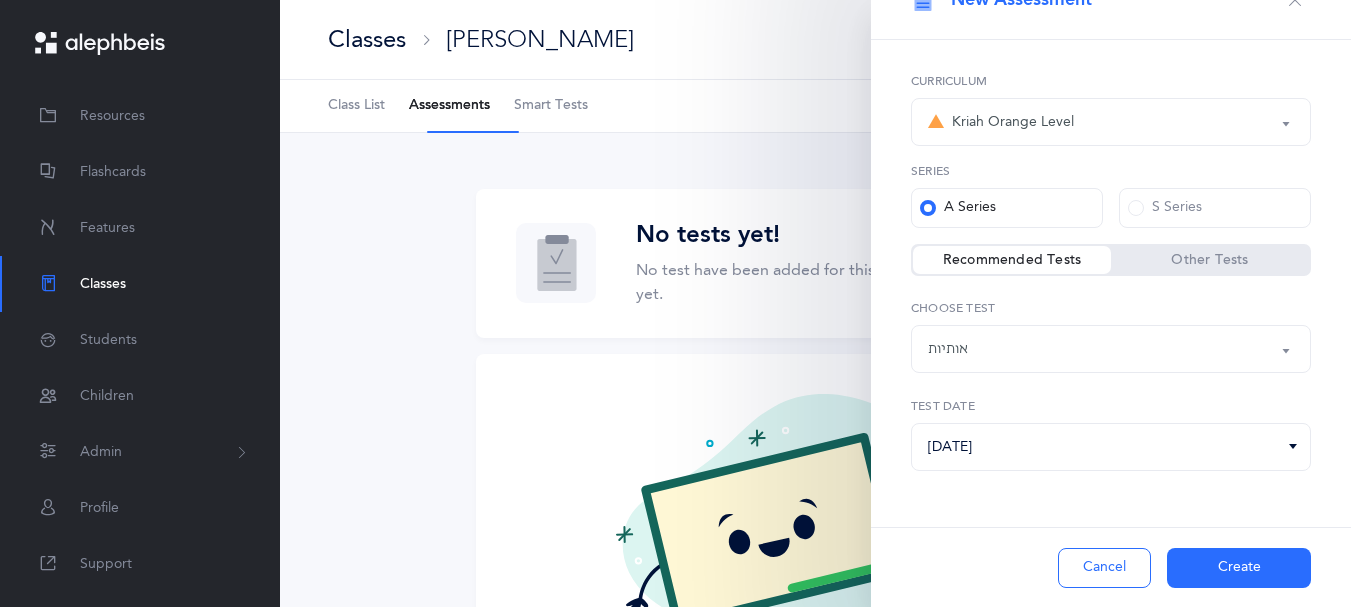 scroll, scrollTop: 90, scrollLeft: 0, axis: vertical 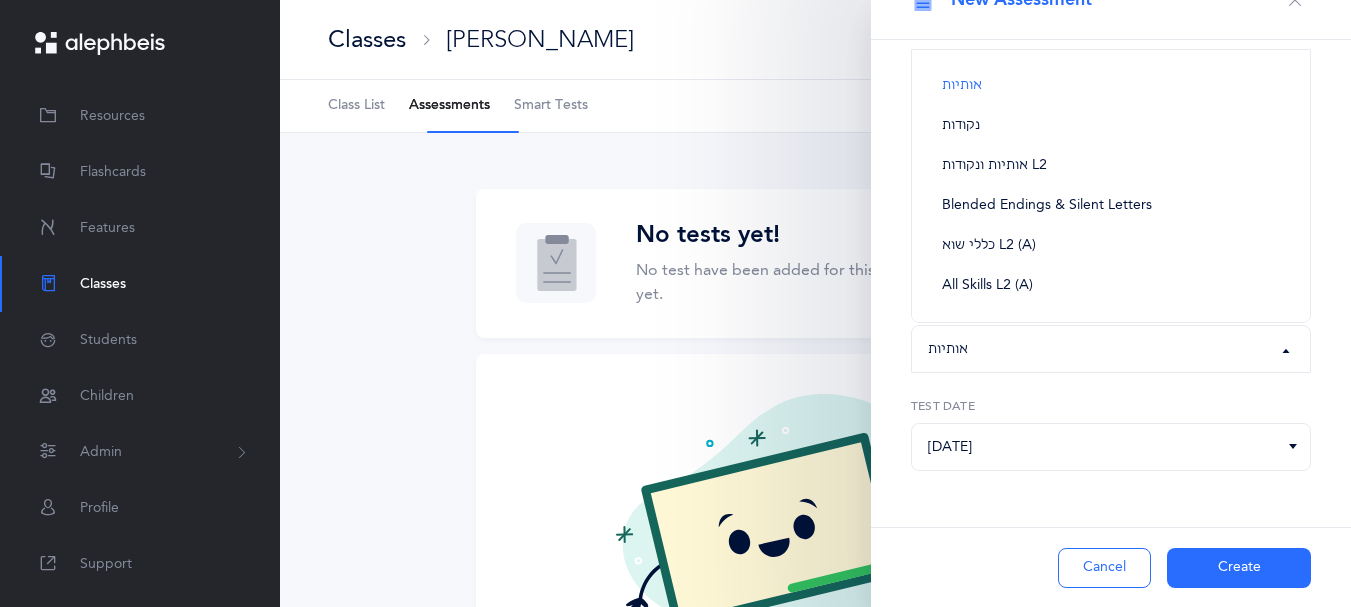 click on "Create" at bounding box center [1239, 568] 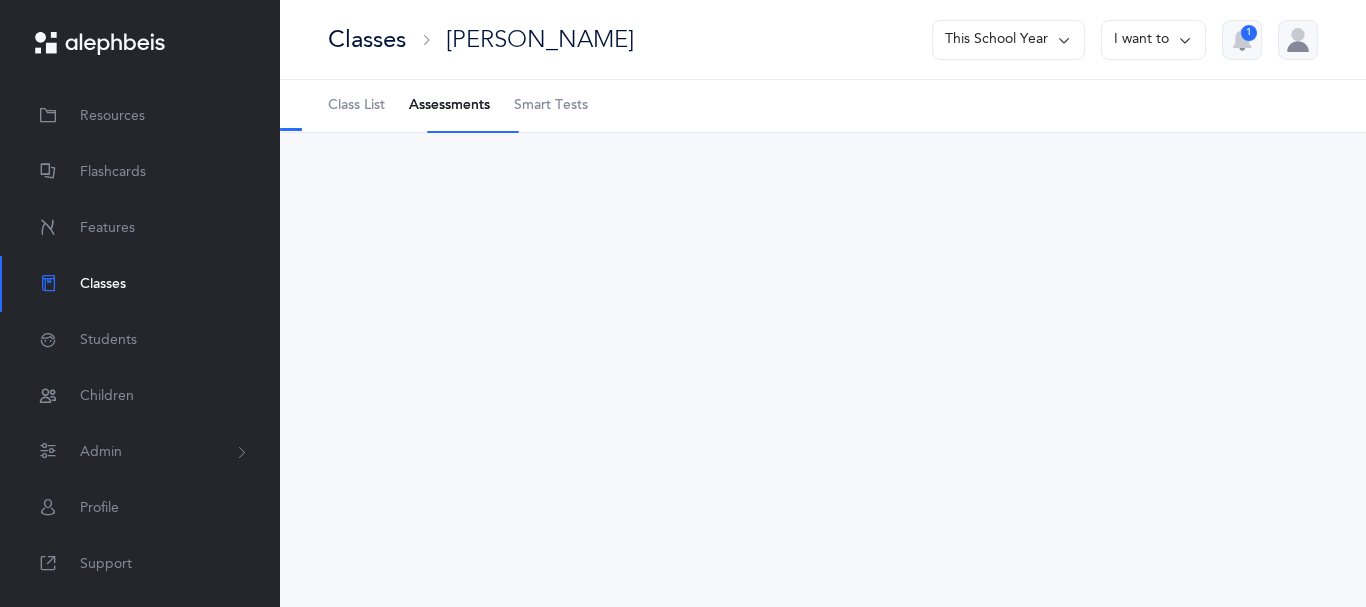 select on "2" 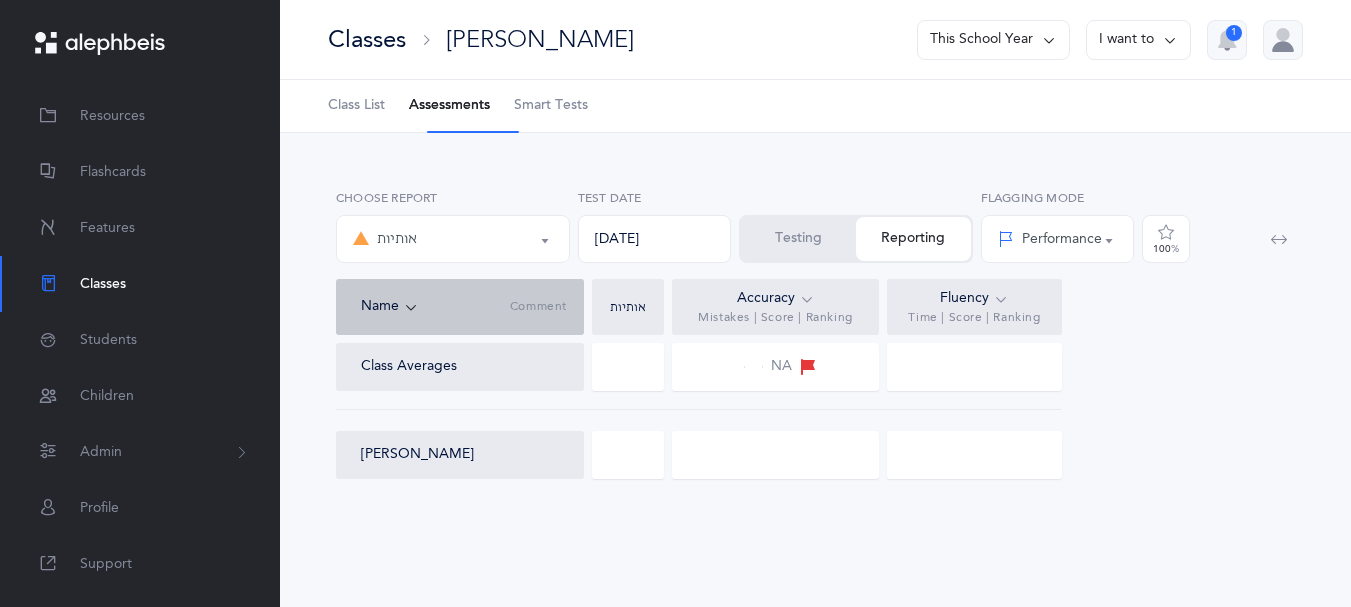 click at bounding box center (1170, 40) 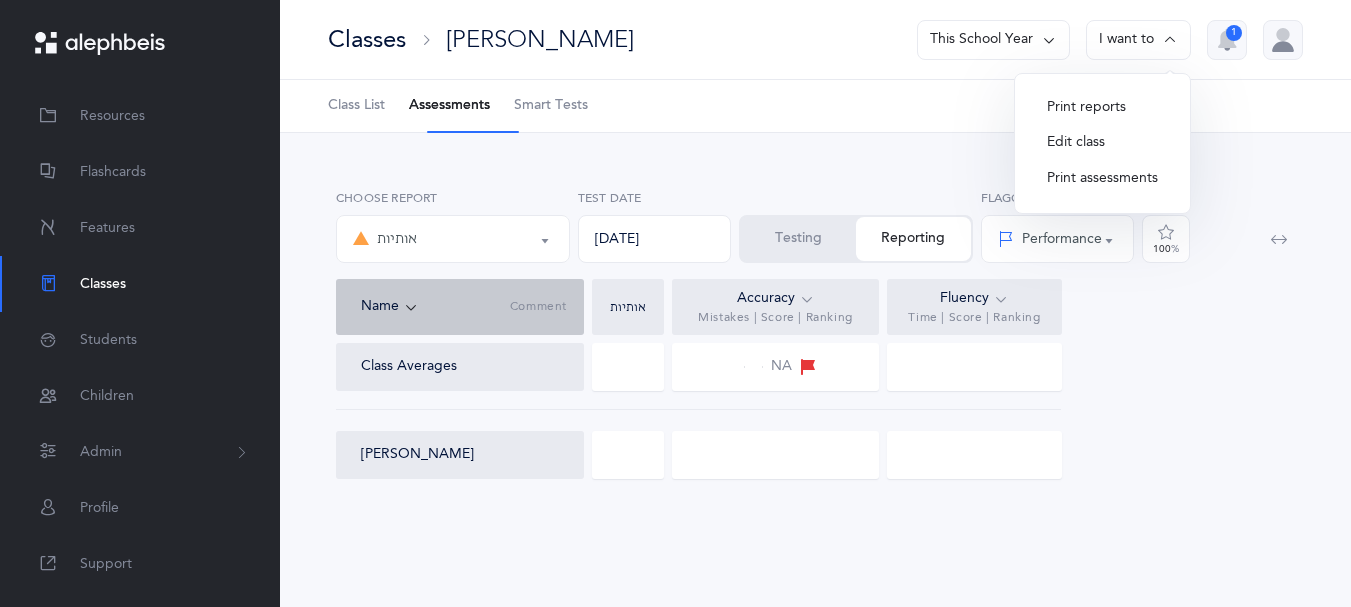 click on "Class List Assessments Smart Tests" at bounding box center (815, 106) 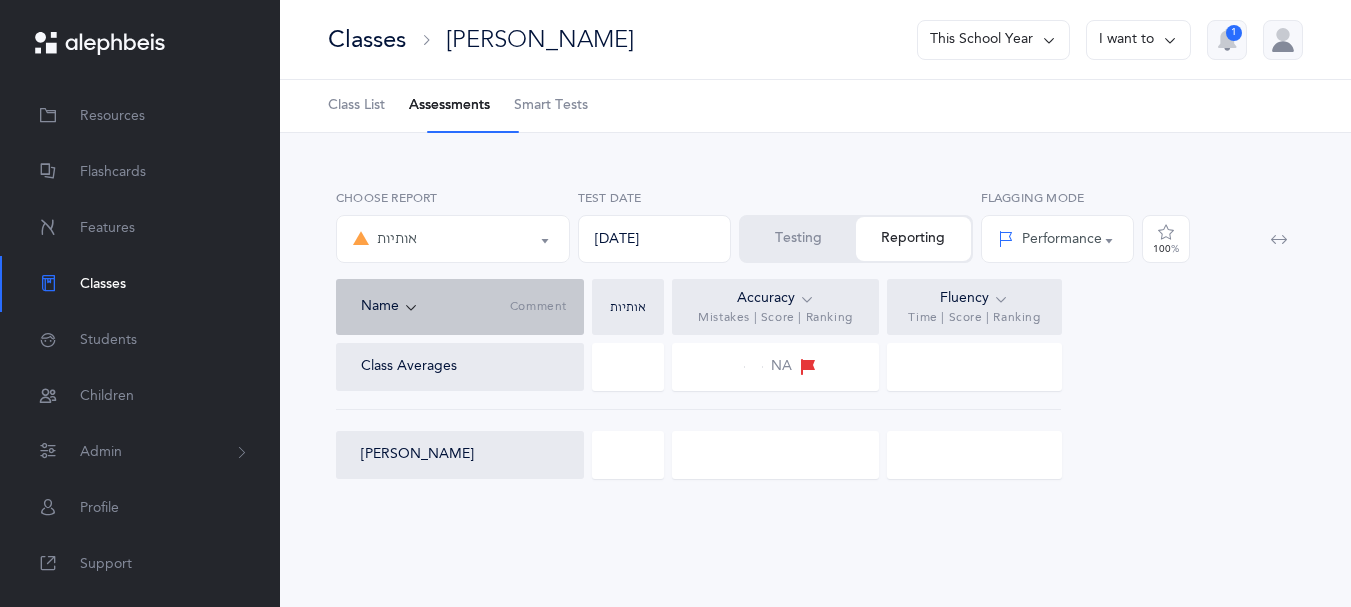 scroll, scrollTop: 8, scrollLeft: 0, axis: vertical 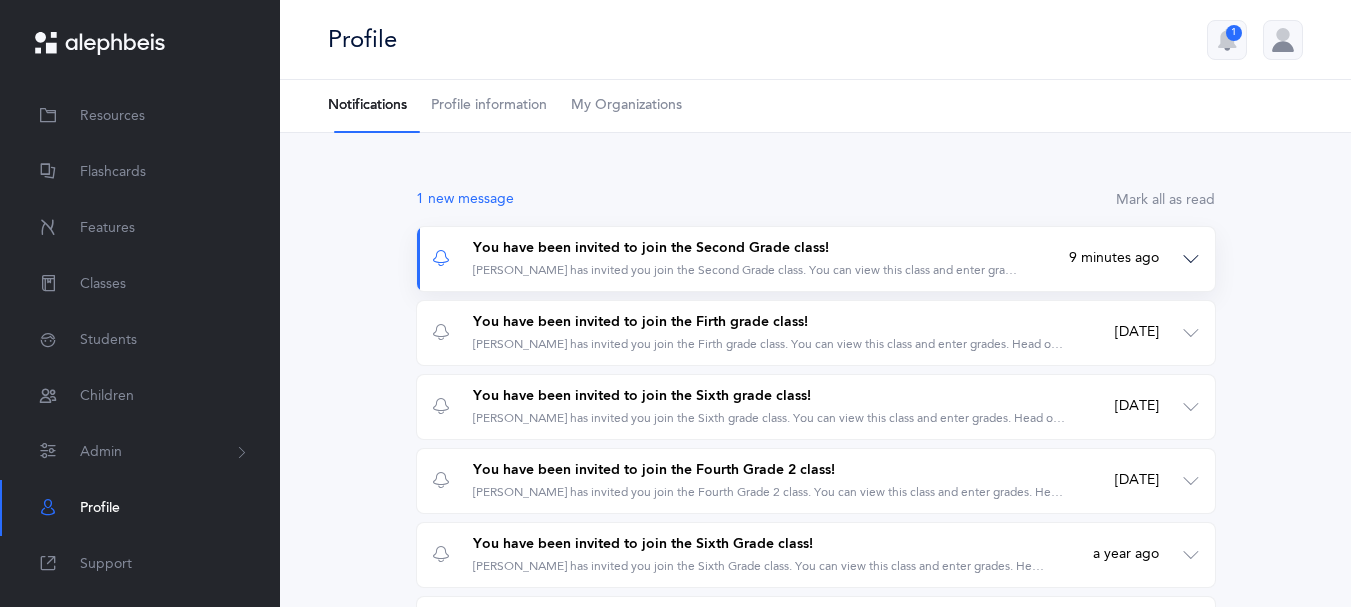 click on "You have been invited to join the Second Grade class!" at bounding box center (747, 249) 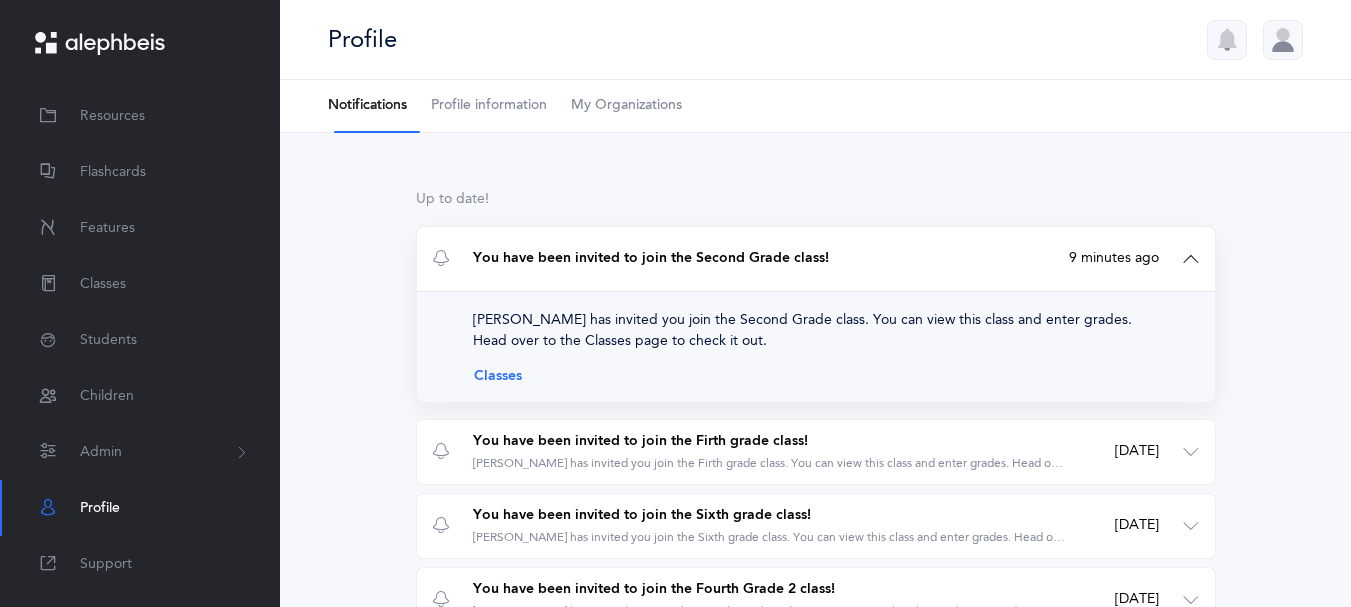 click on "You have been invited to join the Second Grade class!" at bounding box center [747, 259] 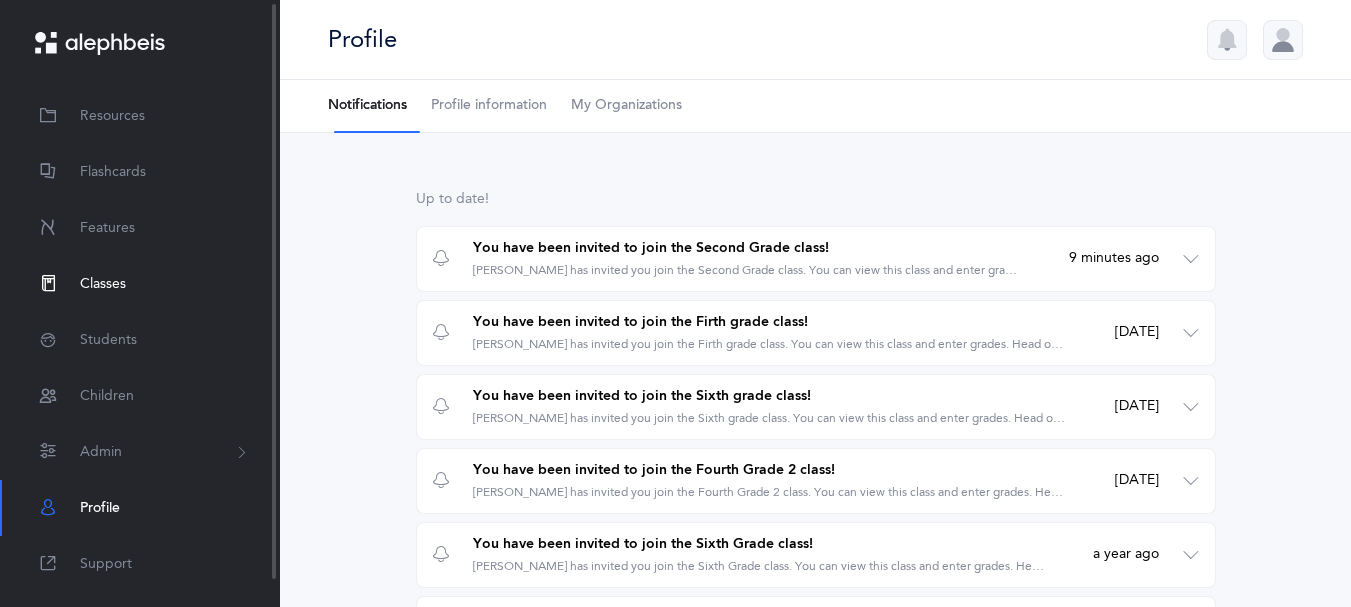click on "Classes" at bounding box center [103, 284] 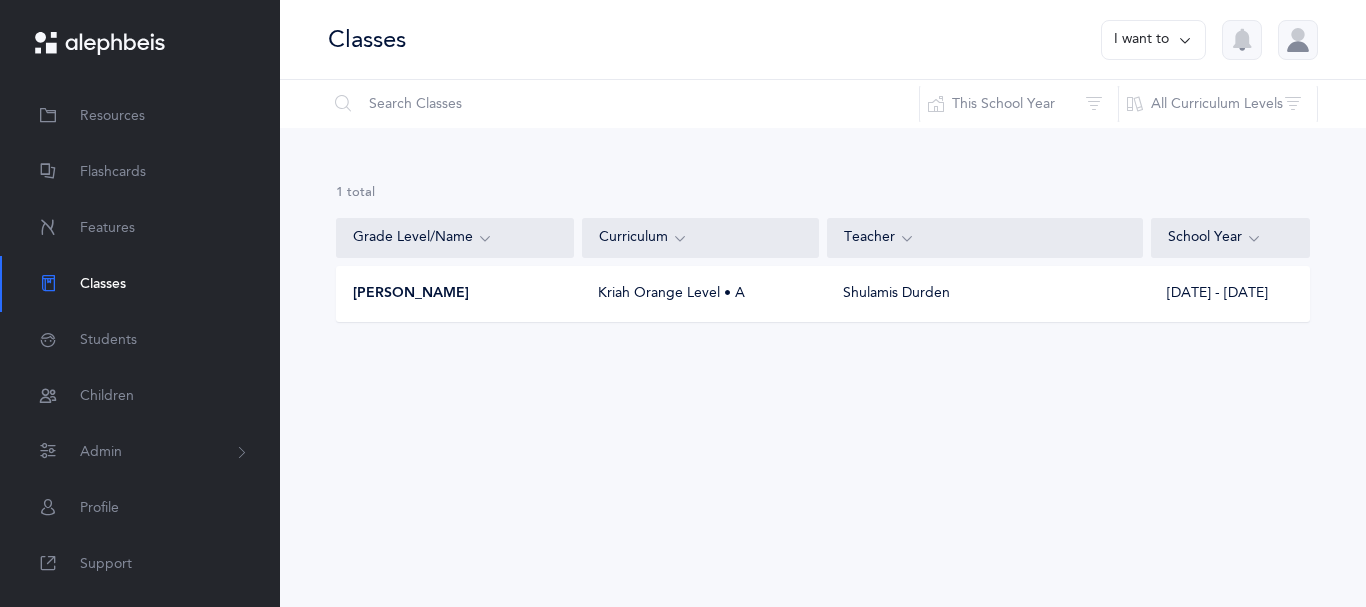 click on "[PERSON_NAME]" at bounding box center (455, 294) 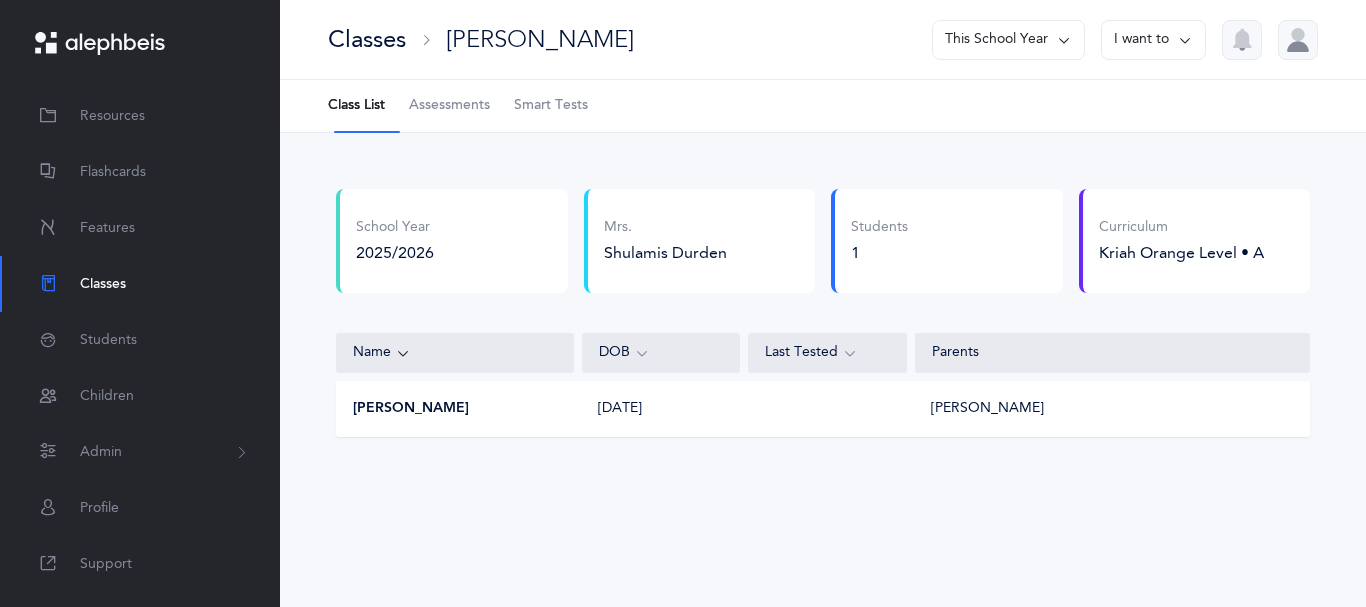 click on "Assessments" at bounding box center [449, 106] 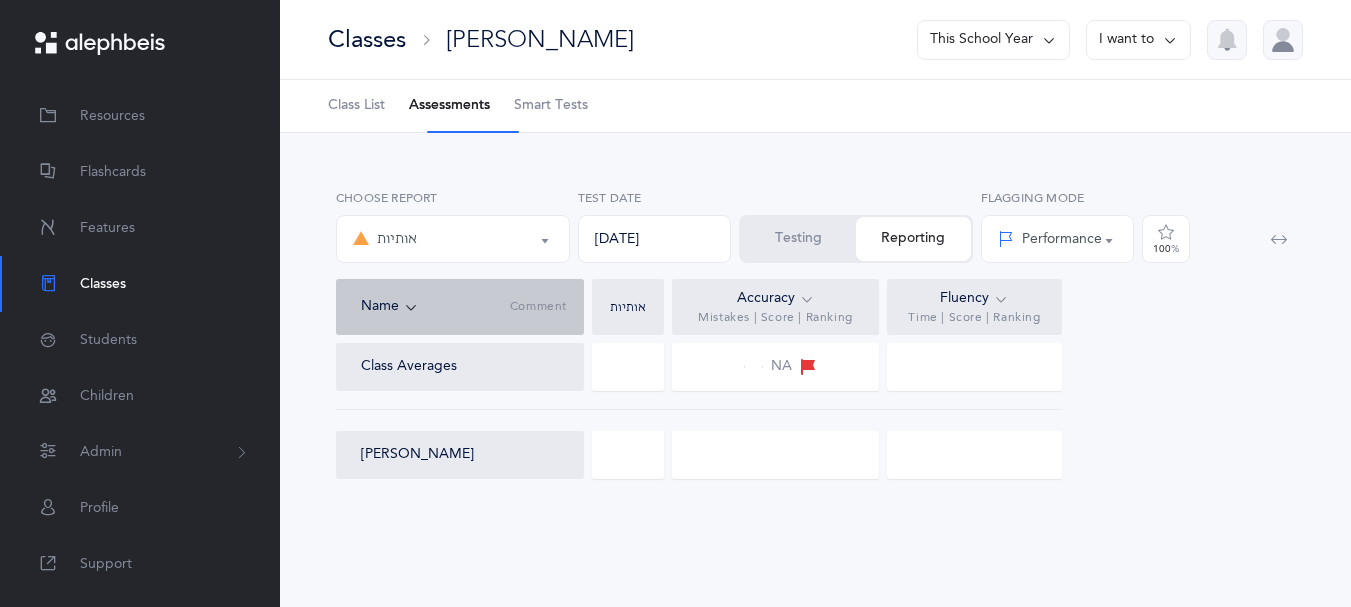 click on "Testing" at bounding box center (798, 239) 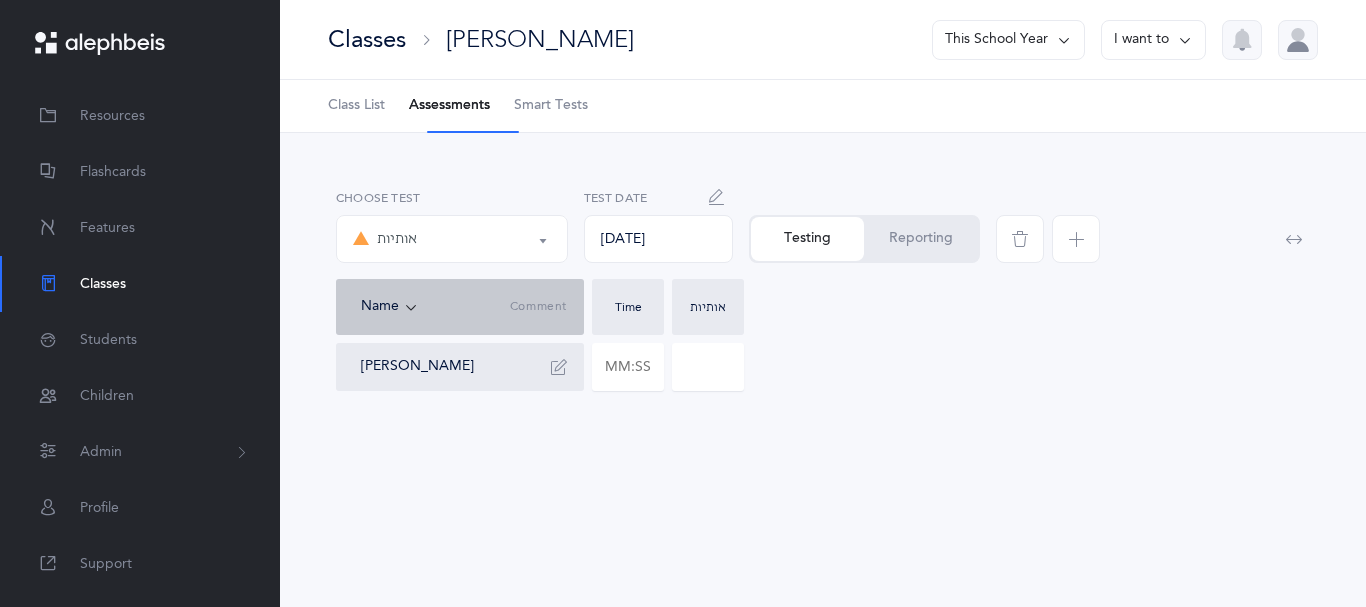 click at bounding box center [1076, 239] 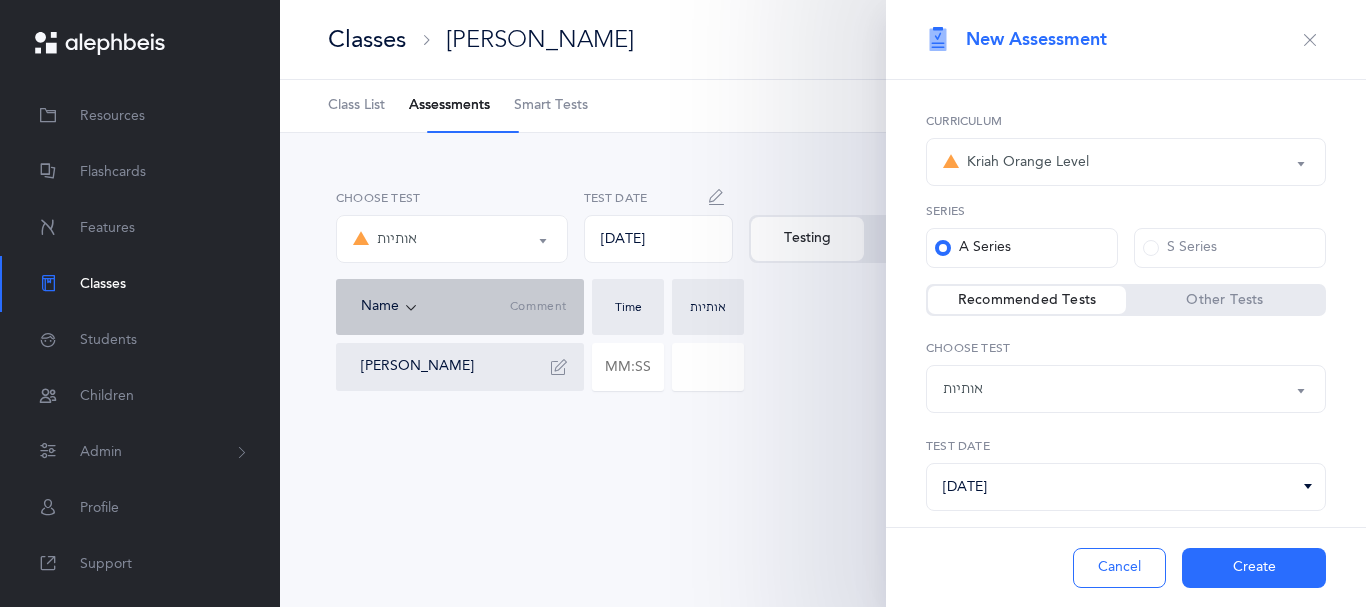 click on "אותיות" at bounding box center [1126, 389] 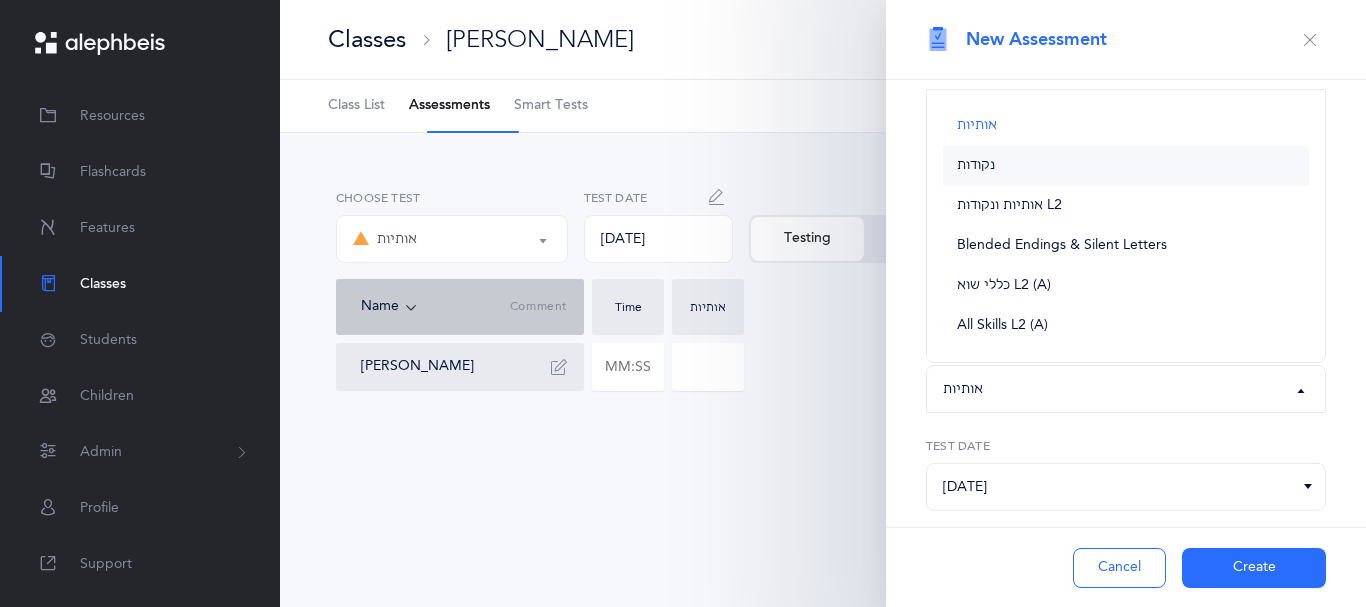 click on "נקודות" at bounding box center [976, 166] 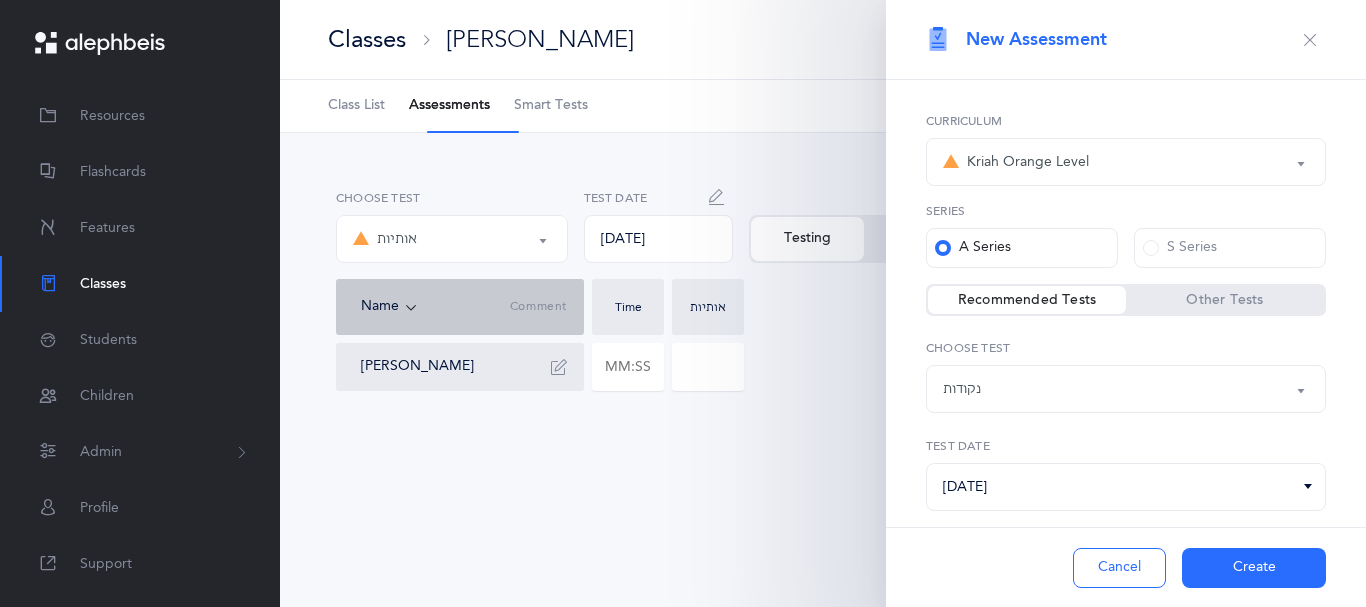 click on "Create" at bounding box center (1254, 568) 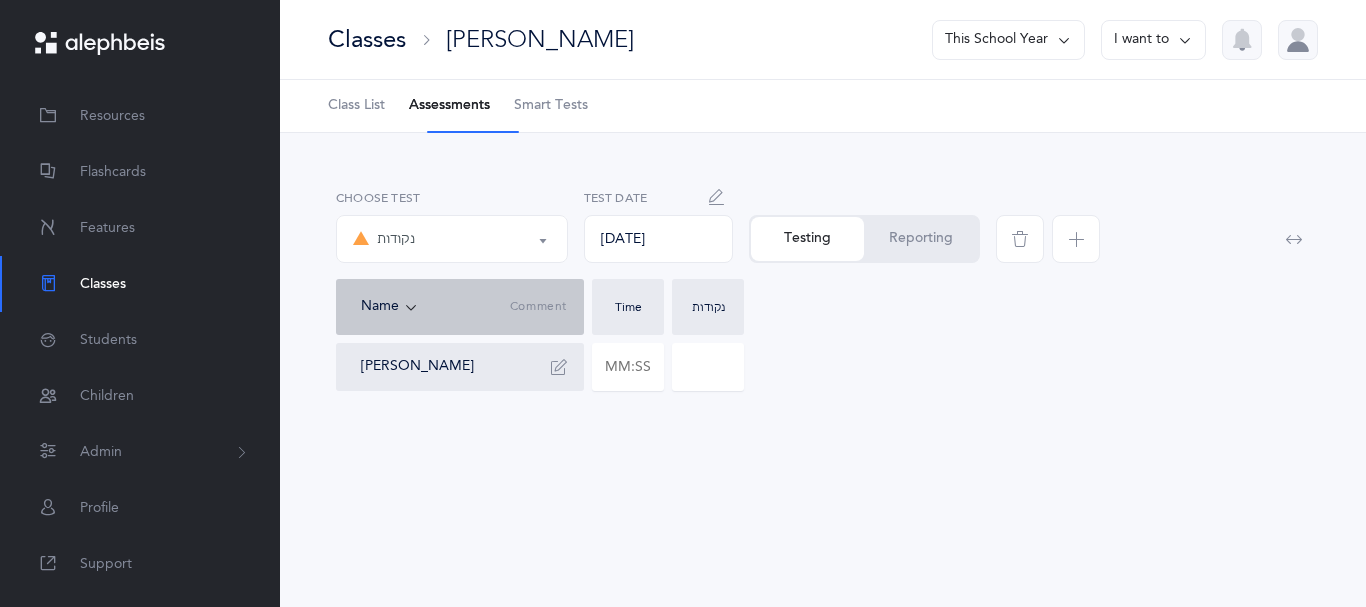 click on "נקודות" at bounding box center [452, 239] 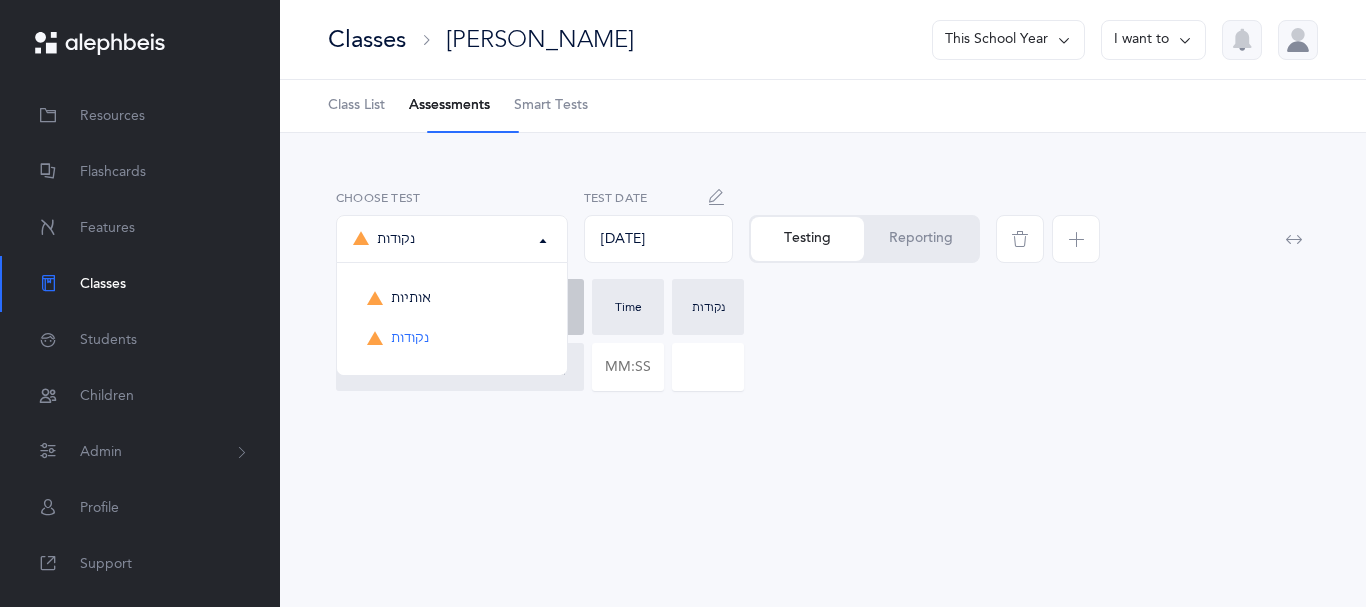 click on "נקודות" at bounding box center (452, 239) 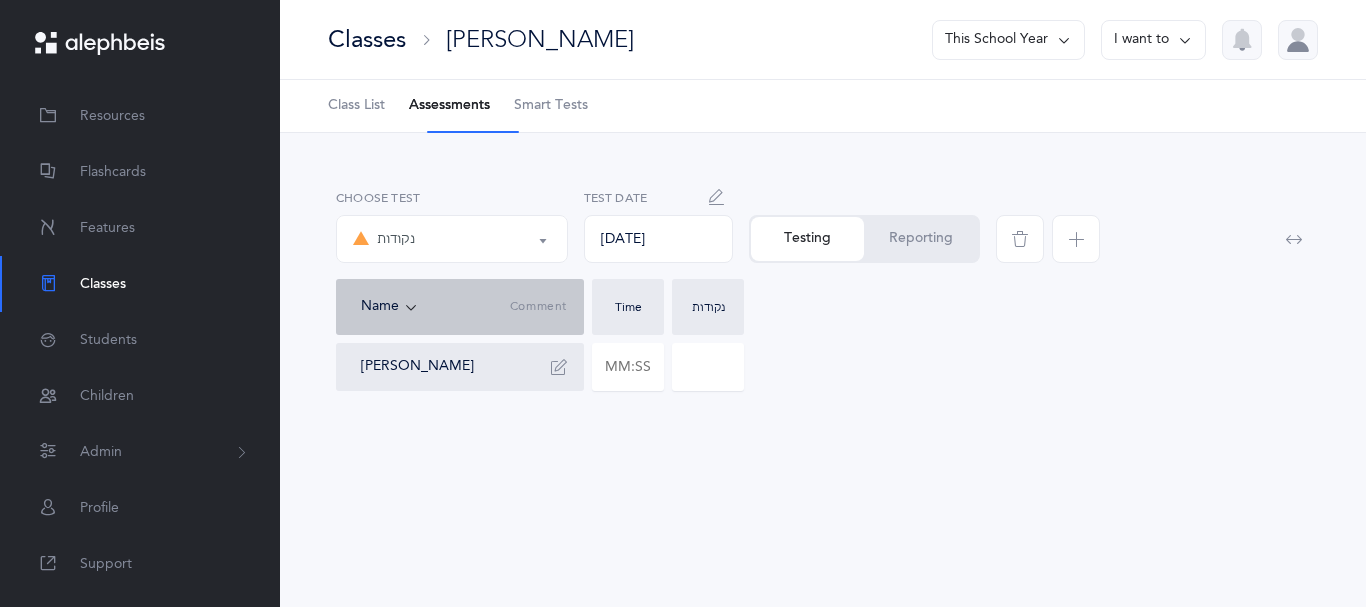 click on "נקודות" at bounding box center (452, 239) 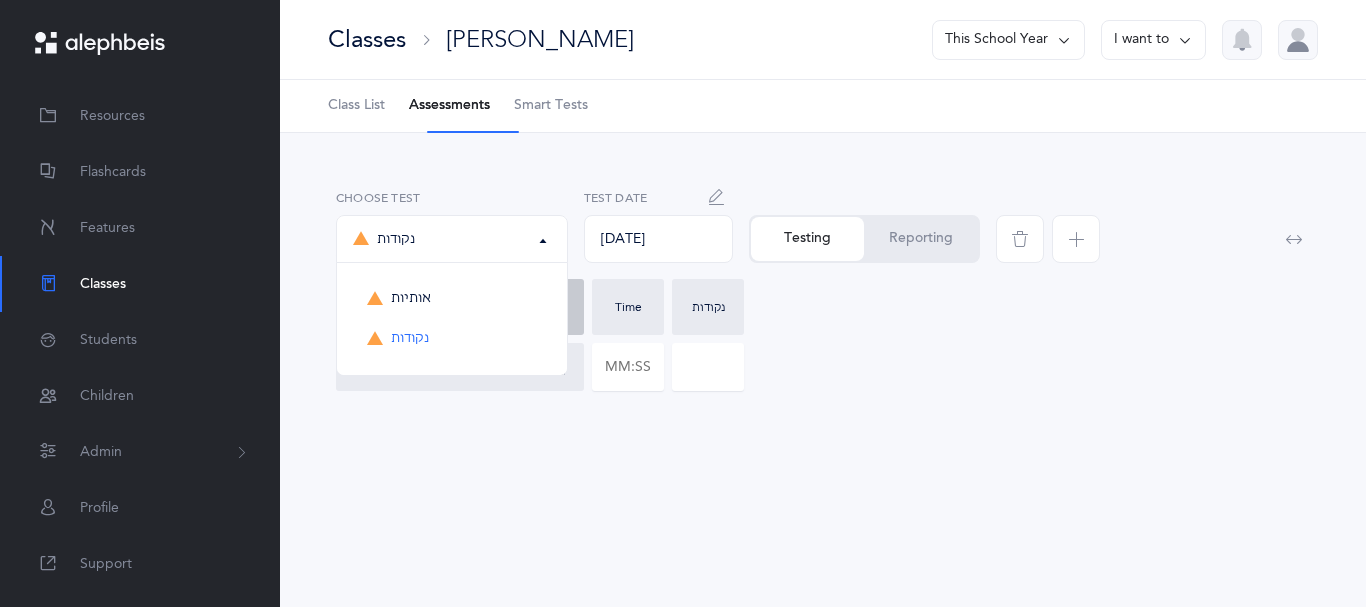 click on "אותיות
נקודות
נקודות     אותיות
נקודות
Choose test
[DATE]   Test Date
Testing
Reporting
Name
Comment
Time
נקודות
[PERSON_NAME]
HEY!
Do you really want to delete this test?
This will clear all grades entered in the form
No way! Cancel
Yes, Delete
אותיות
נקודות
נקודות     אותיות
נקודות
Choose report
[DATE]   Test Date
Testing
Reporting
Performance
Percentile
Performance
Flagging Mode
100 %                     Comment" at bounding box center [823, 310] 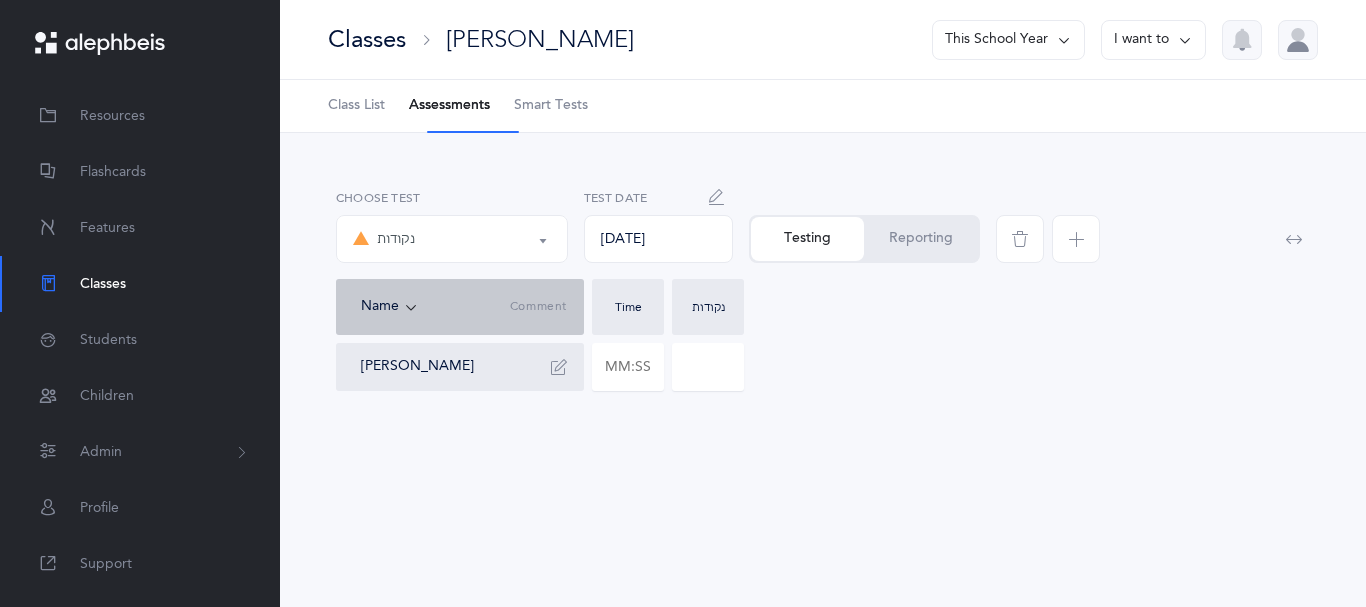 click at bounding box center [1076, 239] 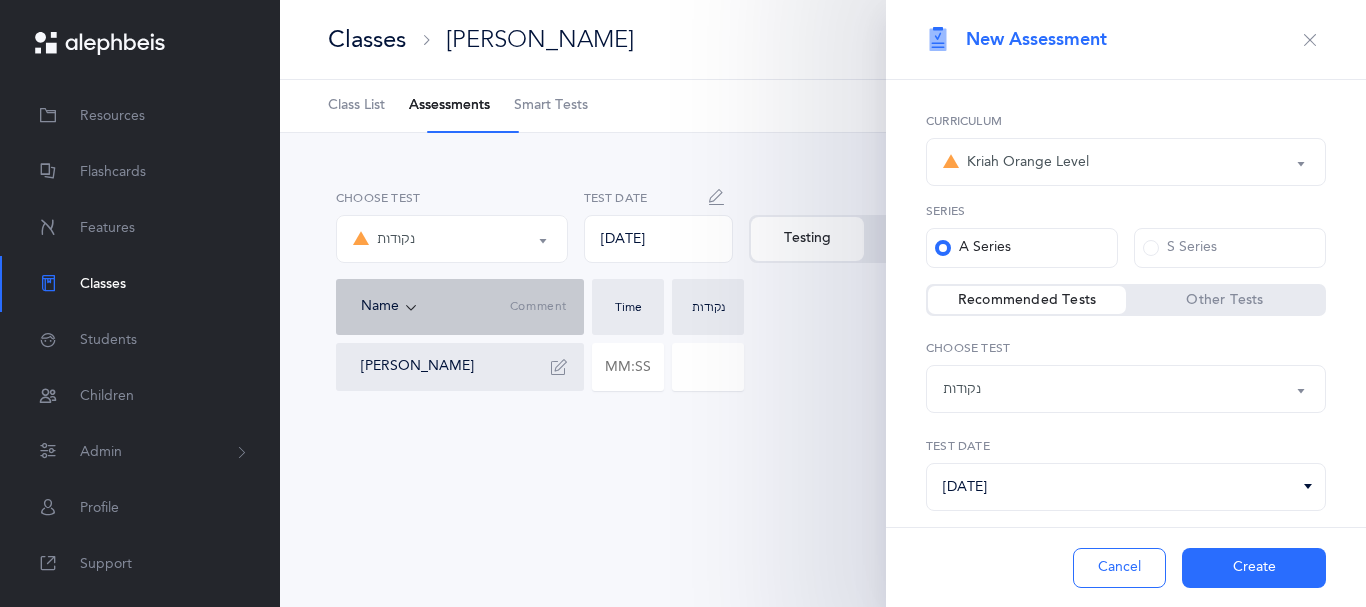click on "נקודות" at bounding box center (1126, 389) 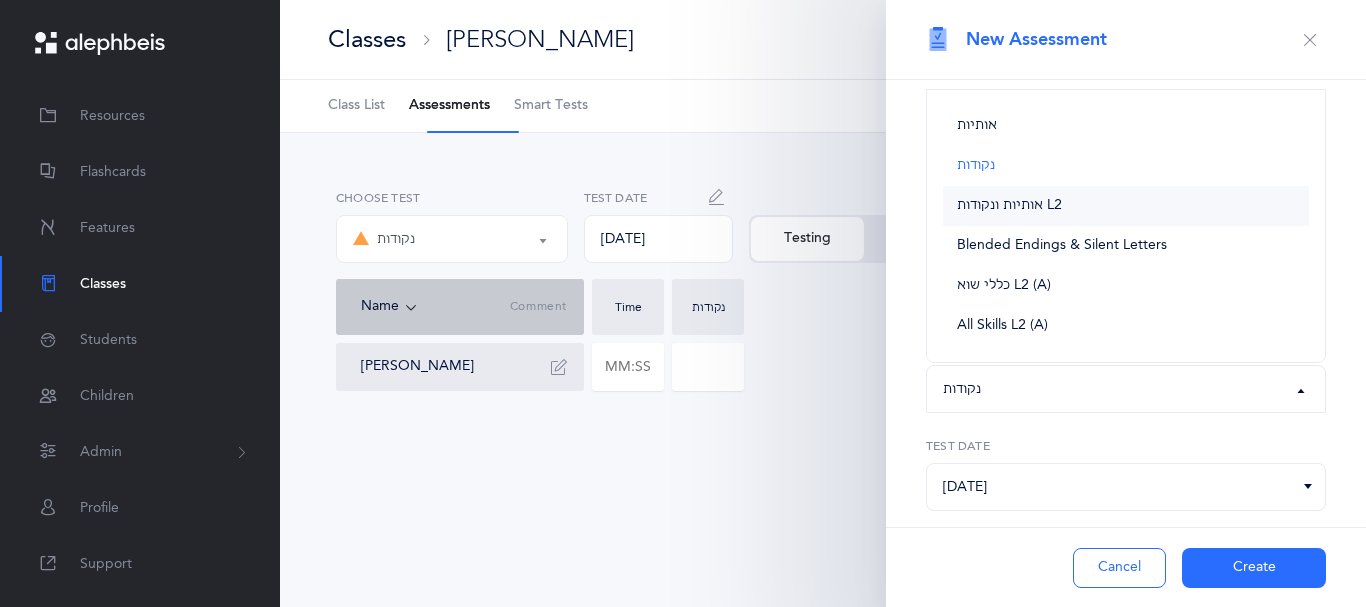 click on "אותיות ונקודות L2" at bounding box center (1009, 206) 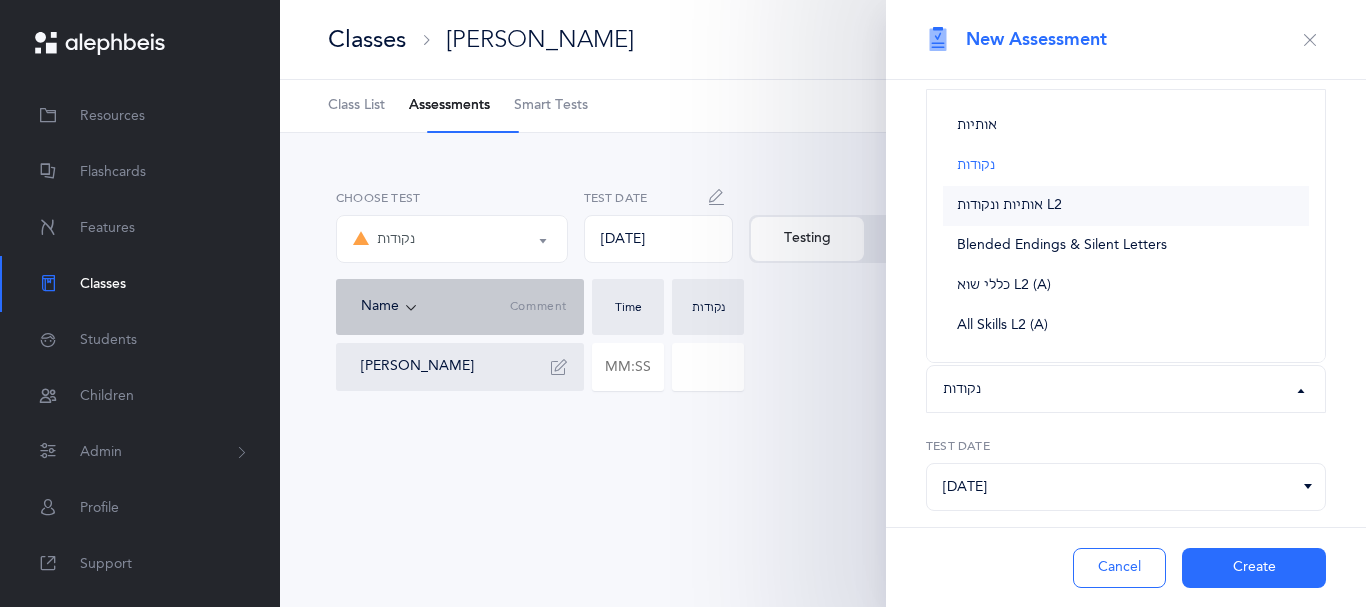 select on "9" 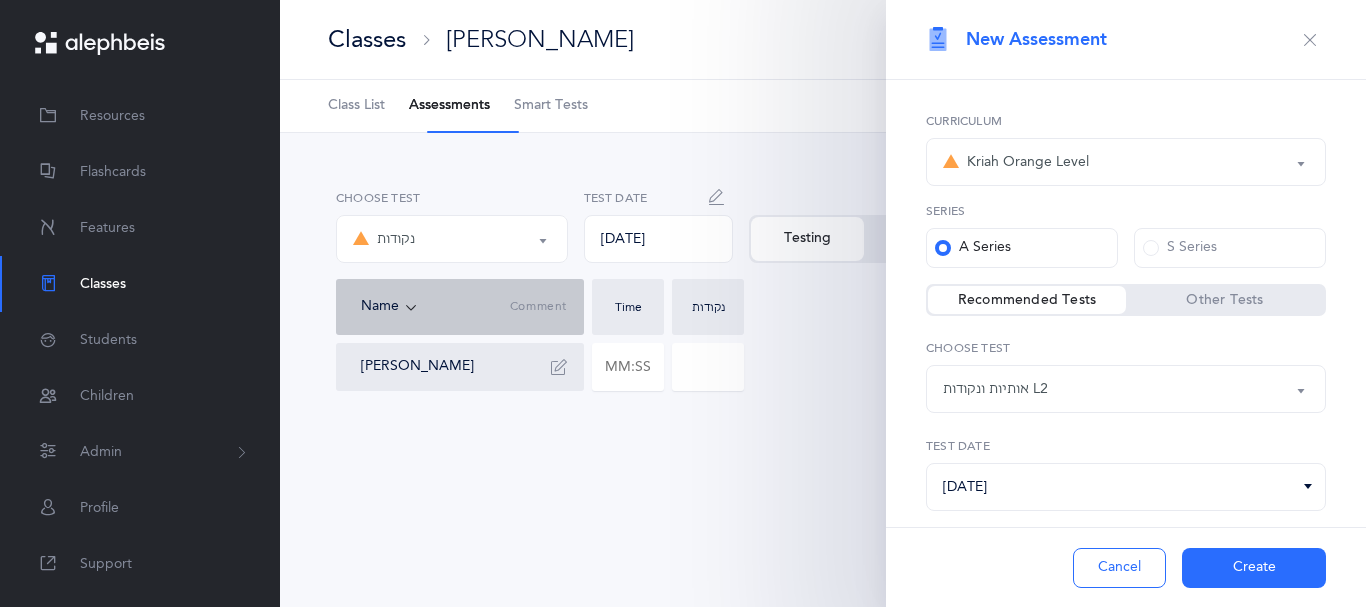 click on "Create" at bounding box center (1254, 568) 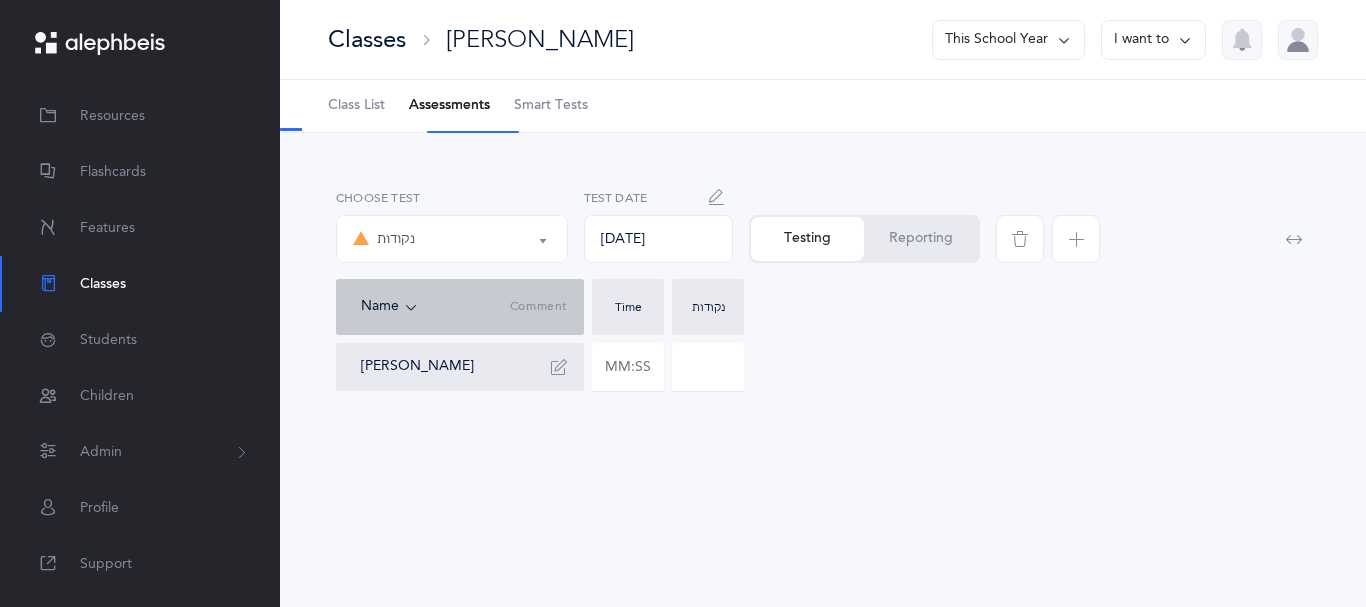 select on "9" 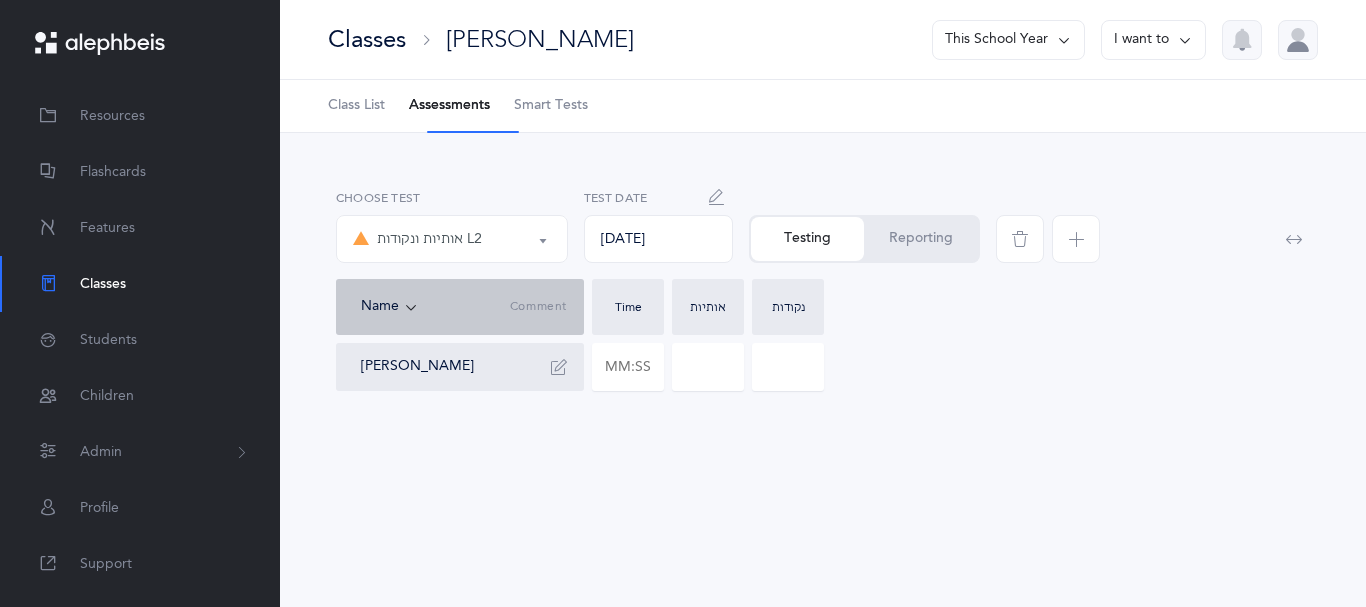 click on "Smart Tests" at bounding box center [551, 106] 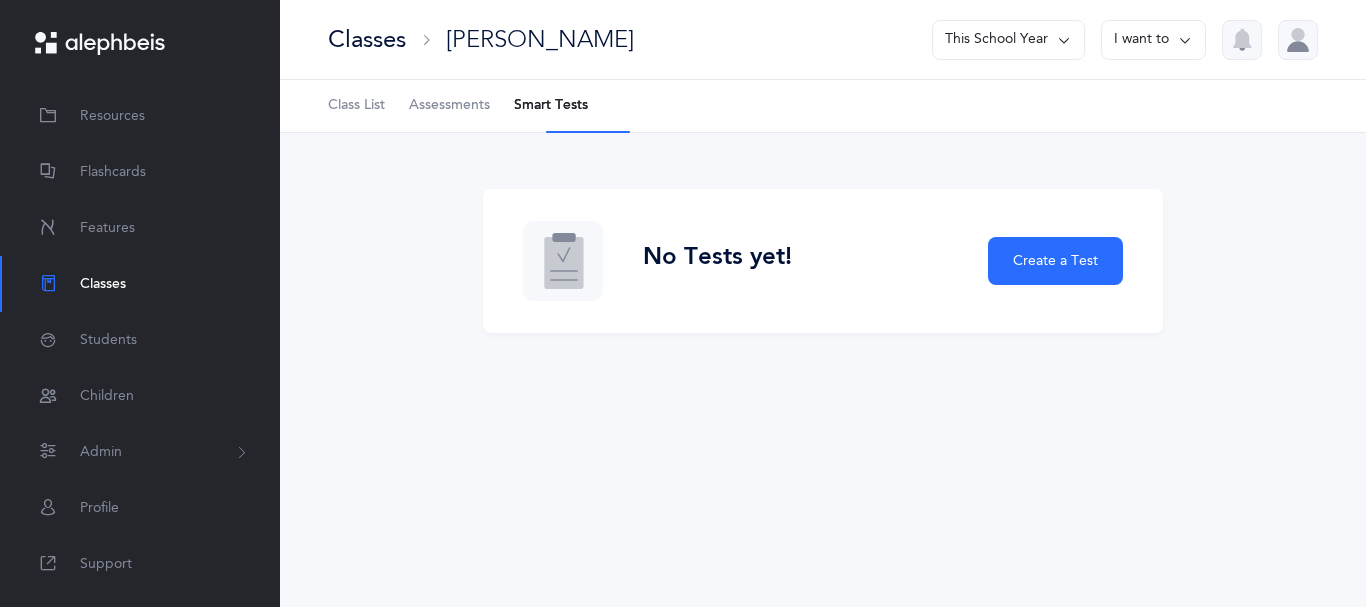 click on "Assessments" at bounding box center [449, 106] 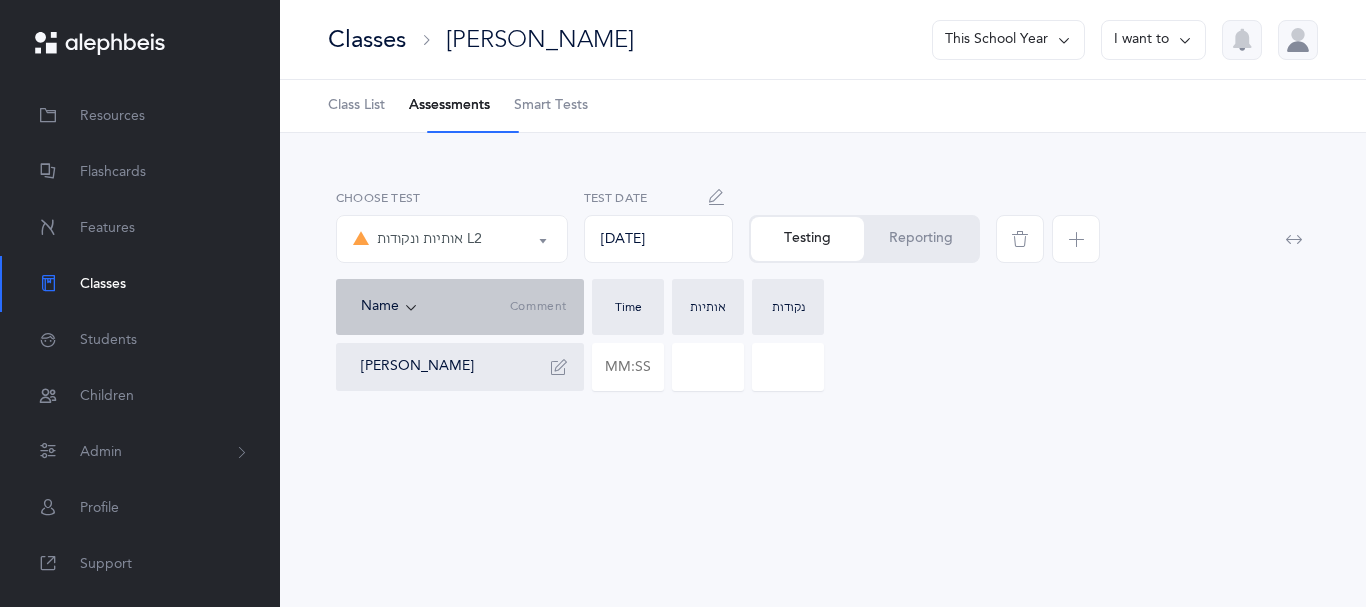 click on "אותיות ונקודות L2" at bounding box center [452, 239] 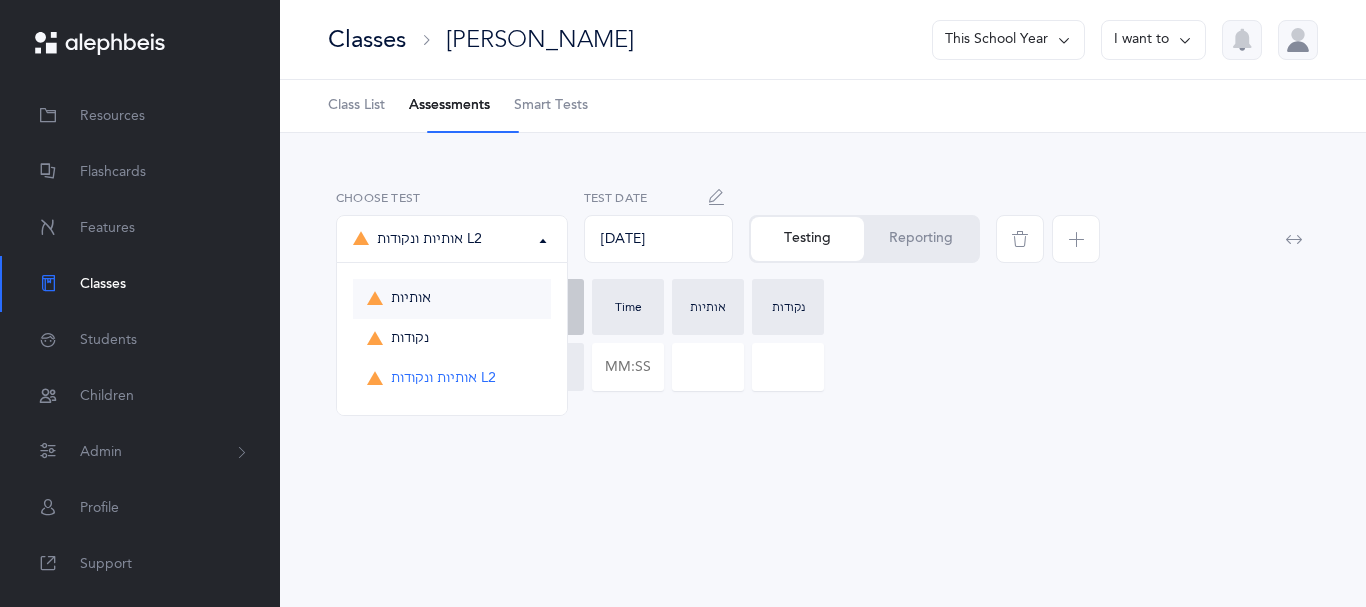 click on "אותיות" at bounding box center [452, 299] 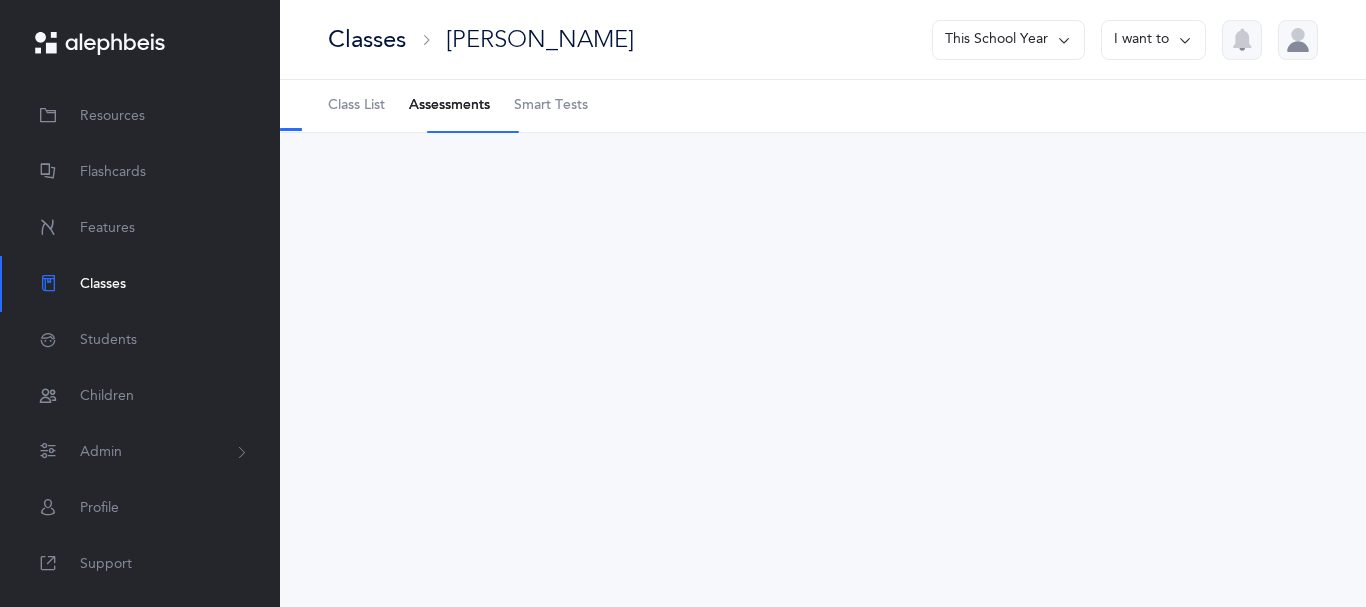 select on "2" 